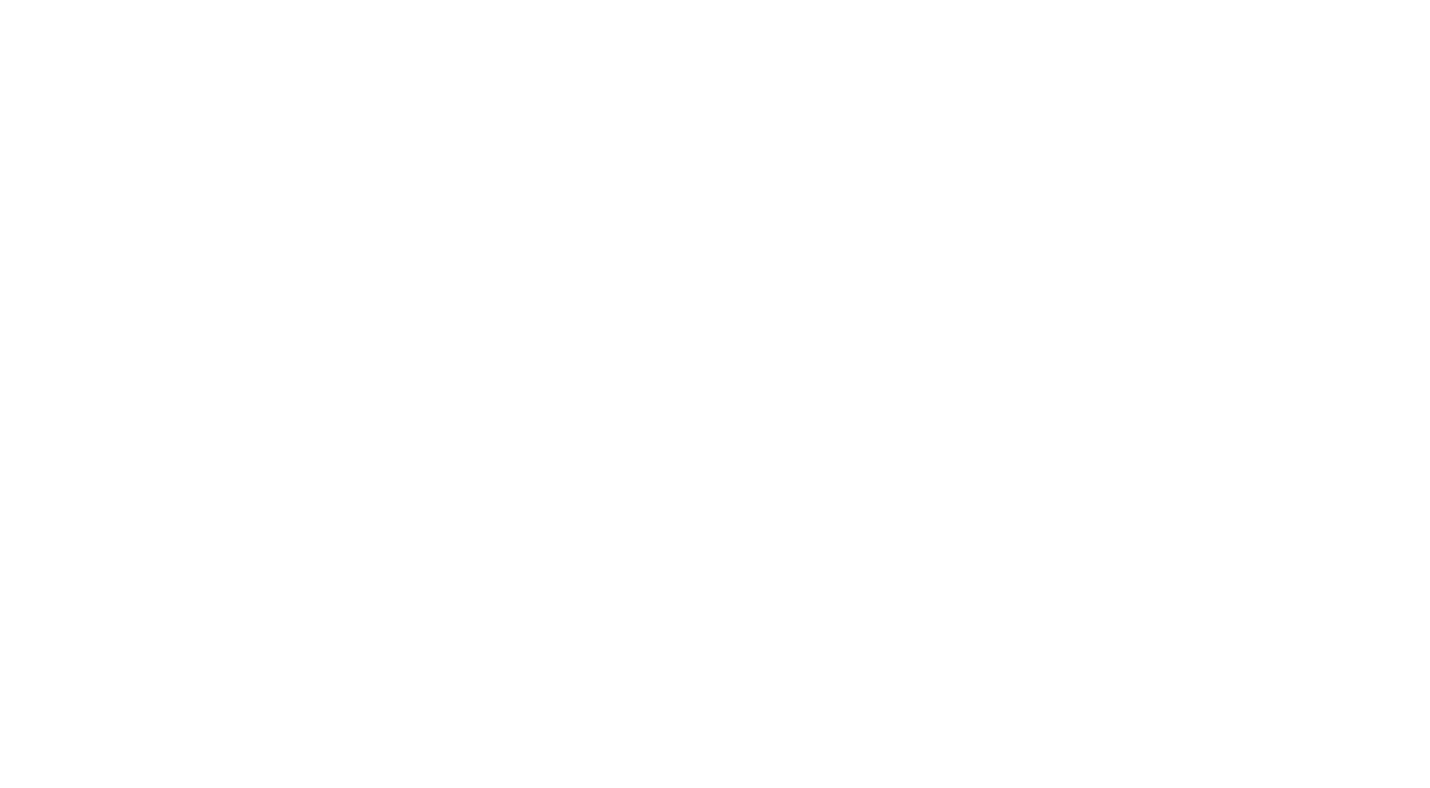scroll, scrollTop: 0, scrollLeft: 0, axis: both 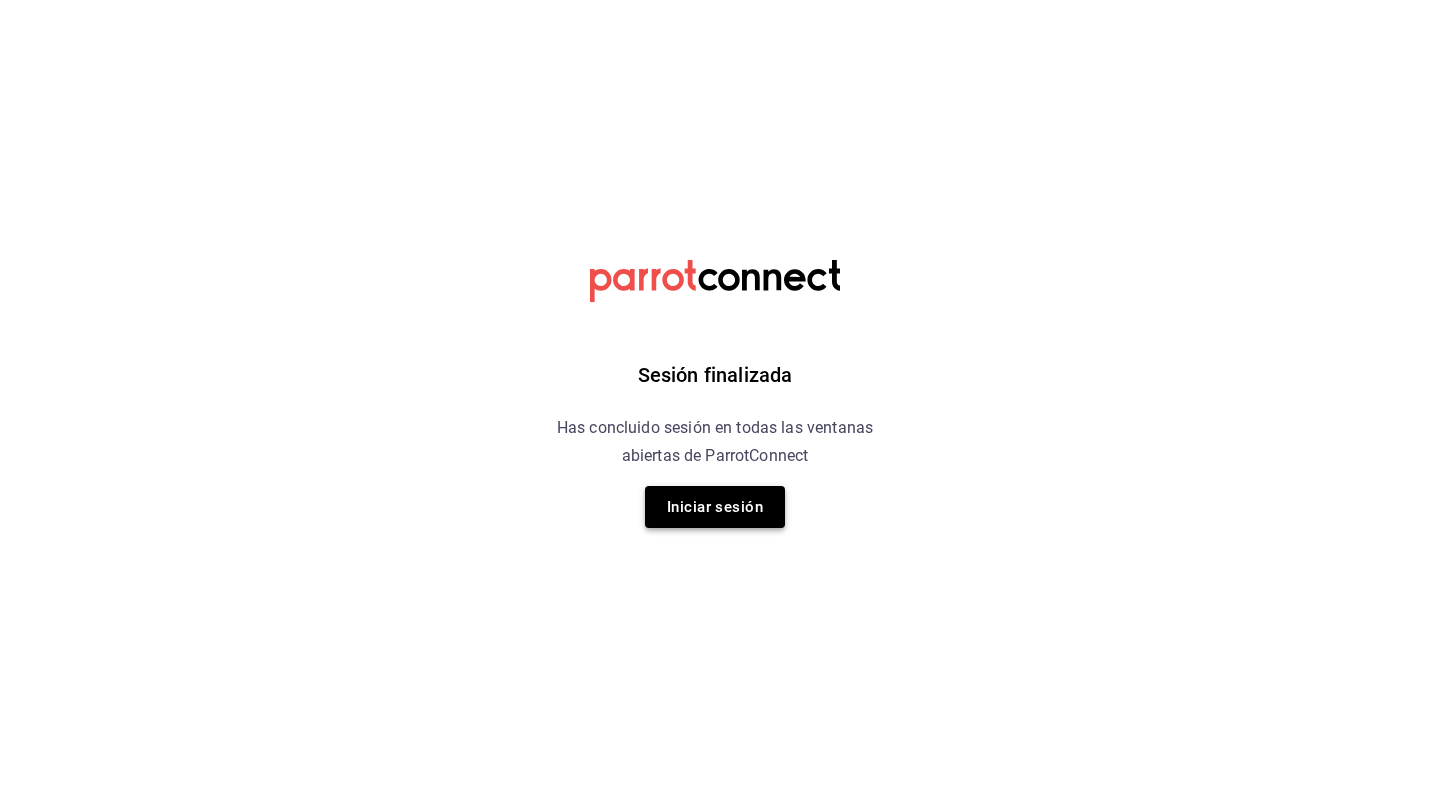click on "Iniciar sesión" at bounding box center [715, 507] 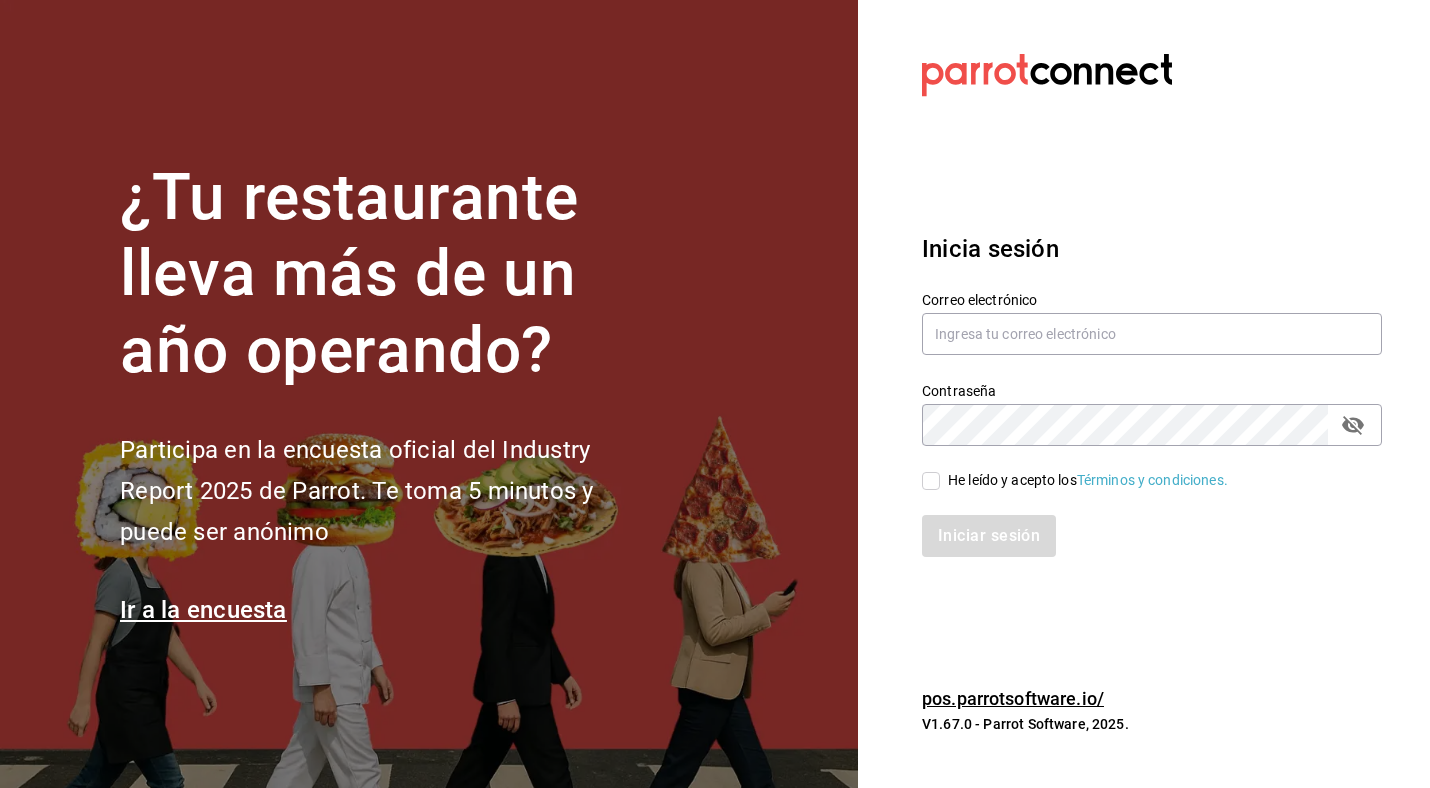 click on "Contraseña Contraseña" at bounding box center (1140, 402) 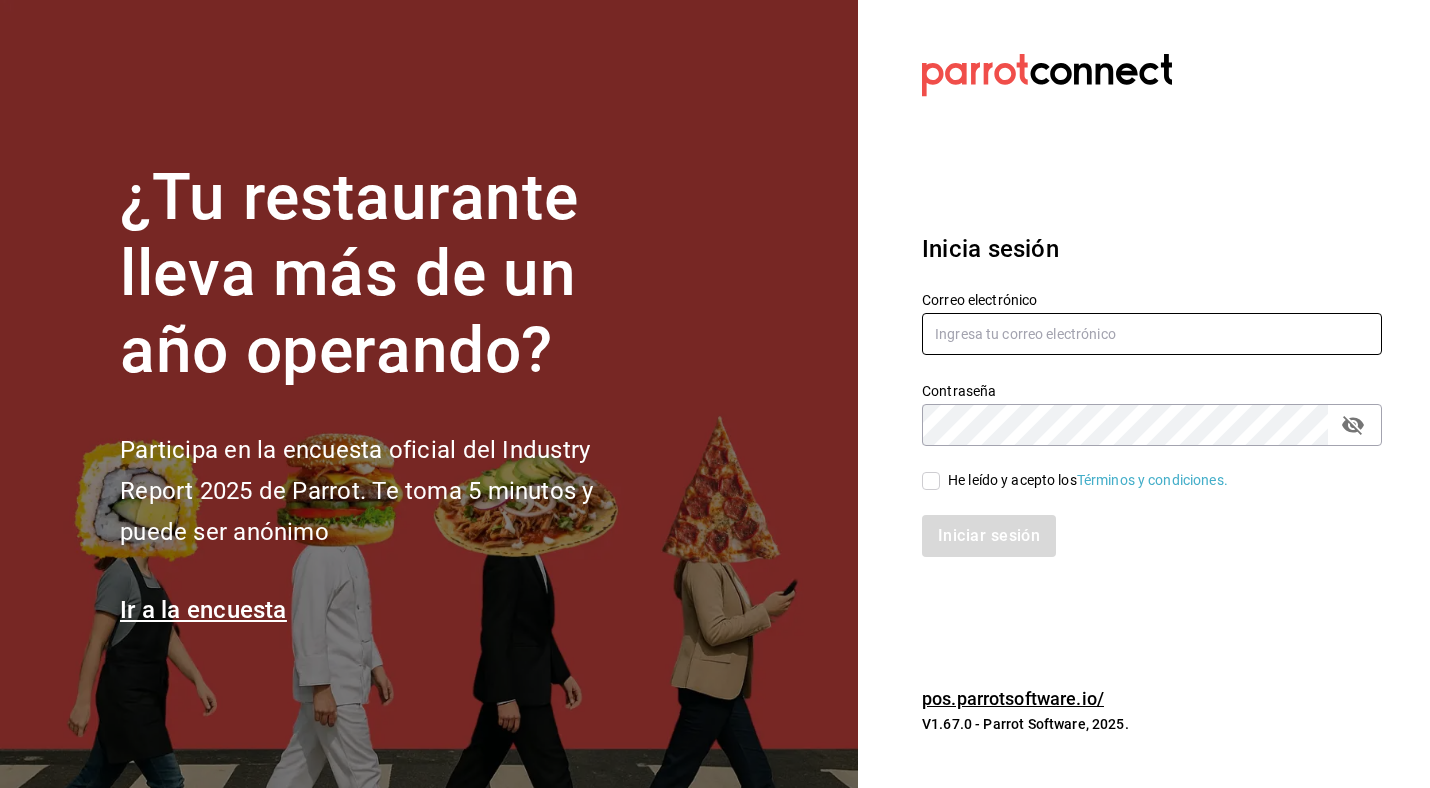 click at bounding box center (1152, 334) 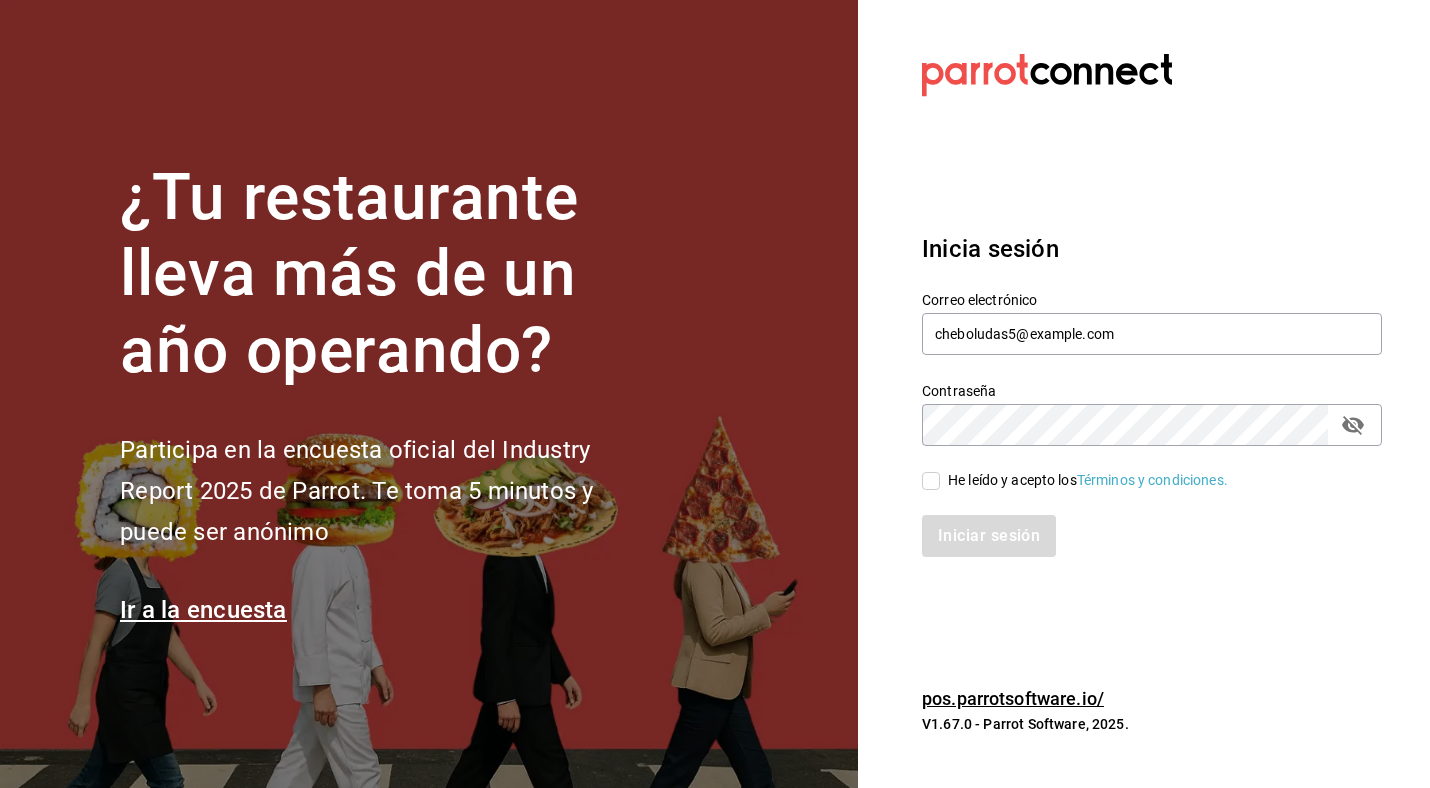 click on "He leído y acepto los  Términos y condiciones." at bounding box center [931, 481] 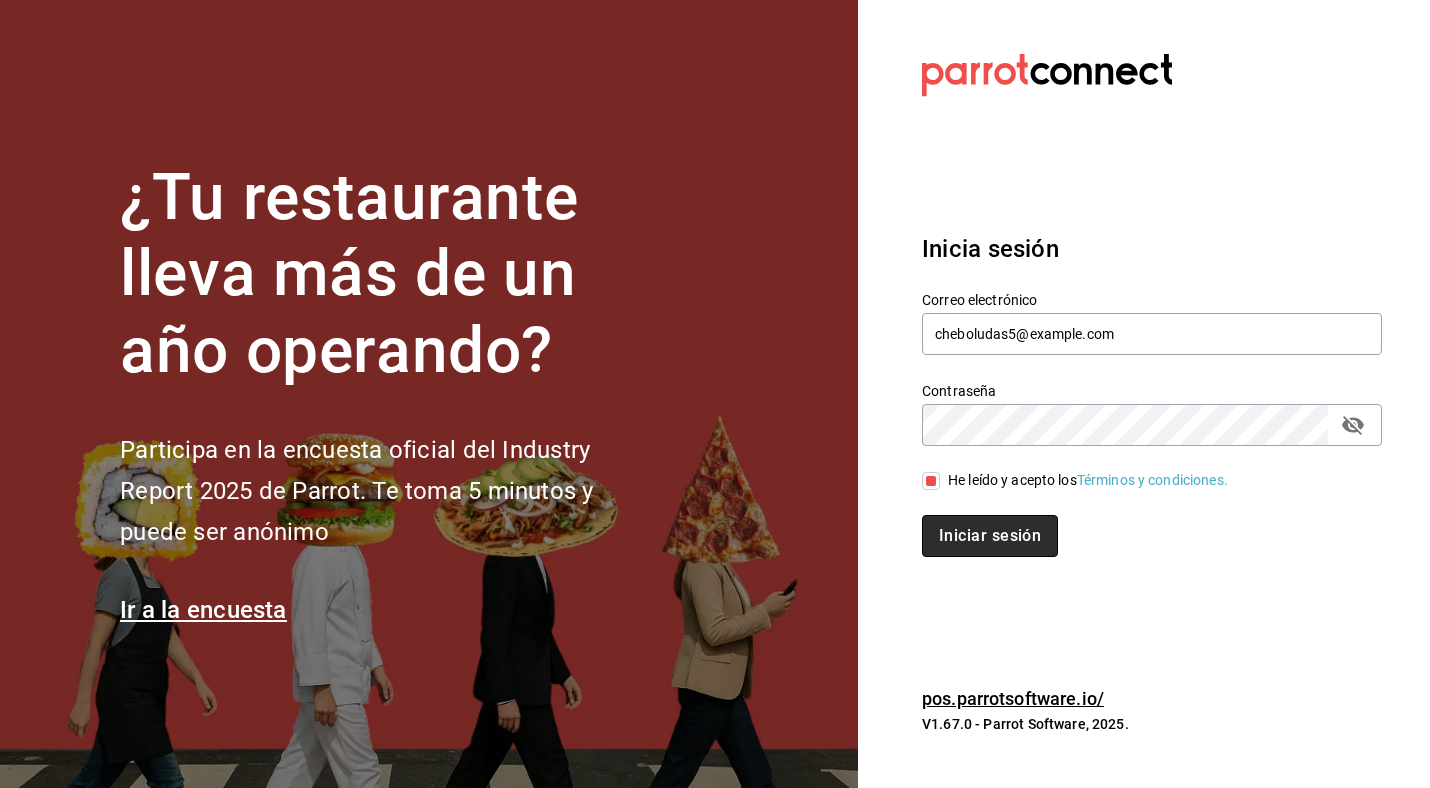 click on "Iniciar sesión" at bounding box center (990, 536) 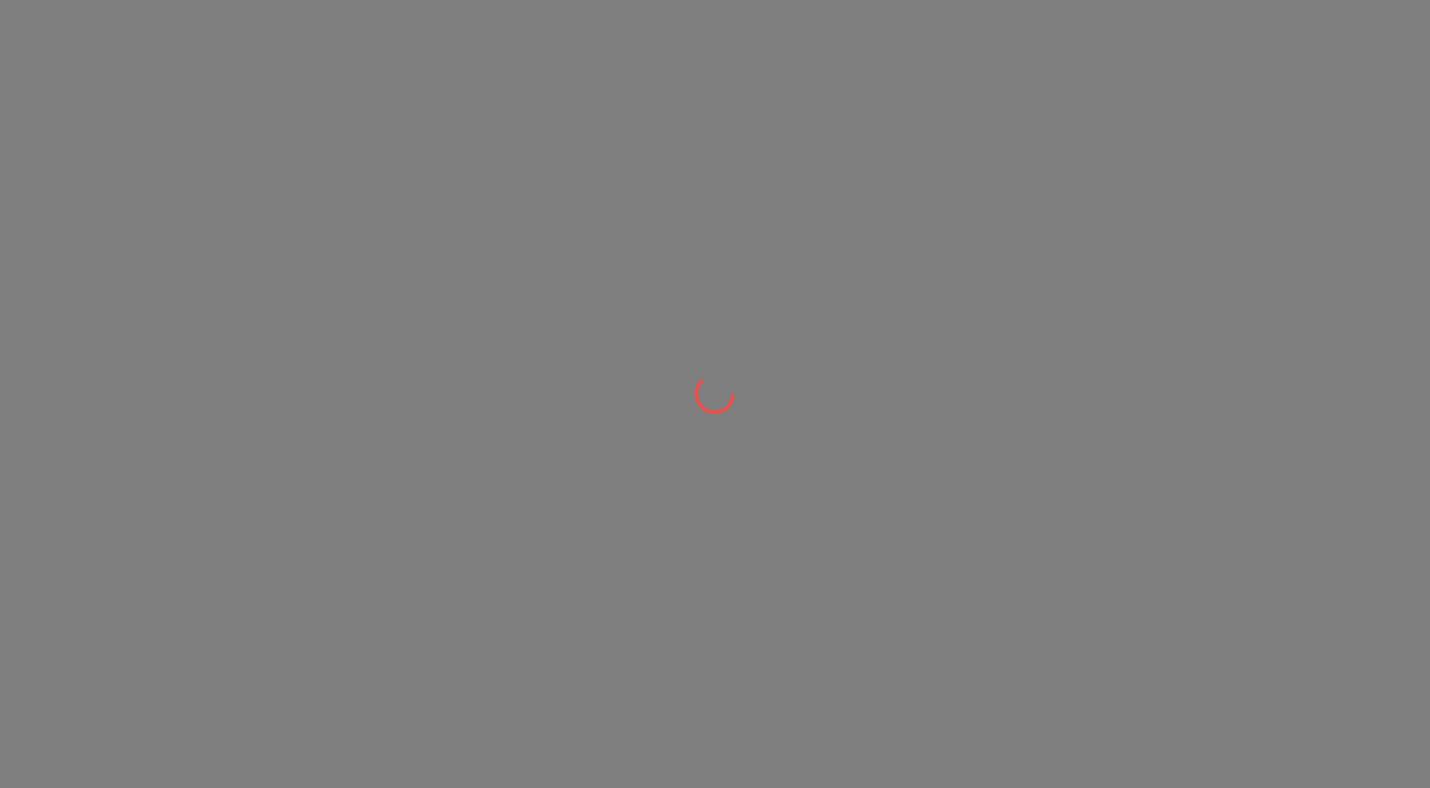 scroll, scrollTop: 0, scrollLeft: 0, axis: both 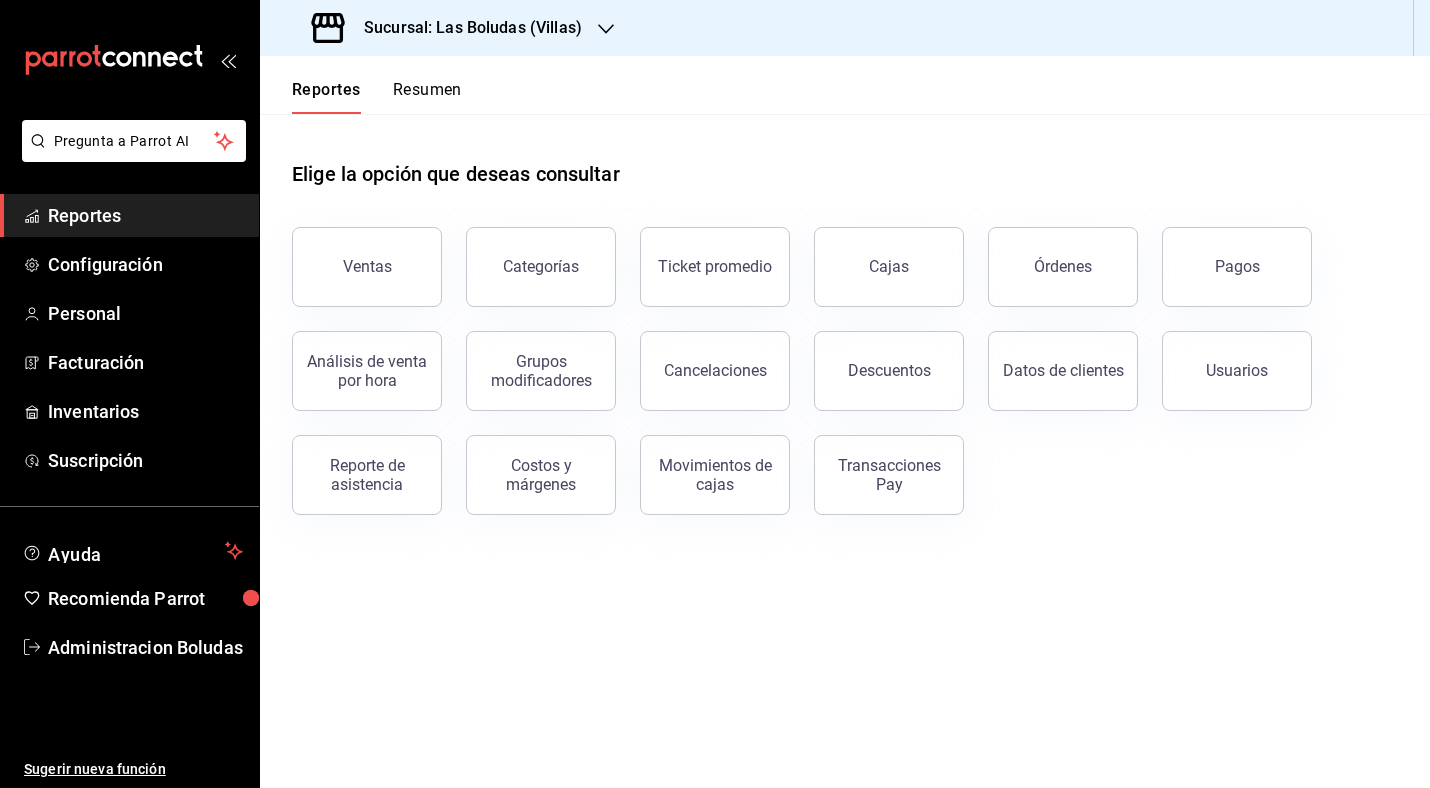 click 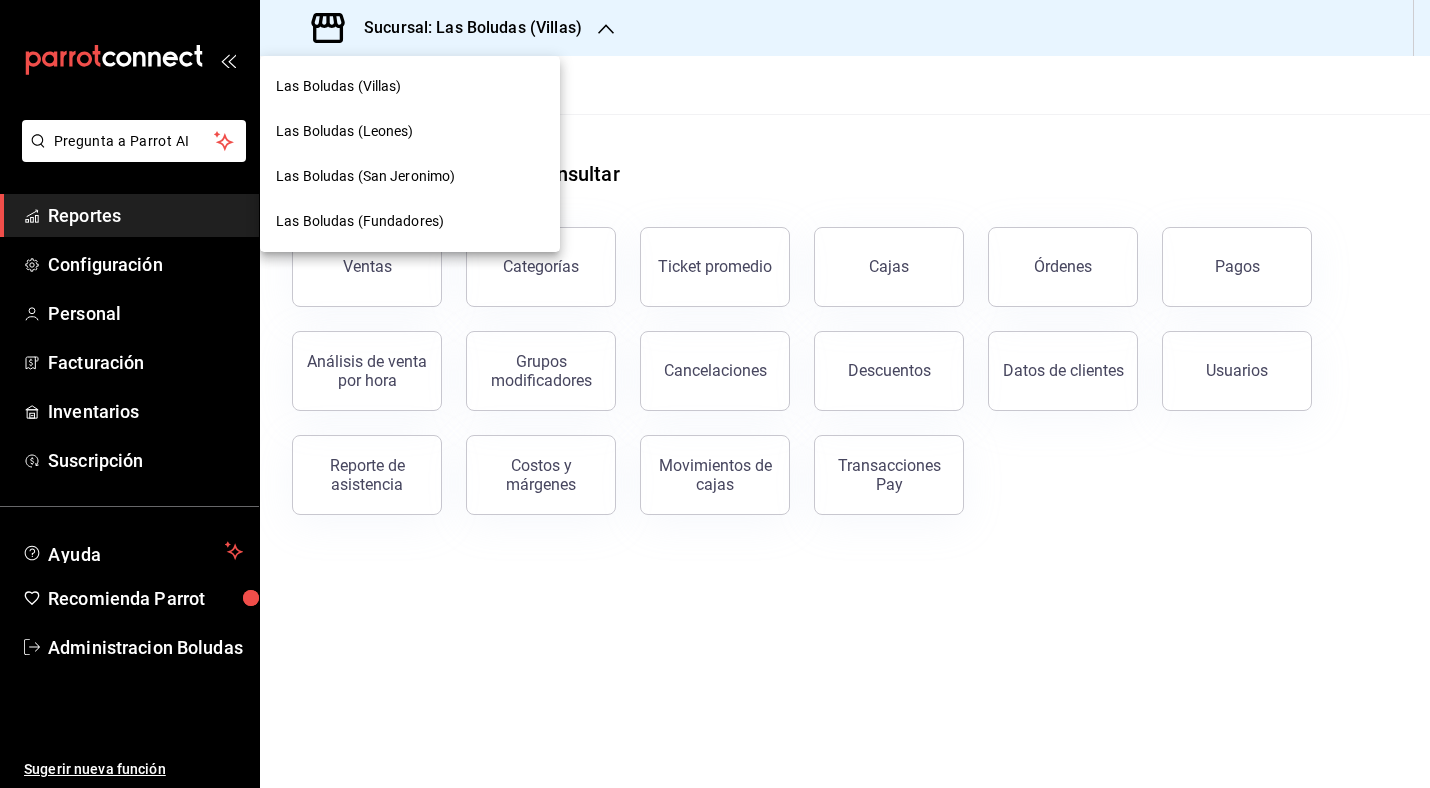 click on "Las Boludas (Fundadores)" at bounding box center [410, 221] 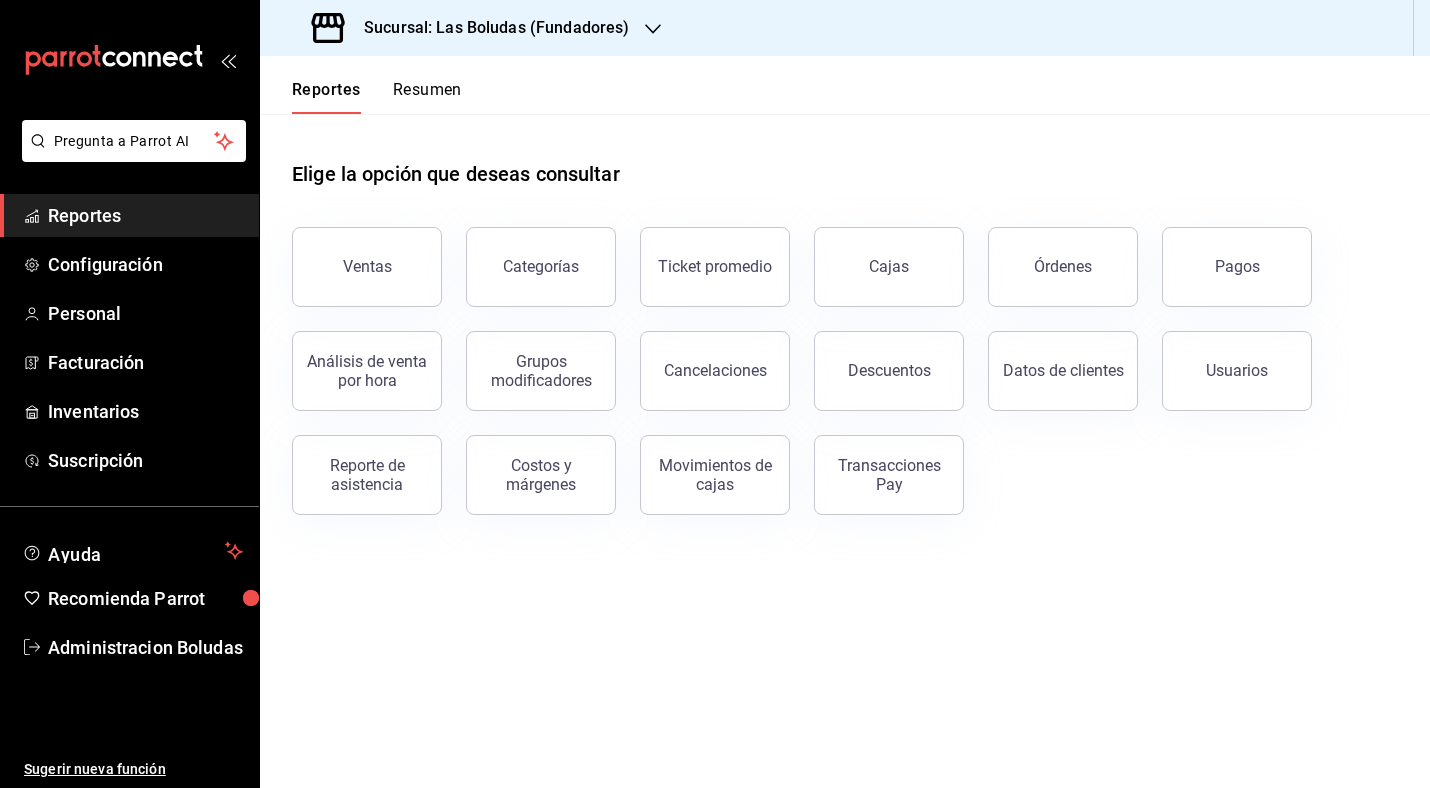 click on "Ventas" at bounding box center [367, 266] 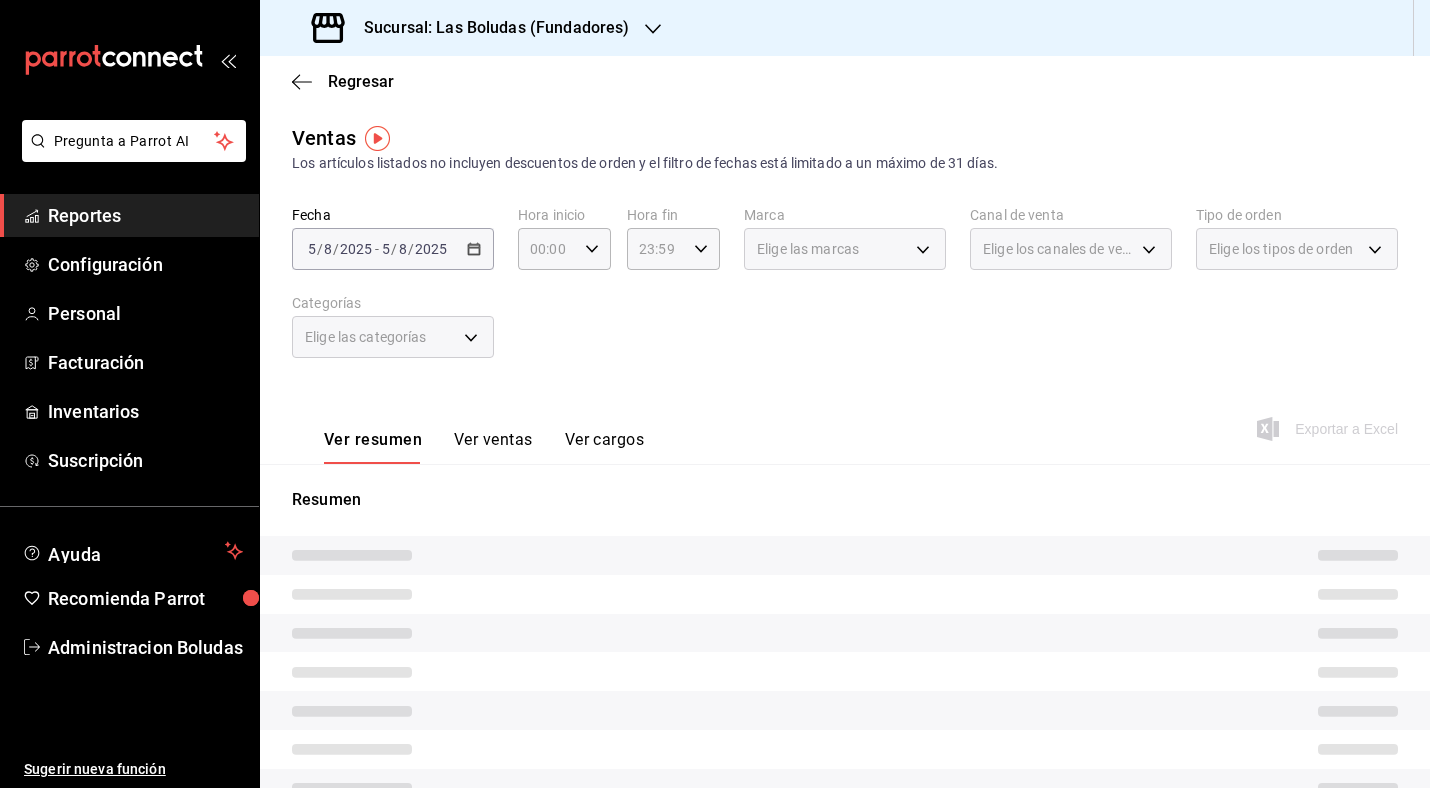 click on "2025-08-05 5 / 8 / 2025 - 2025-08-05 5 / 8 / 2025" at bounding box center [393, 249] 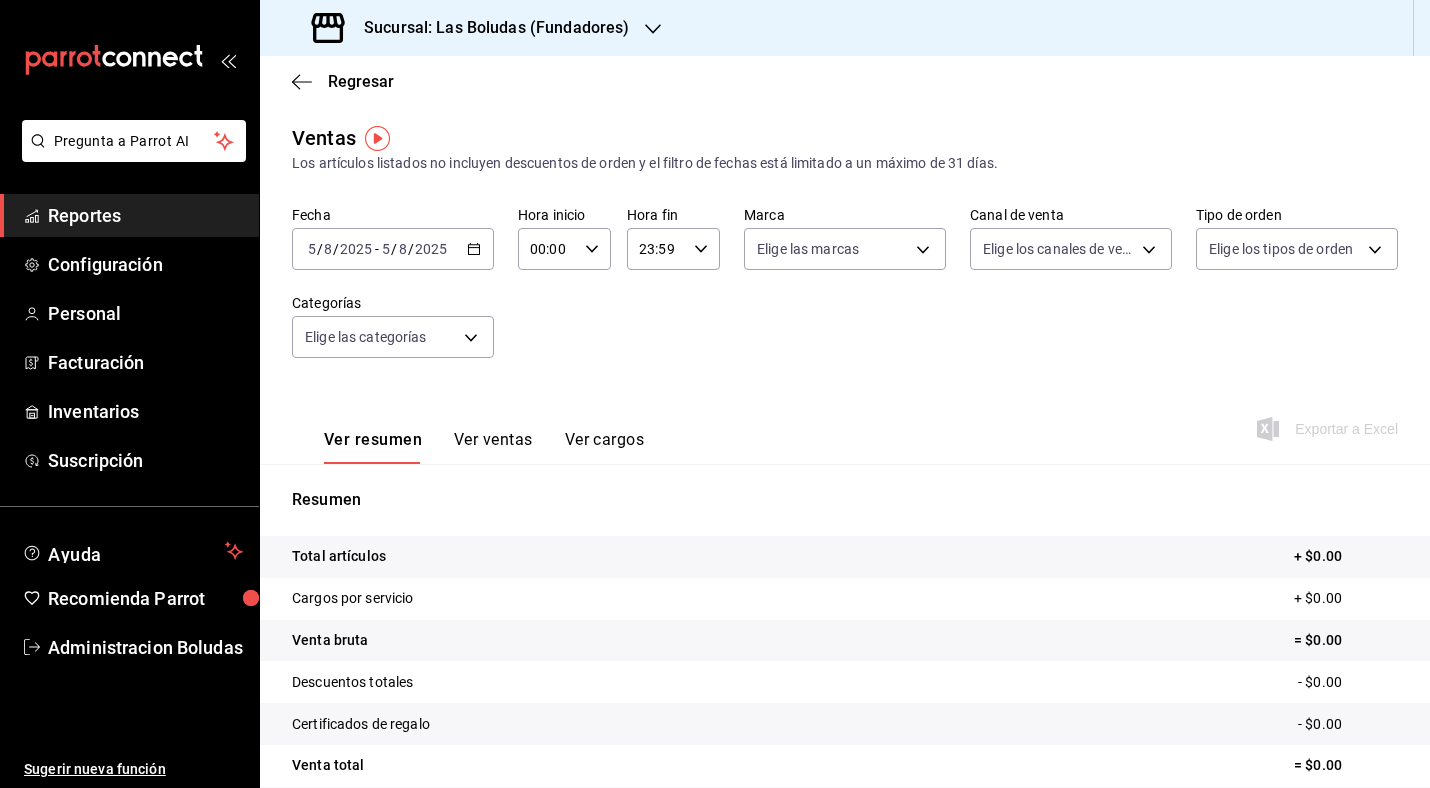 click 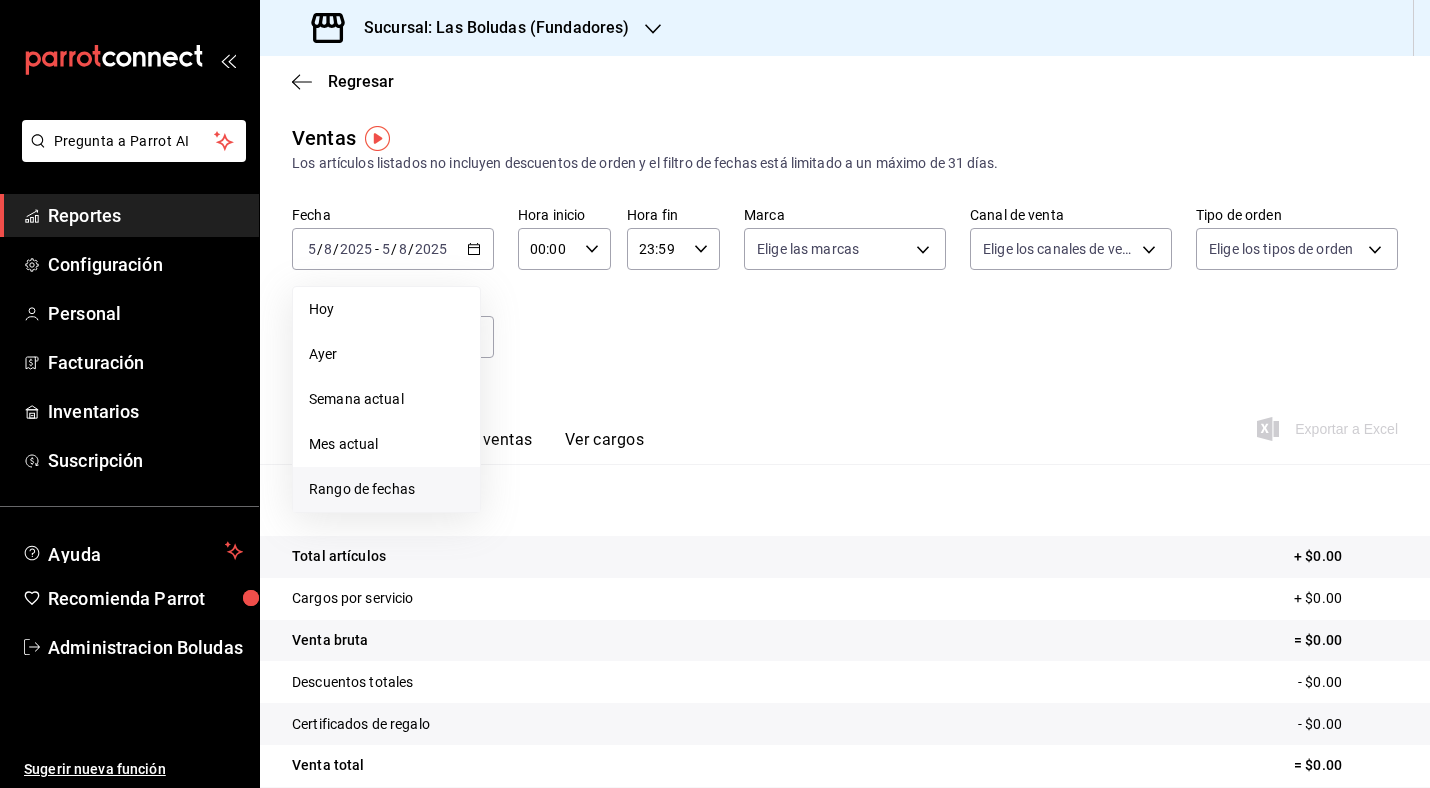 click on "Rango de fechas" at bounding box center (386, 489) 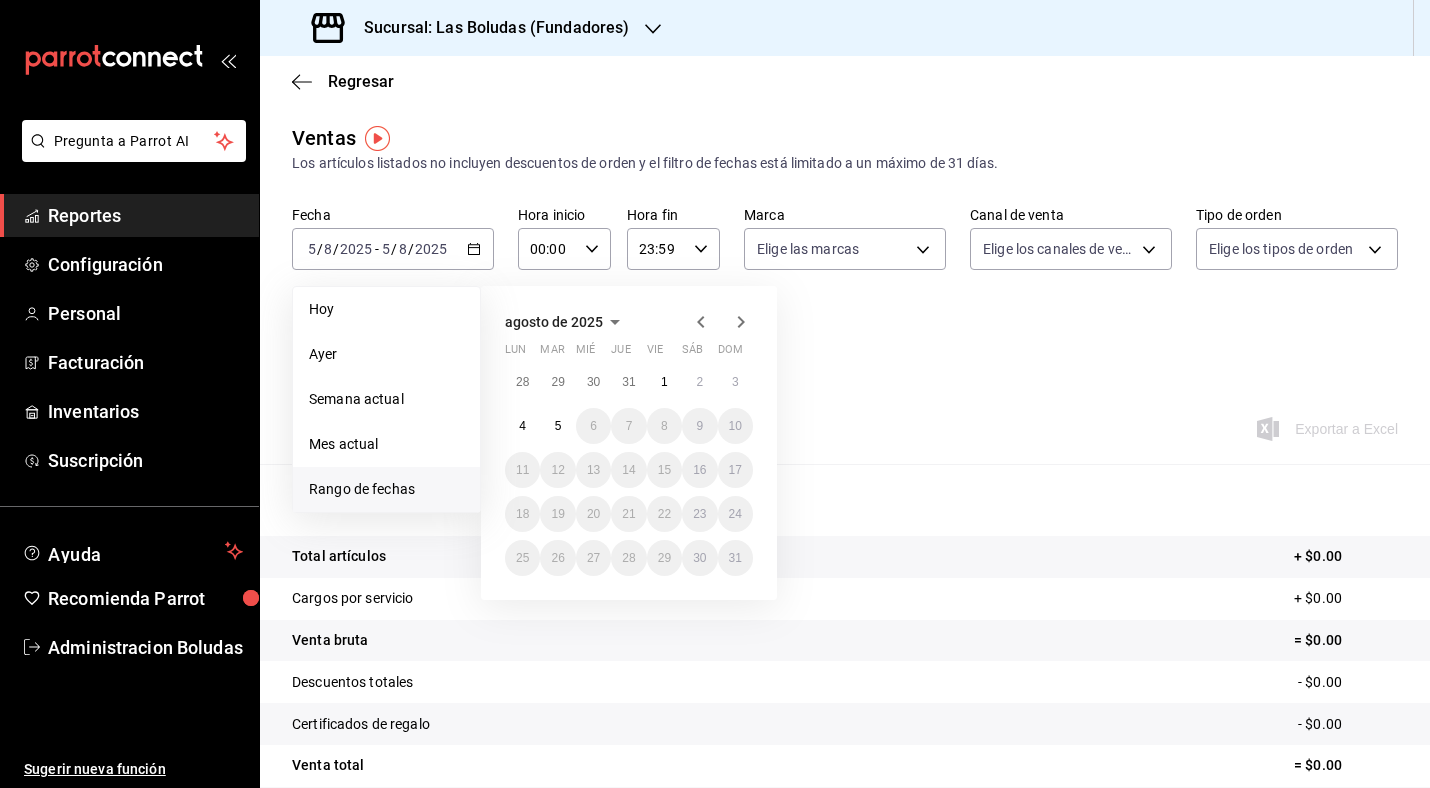 click 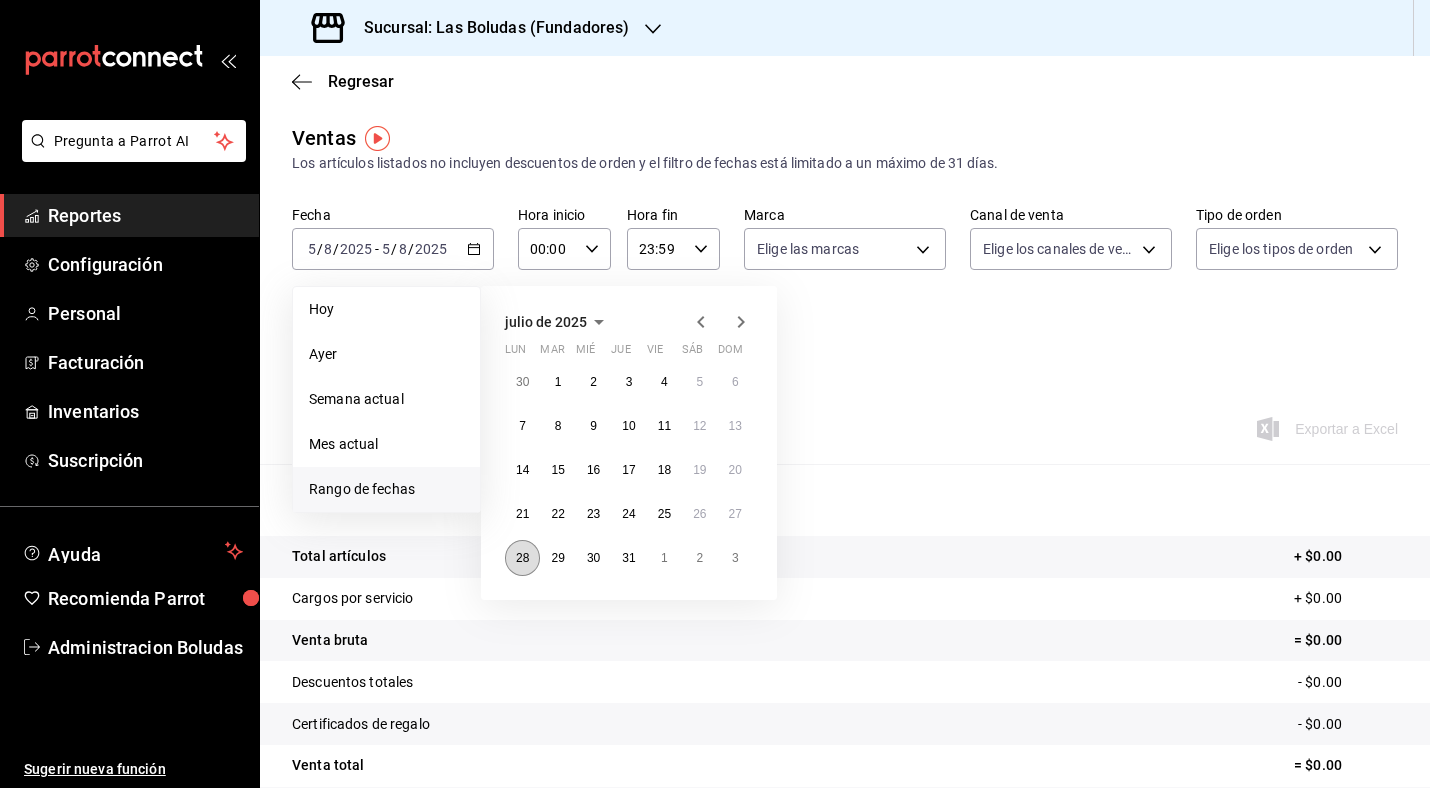click on "28" at bounding box center [522, 558] 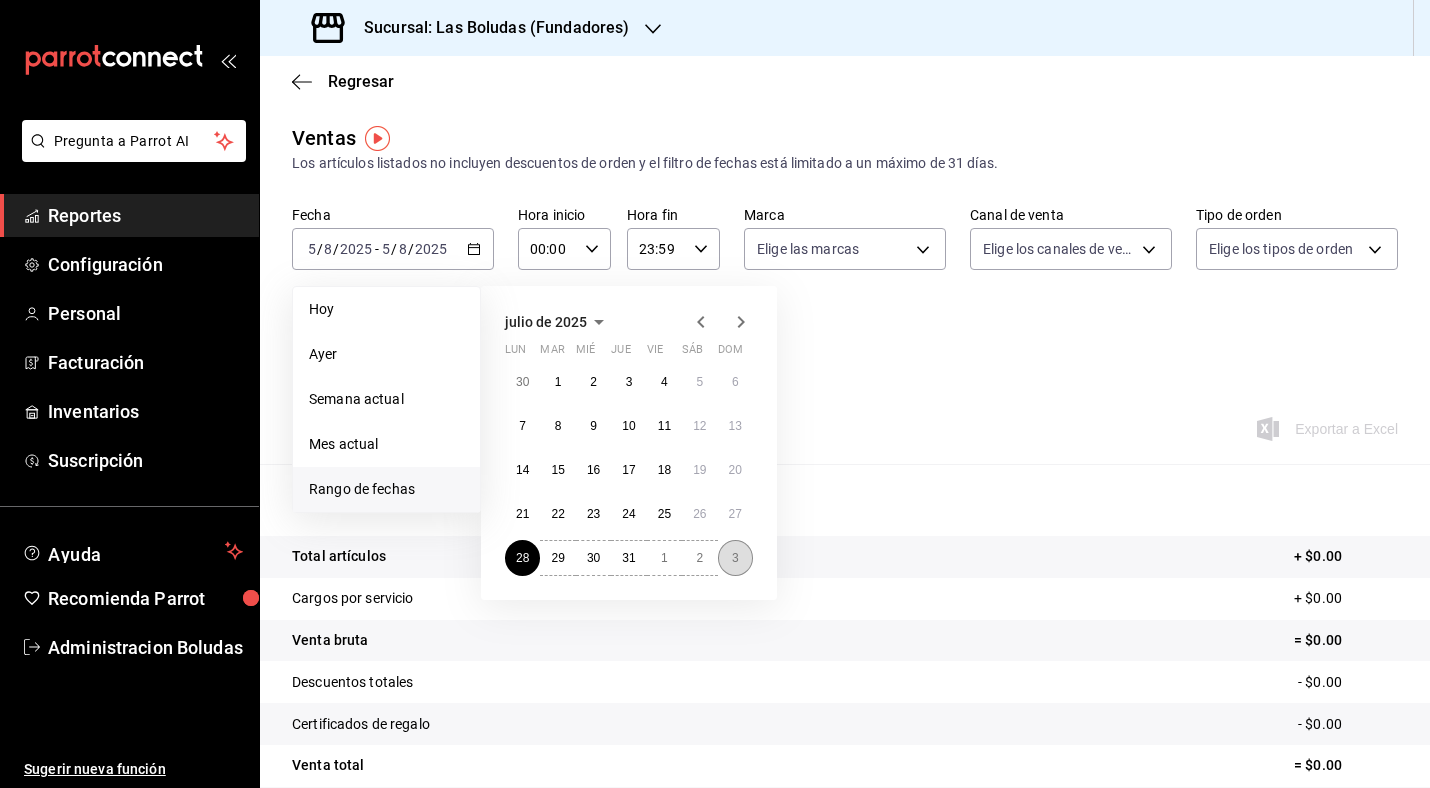 click on "3" at bounding box center [735, 558] 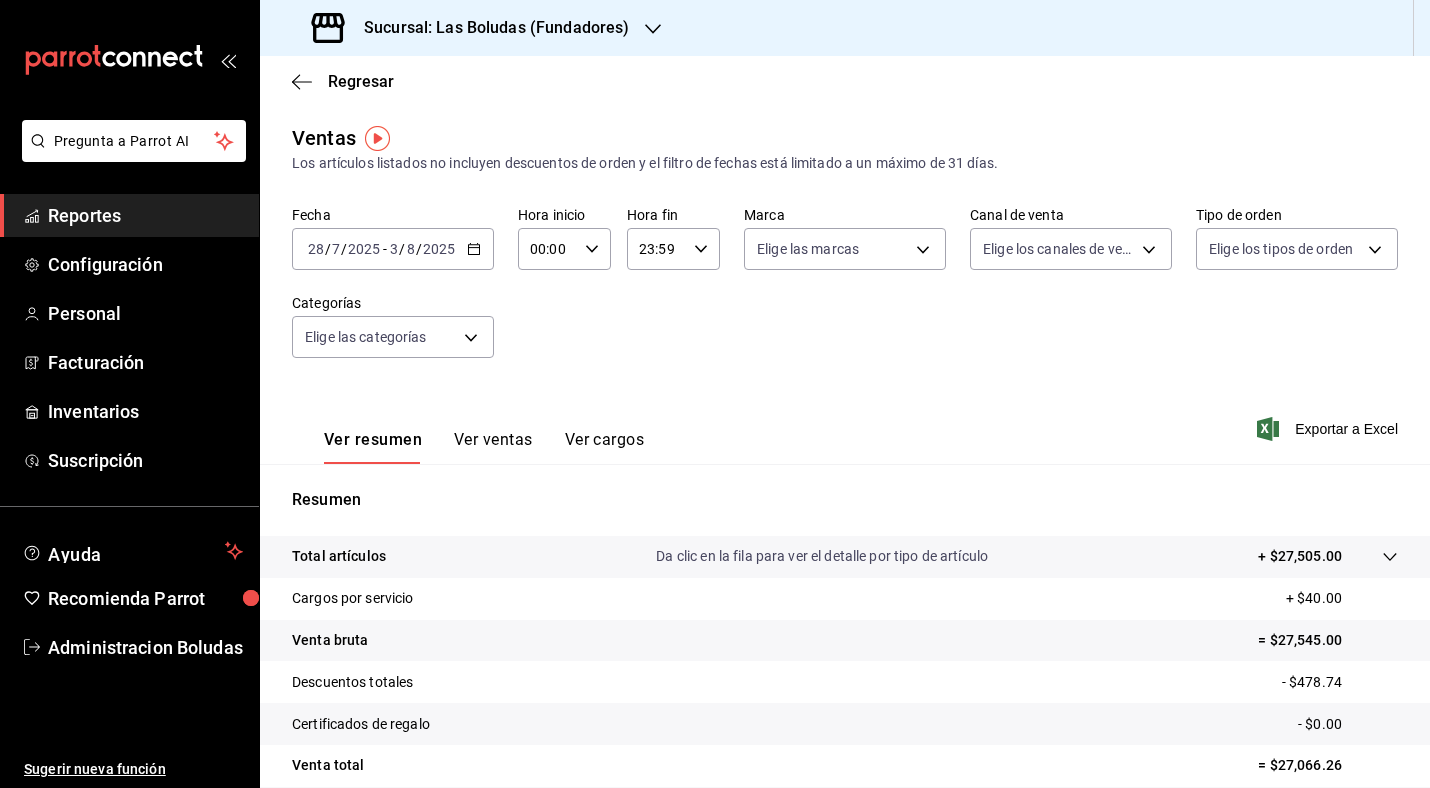 click on "Ver ventas" at bounding box center [493, 447] 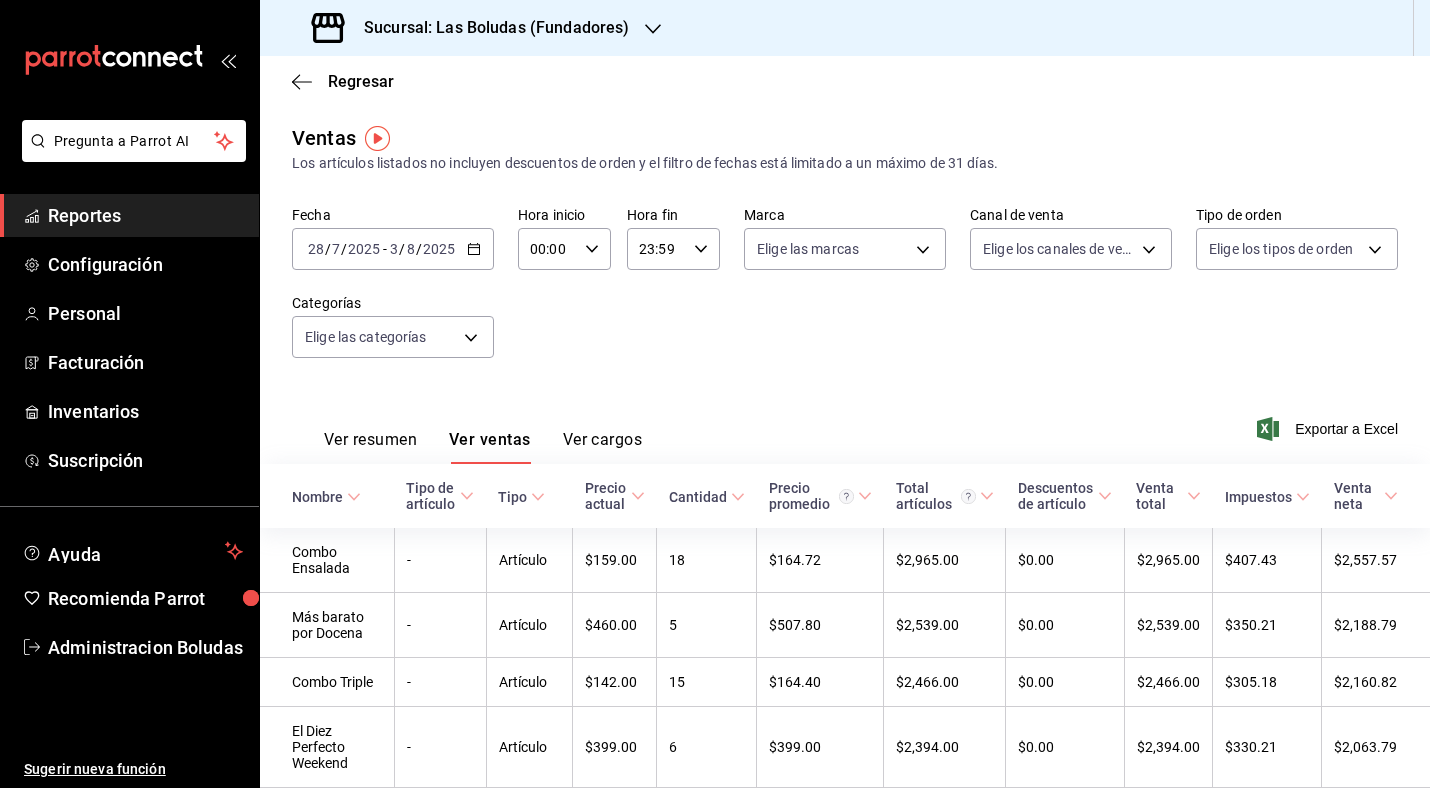 click on "Ver resumen Ver ventas Ver cargos Exportar a Excel" at bounding box center [845, 423] 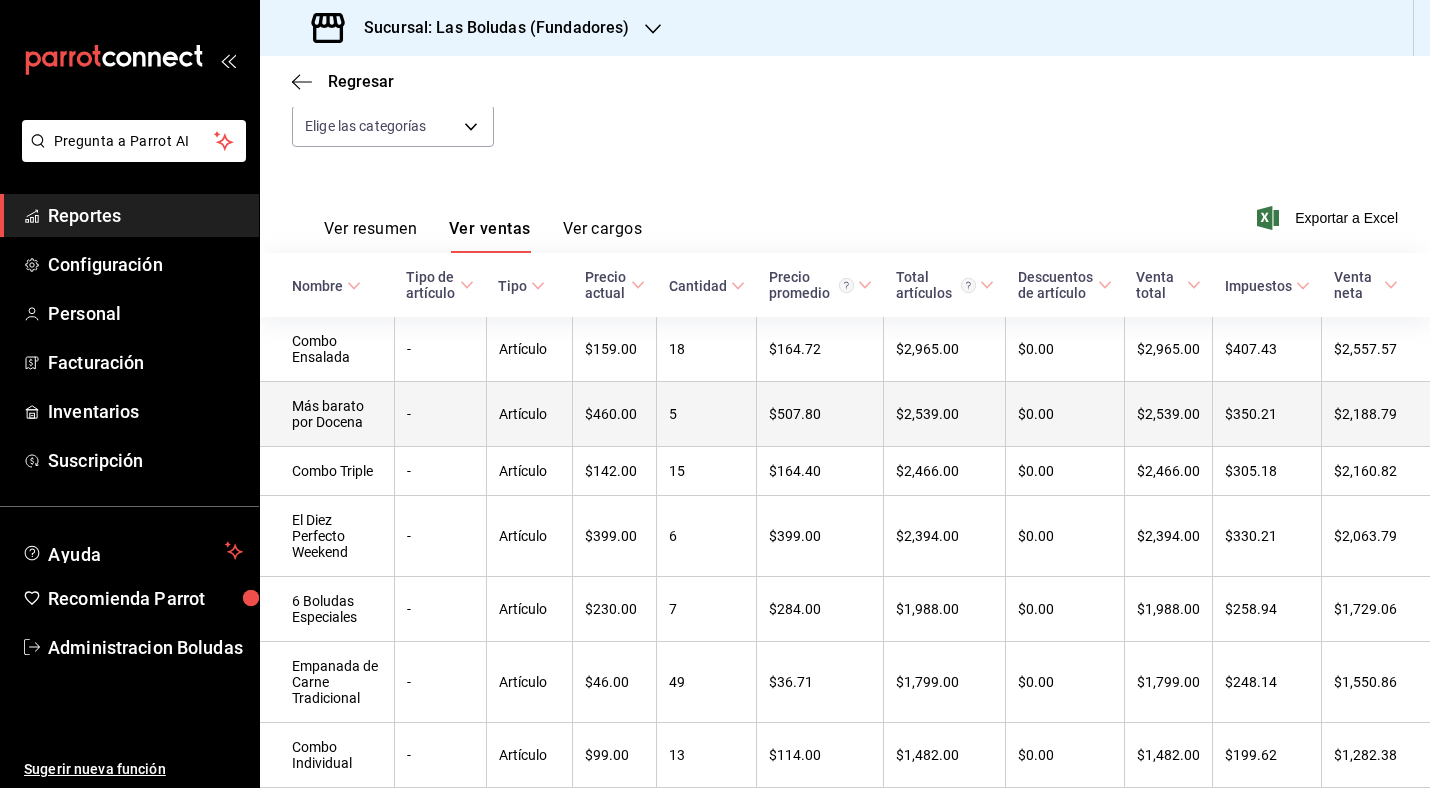 scroll, scrollTop: 209, scrollLeft: 0, axis: vertical 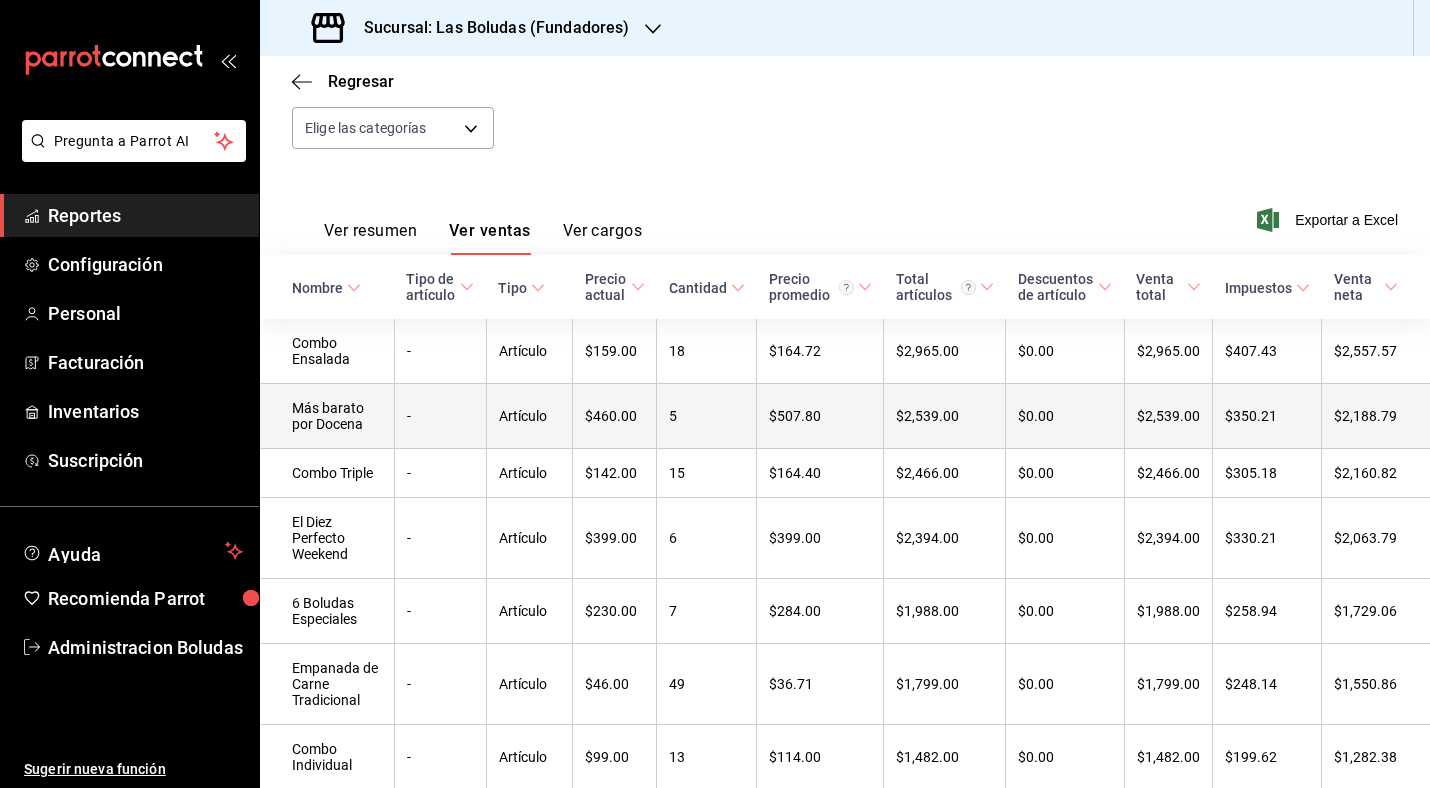 click on "Más barato por Docena" at bounding box center [327, 416] 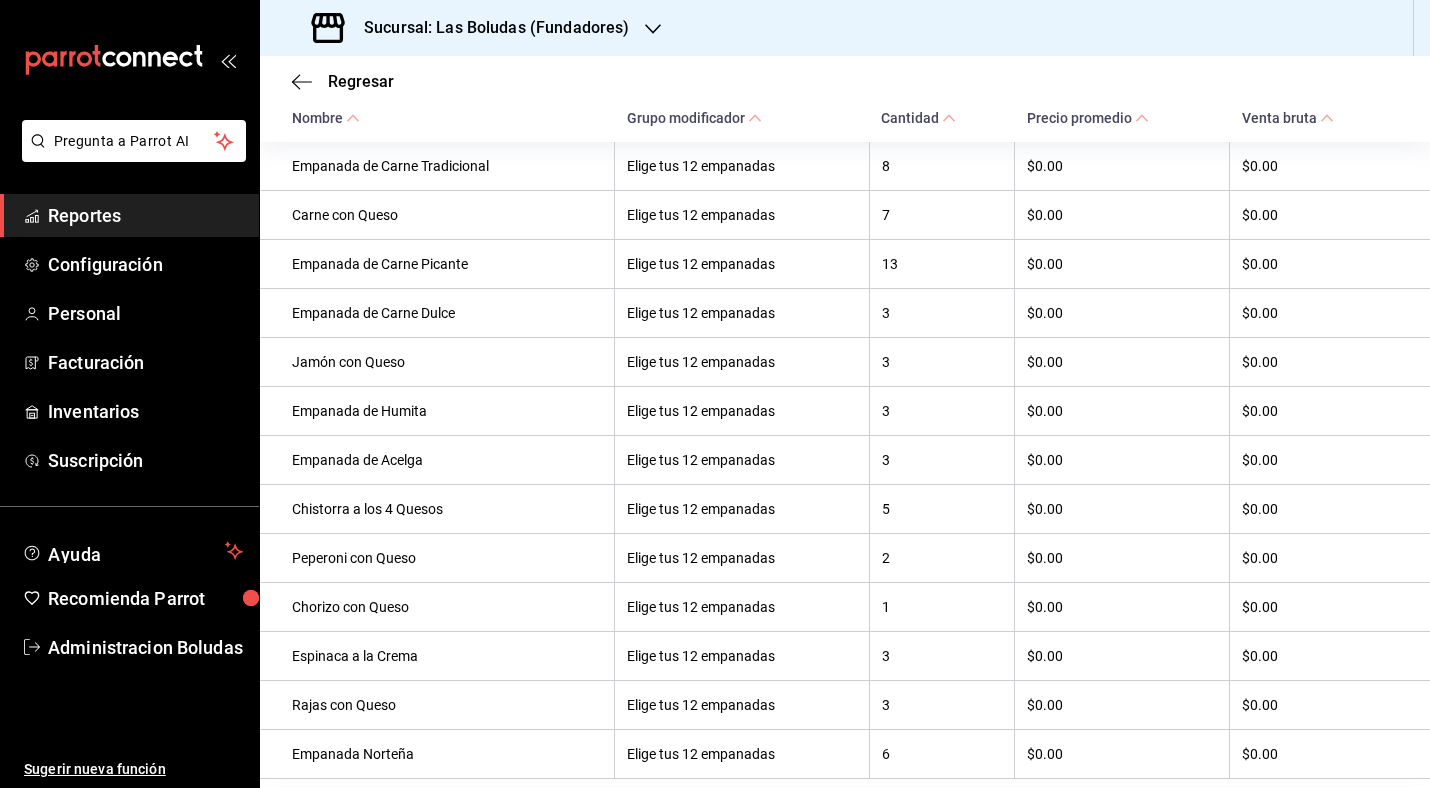 scroll, scrollTop: 527, scrollLeft: 0, axis: vertical 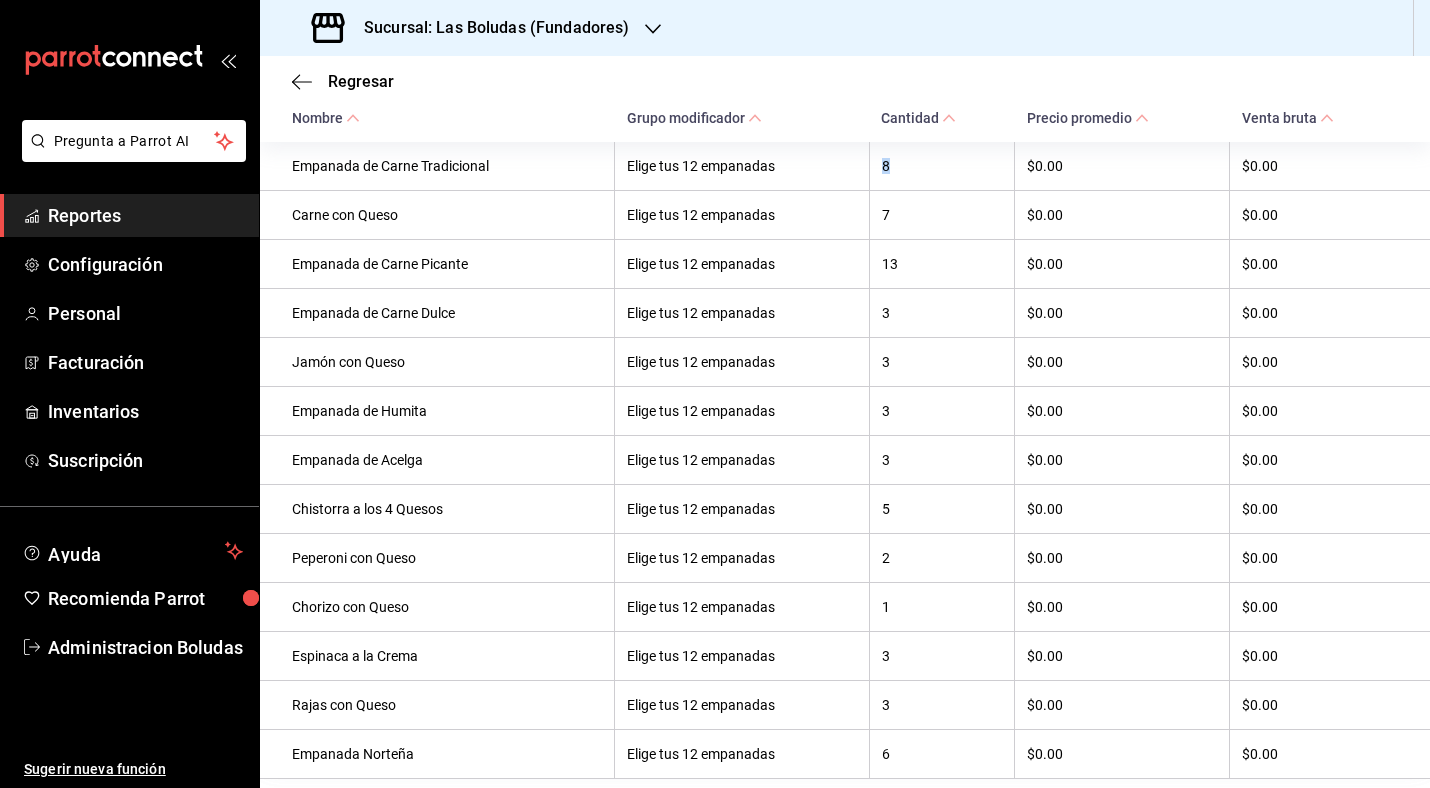 click on "8" at bounding box center (942, 166) 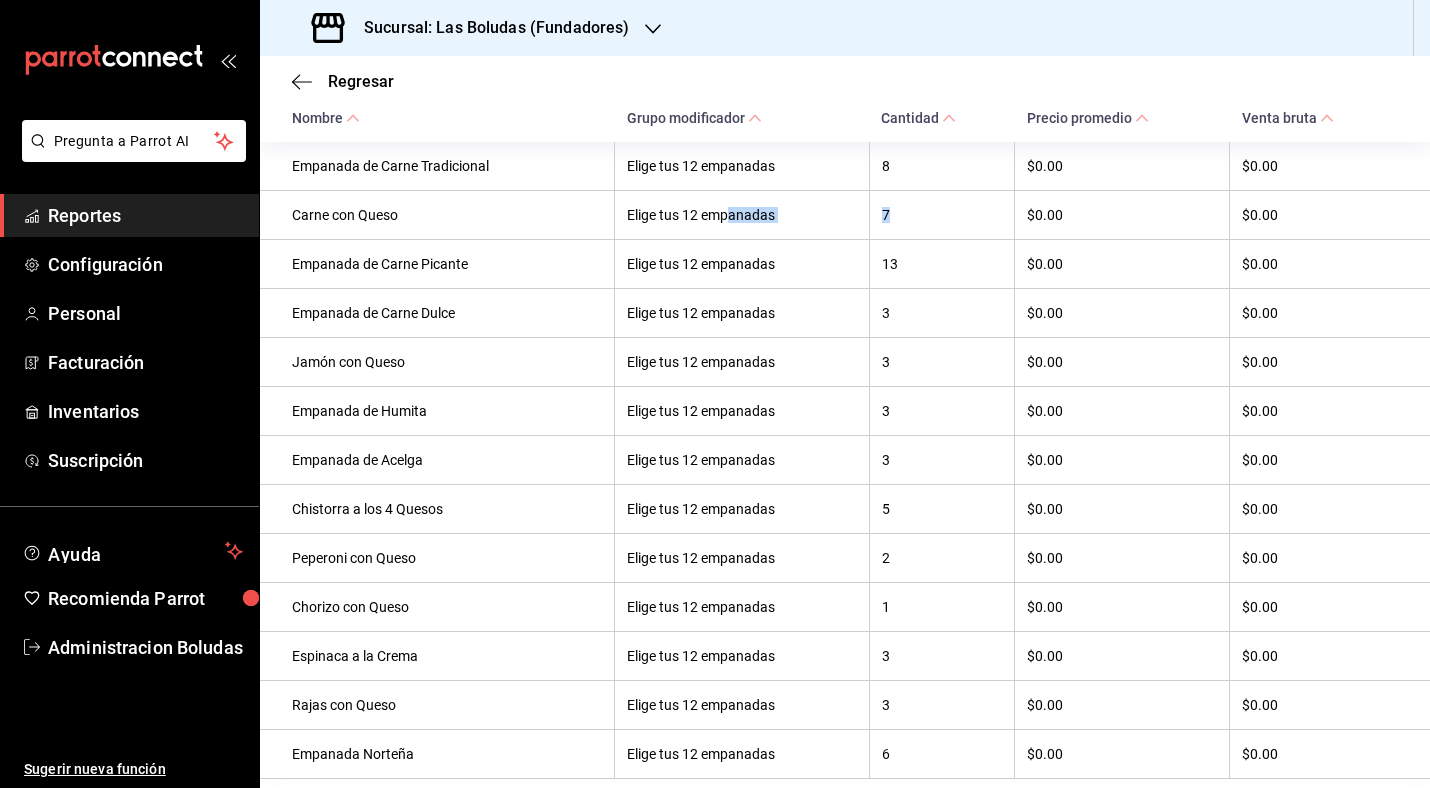 drag, startPoint x: 895, startPoint y: 211, endPoint x: 730, endPoint y: 217, distance: 165.10905 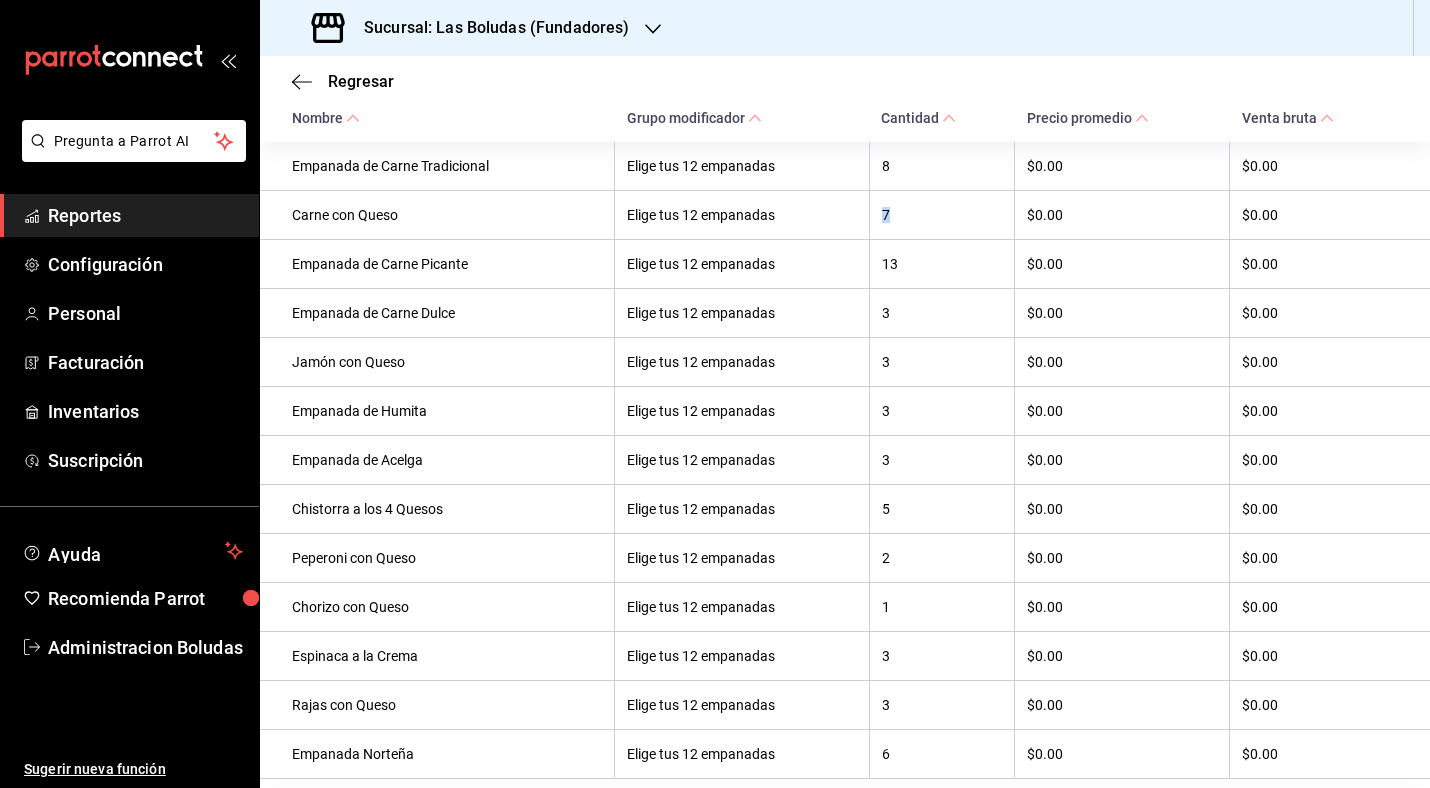 drag, startPoint x: 880, startPoint y: 216, endPoint x: 869, endPoint y: 215, distance: 11.045361 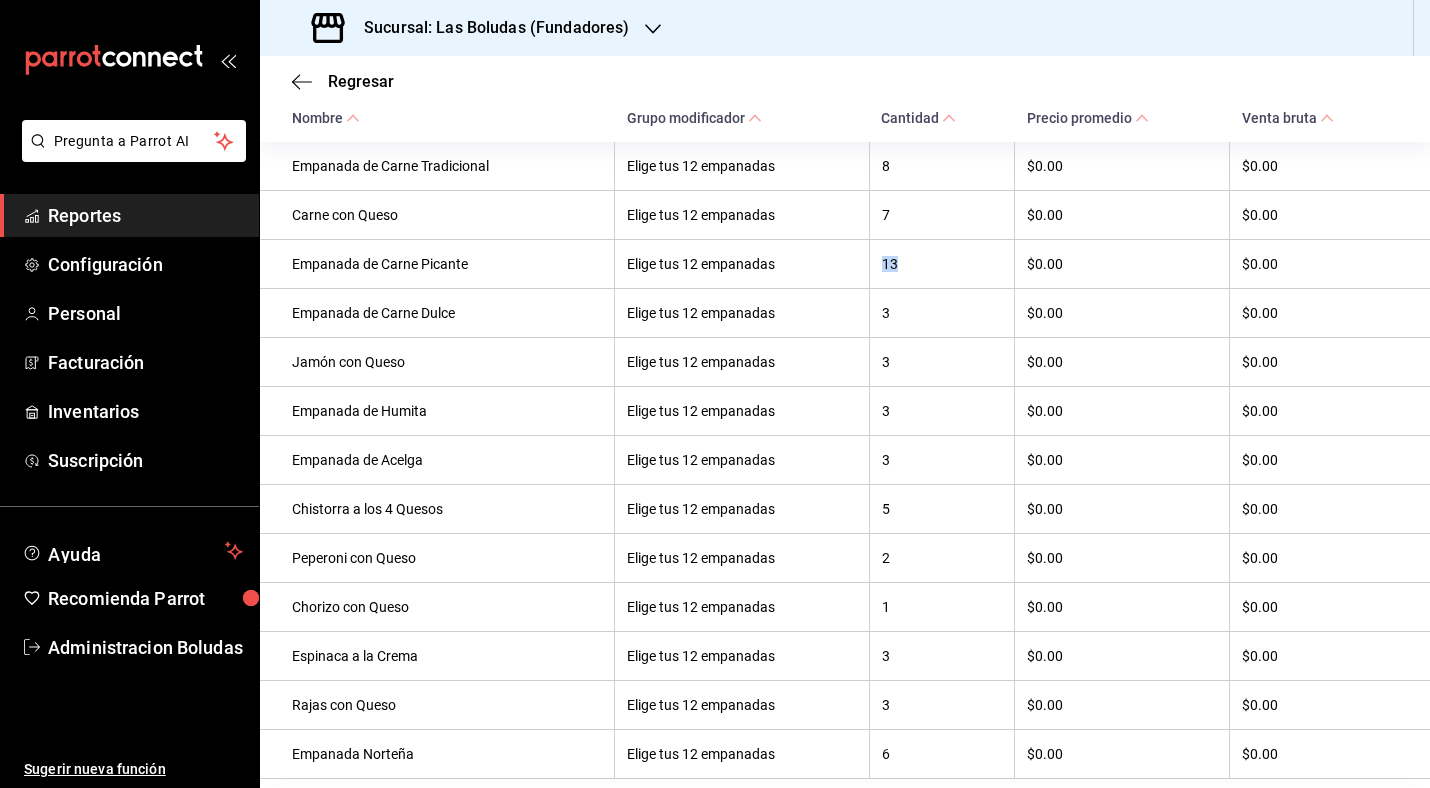 drag, startPoint x: 887, startPoint y: 261, endPoint x: 844, endPoint y: 264, distance: 43.104523 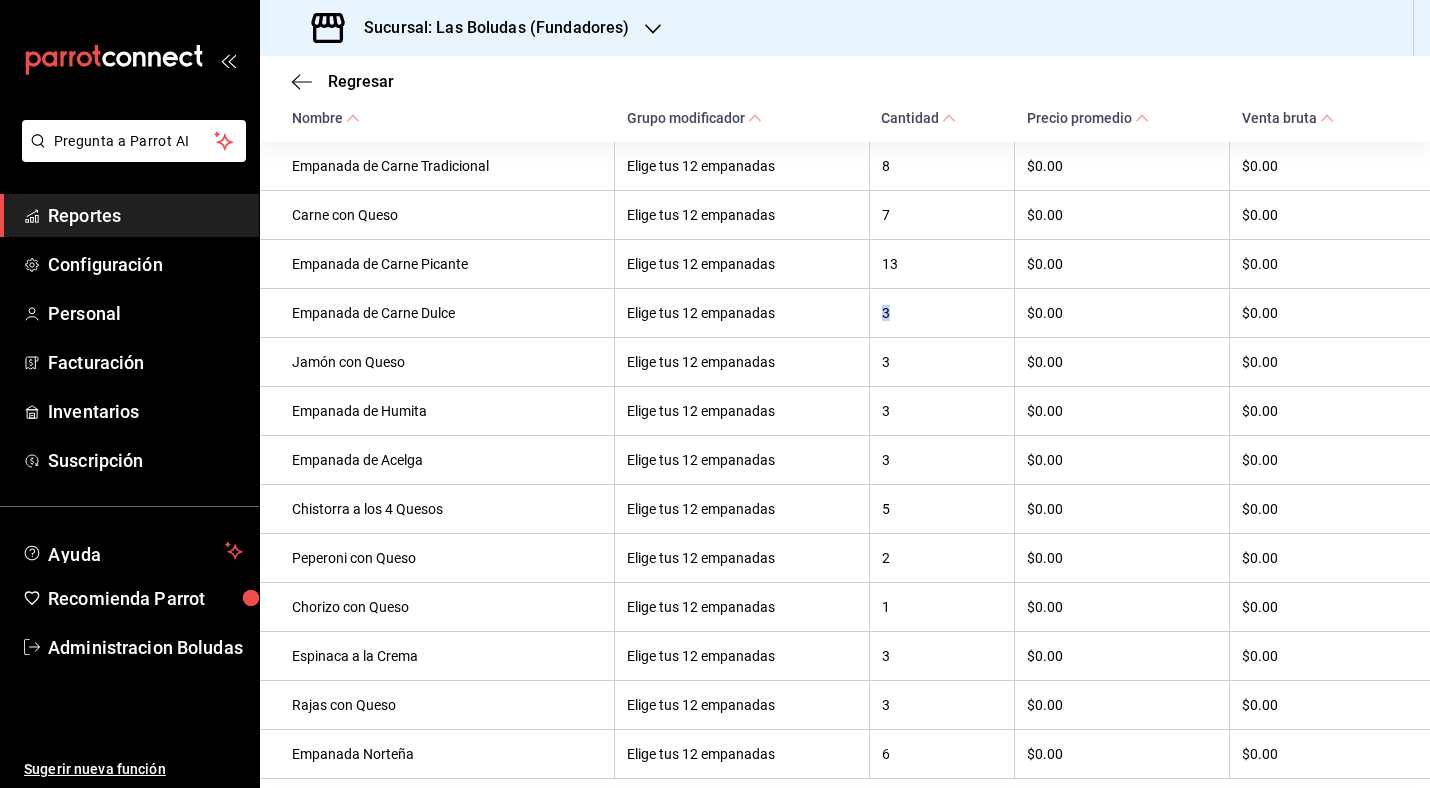 drag, startPoint x: 877, startPoint y: 314, endPoint x: 891, endPoint y: 310, distance: 14.56022 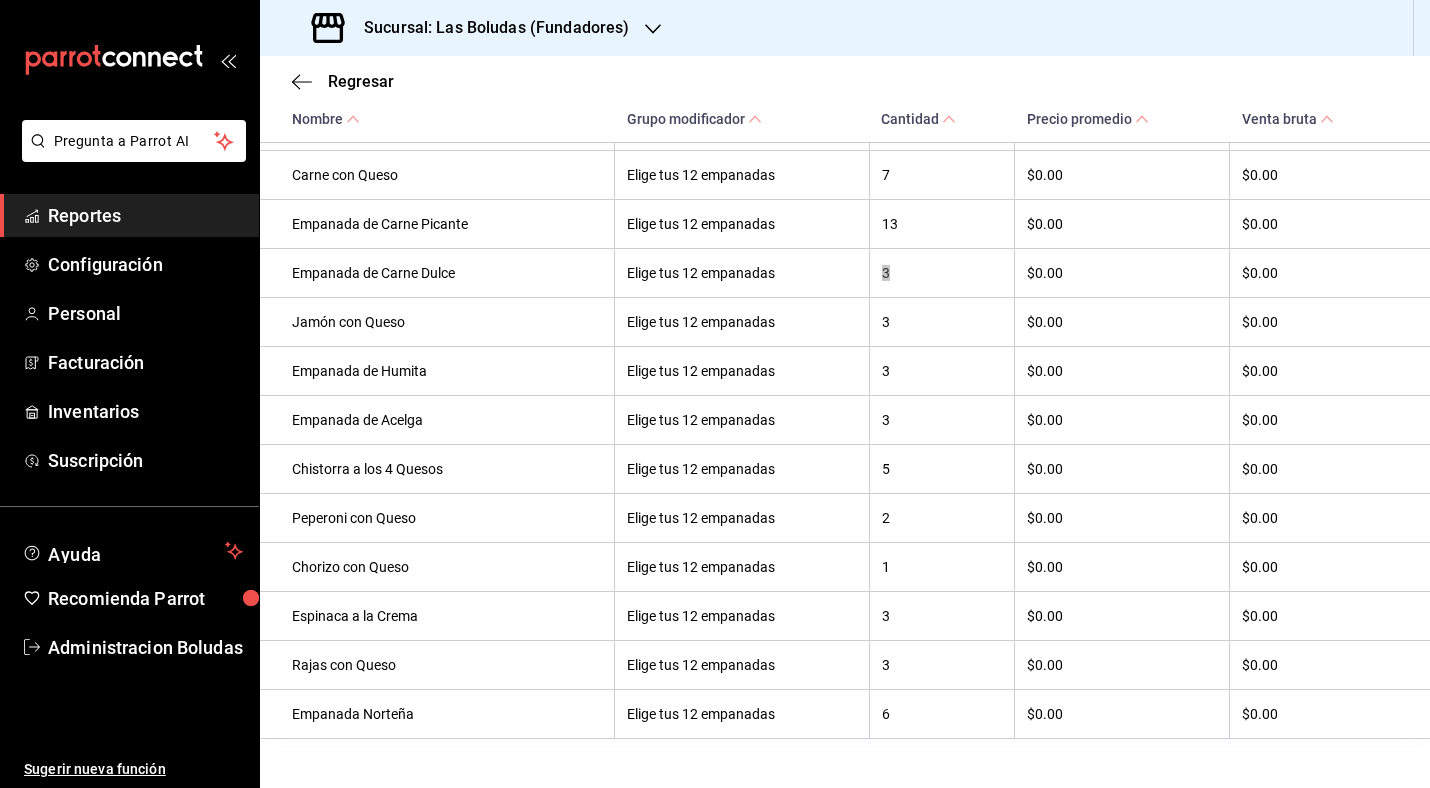 scroll, scrollTop: 630, scrollLeft: 0, axis: vertical 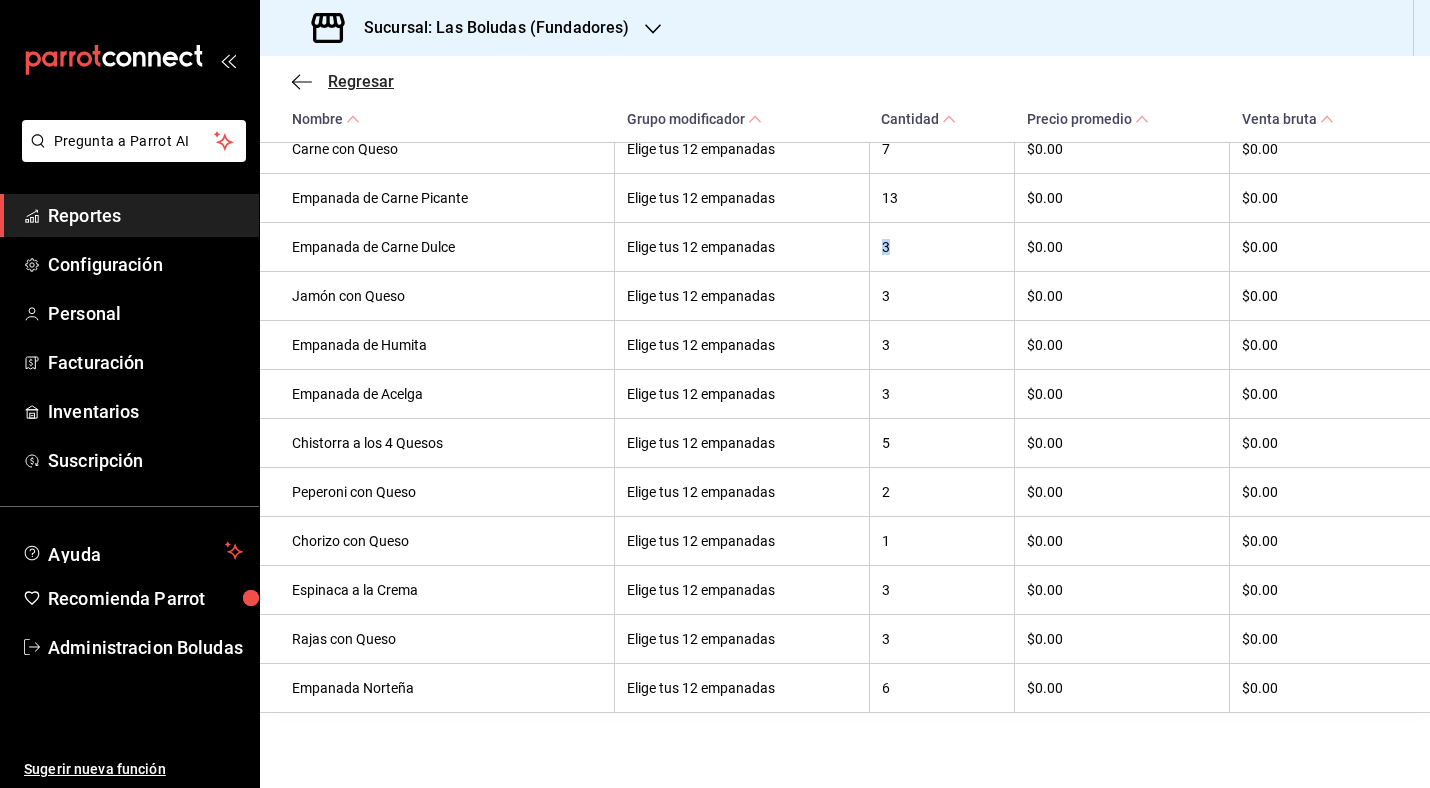 click 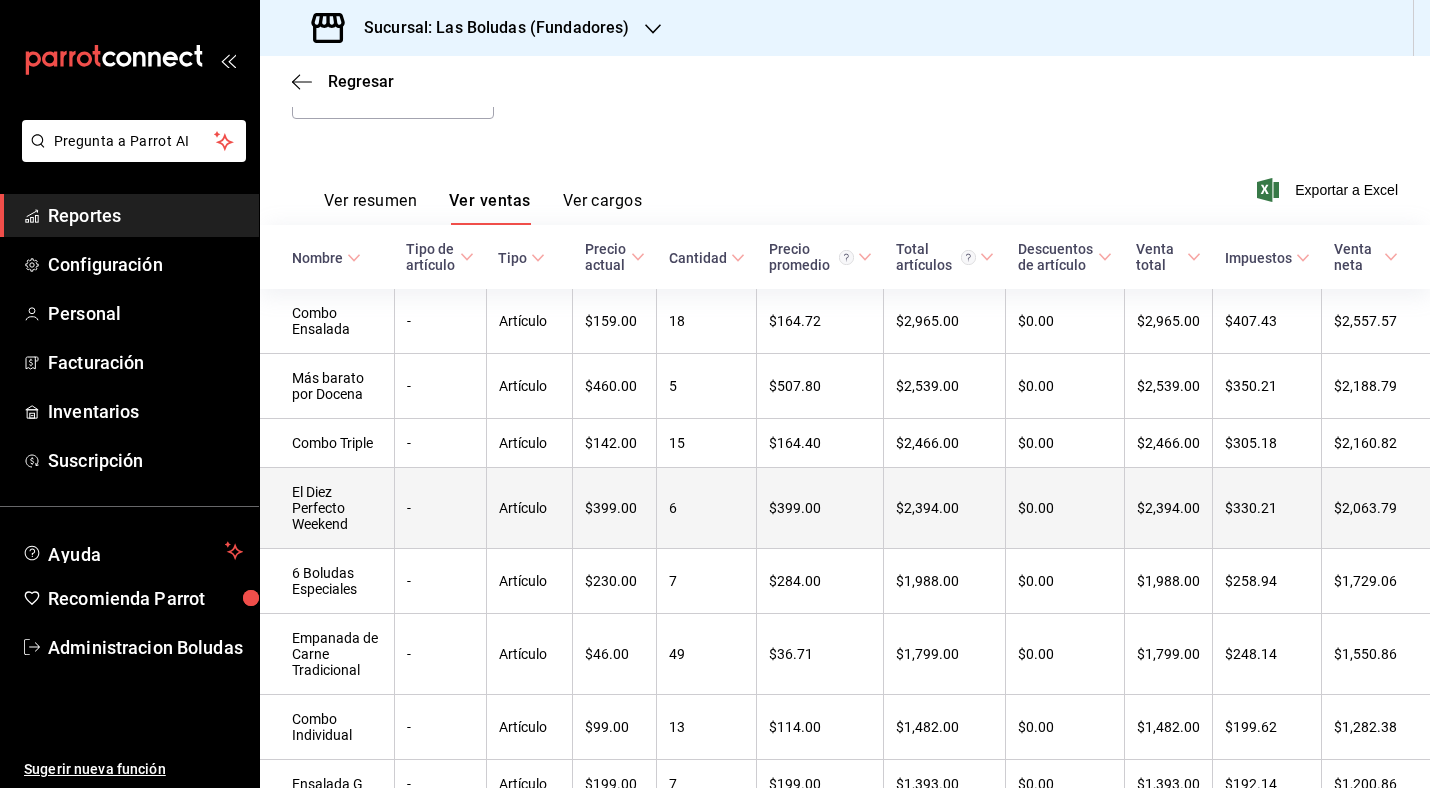 scroll, scrollTop: 240, scrollLeft: 0, axis: vertical 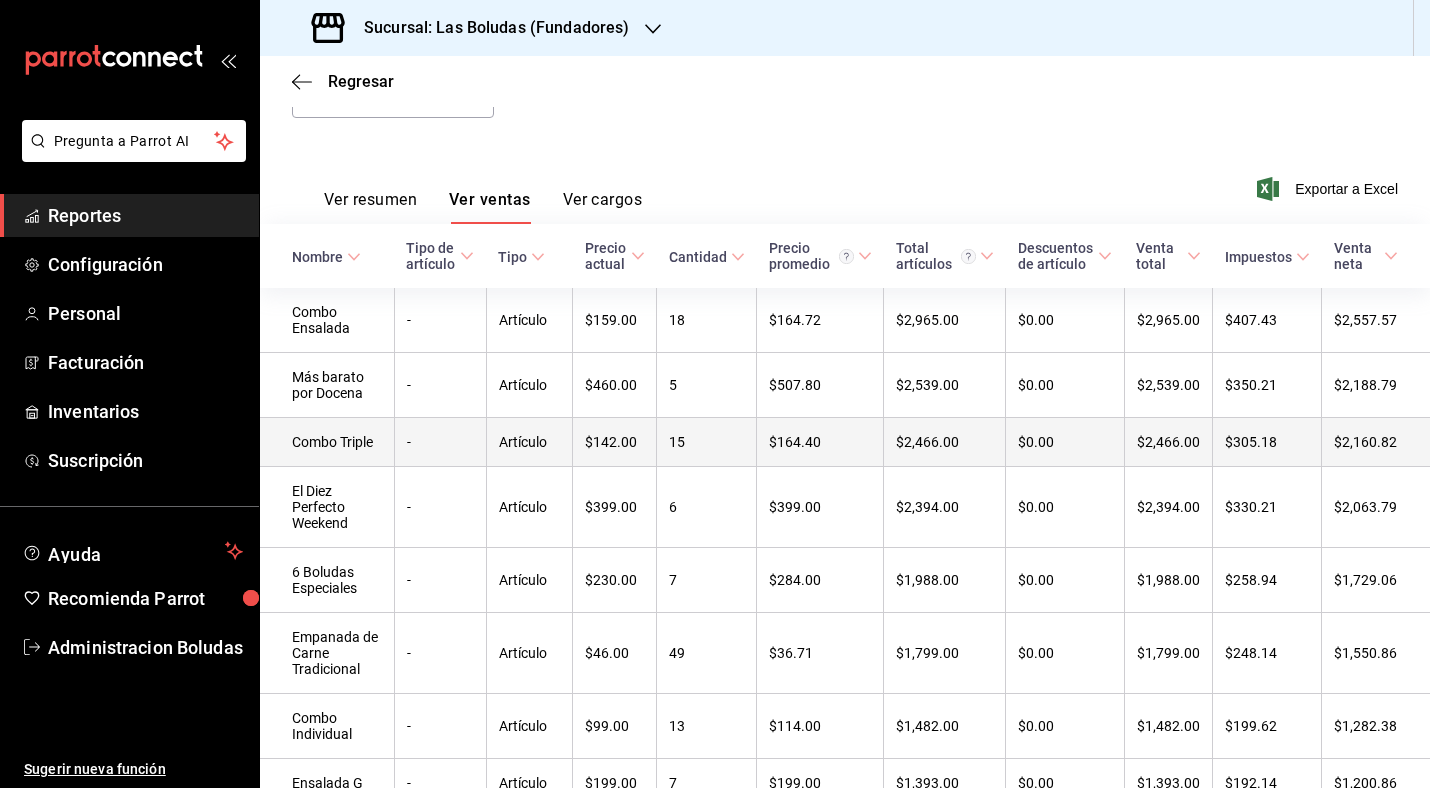 click on "-" at bounding box center (440, 442) 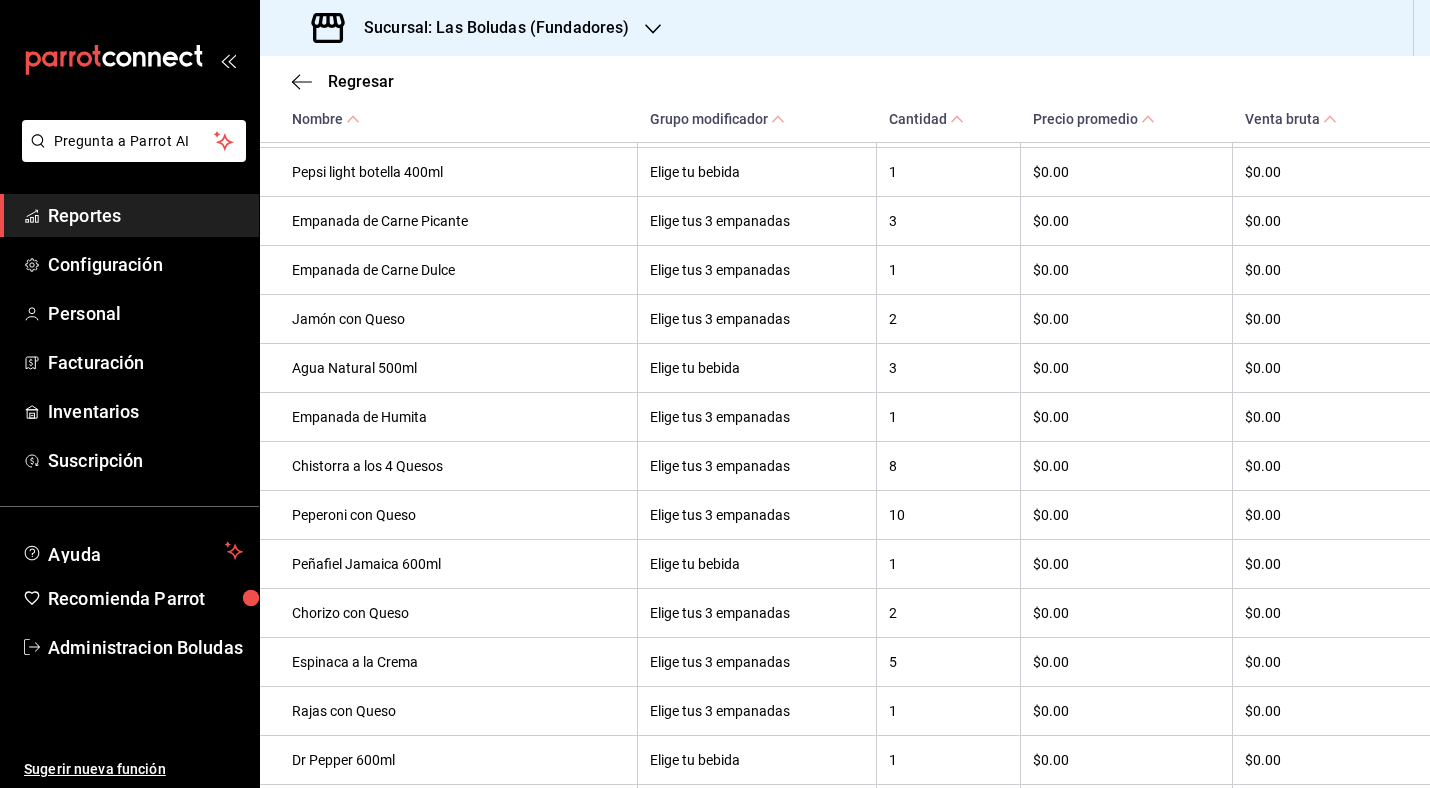 scroll, scrollTop: 1037, scrollLeft: 0, axis: vertical 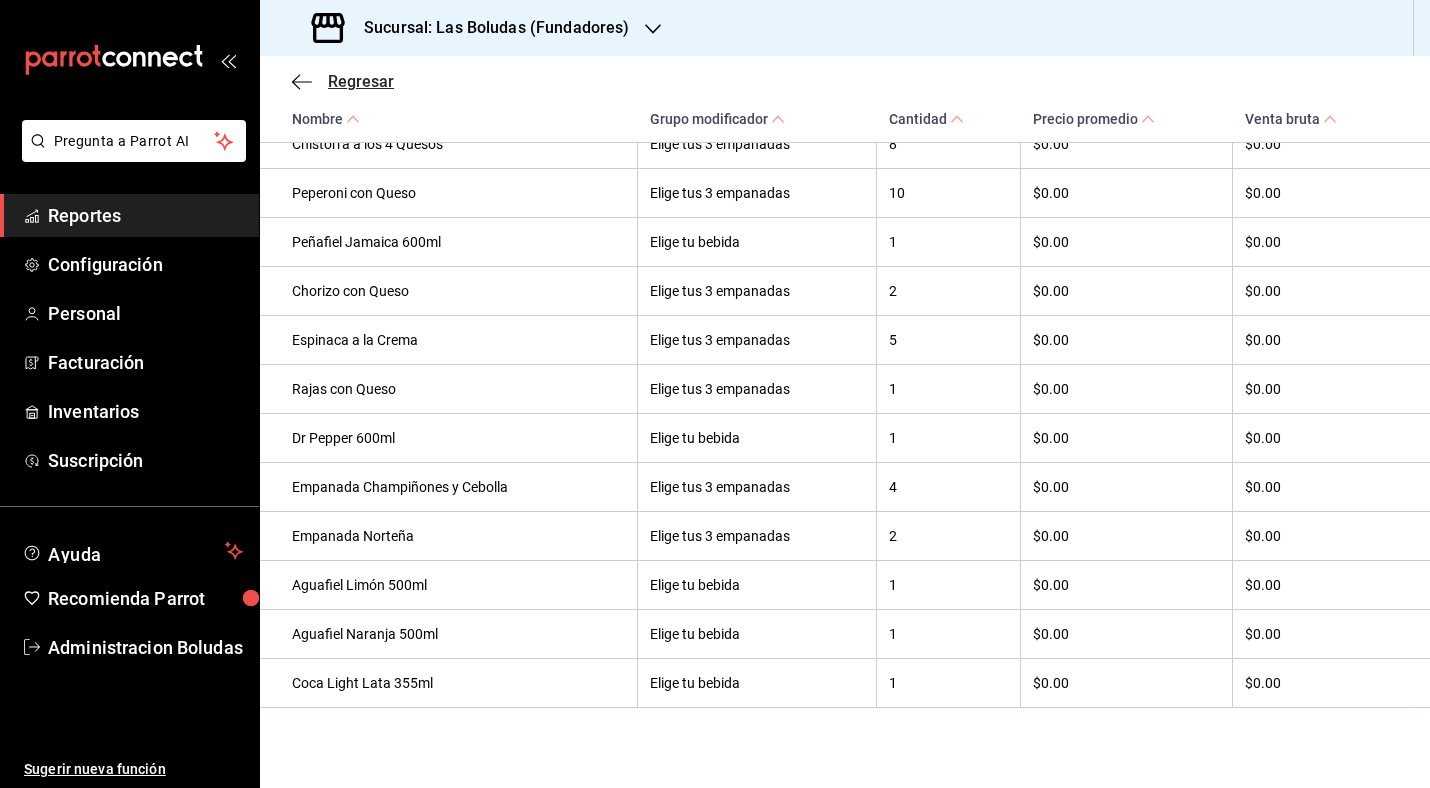 click 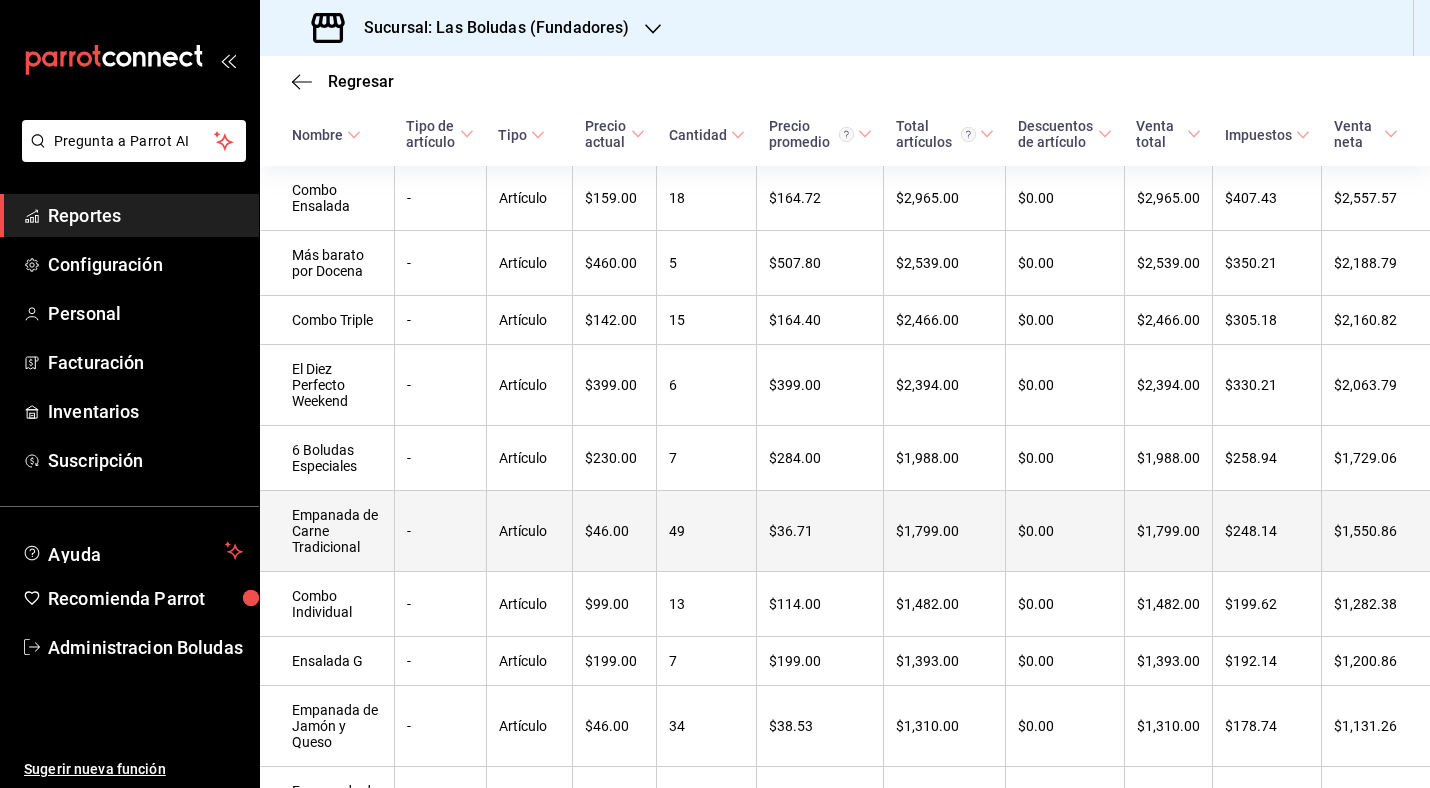 scroll, scrollTop: 371, scrollLeft: 0, axis: vertical 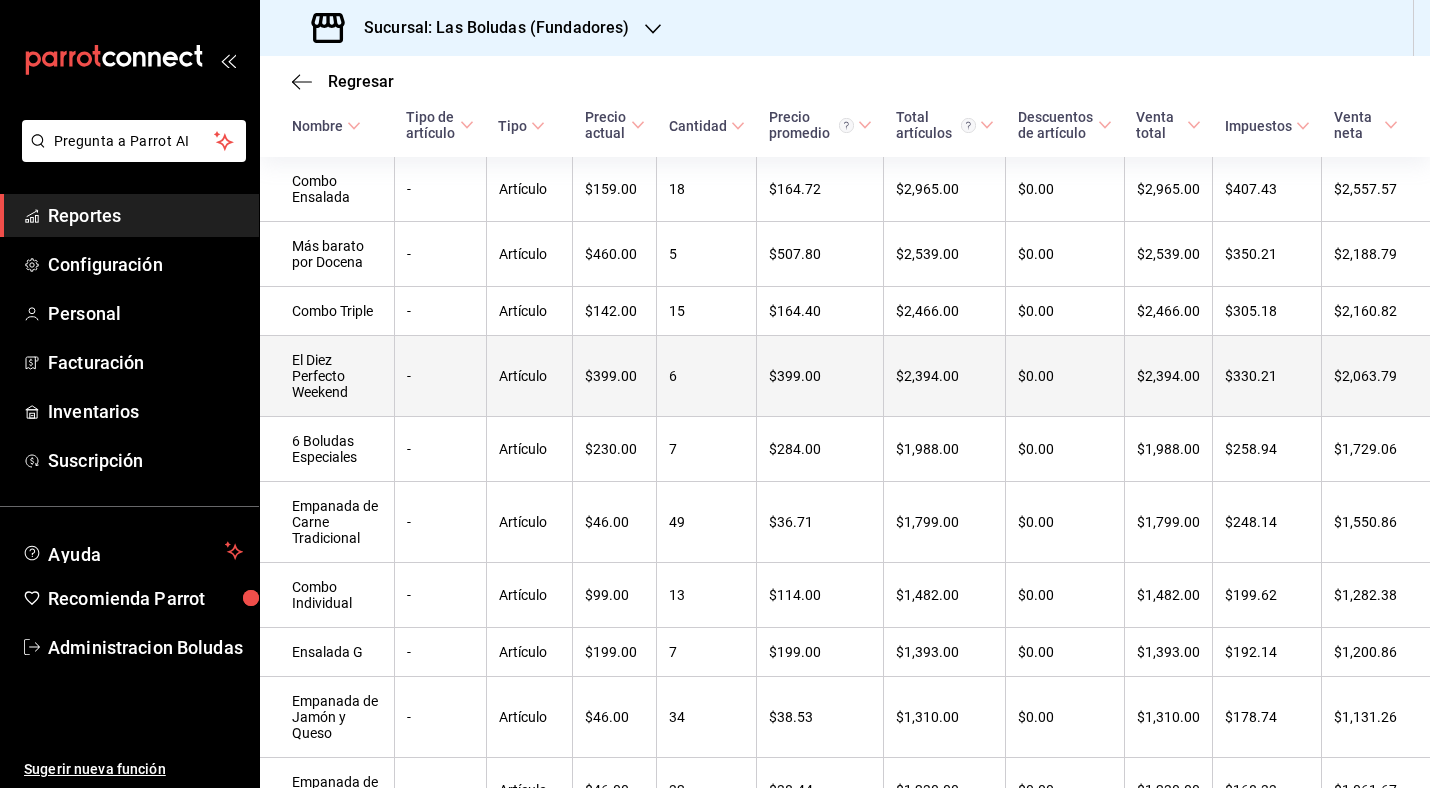 click on "-" at bounding box center [440, 376] 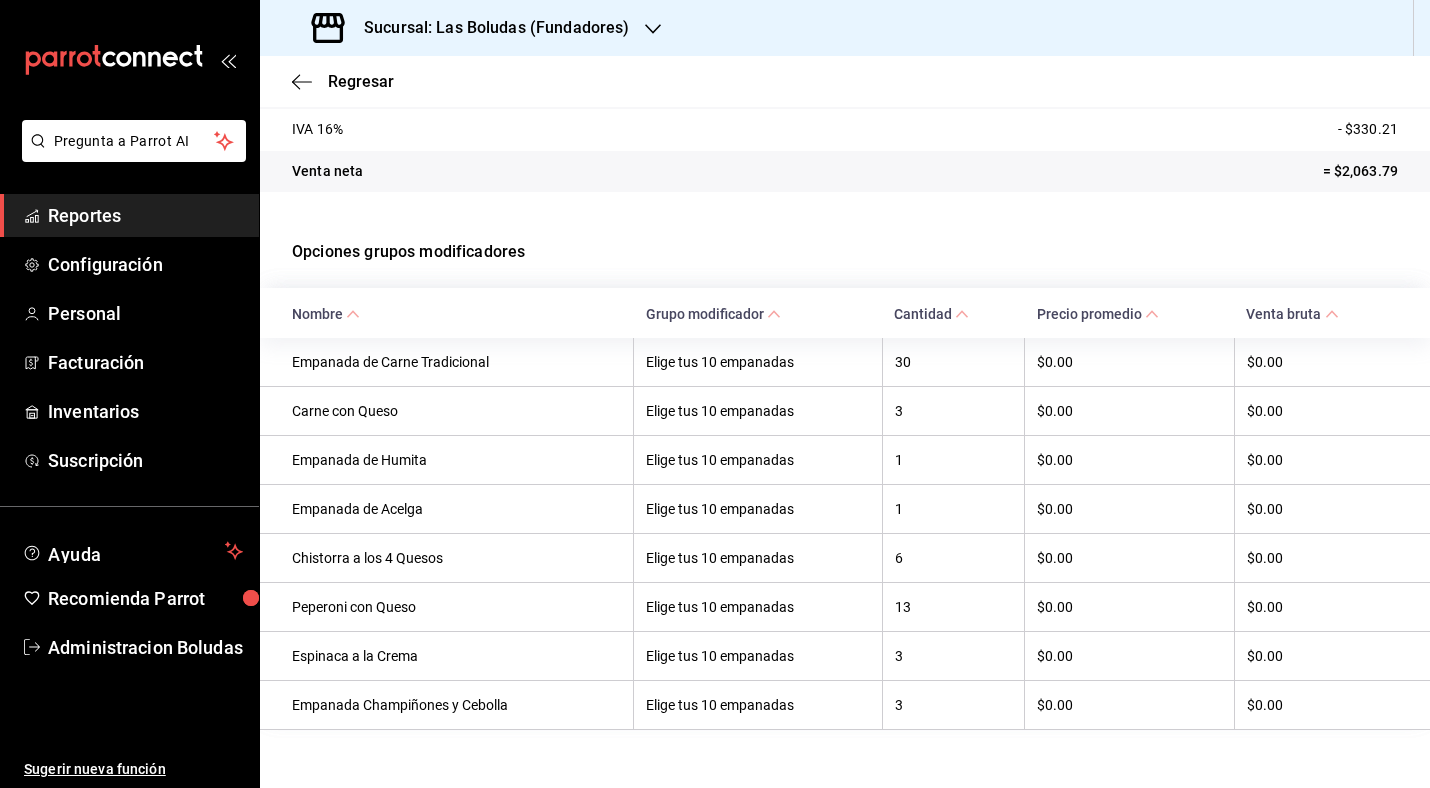 scroll, scrollTop: 357, scrollLeft: 0, axis: vertical 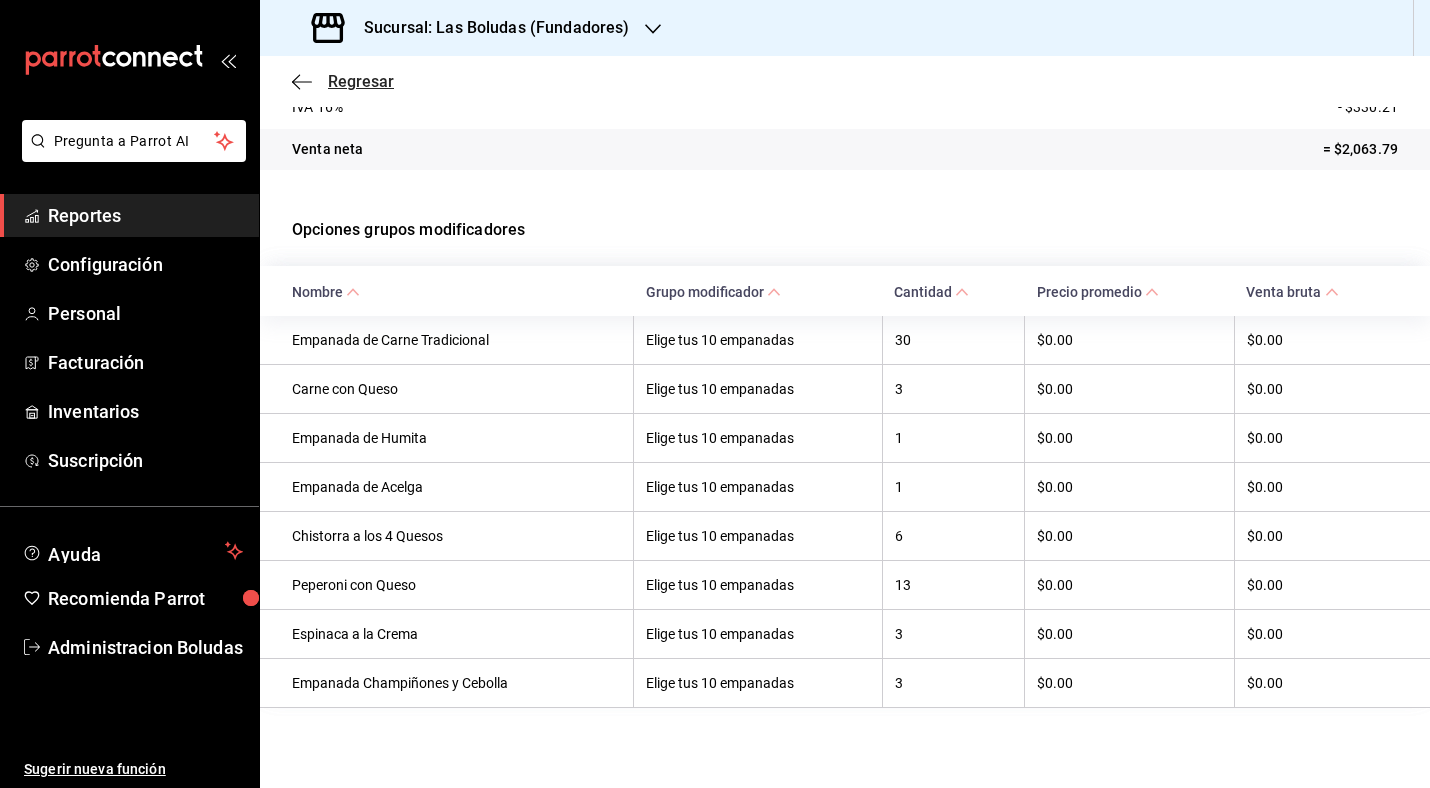 click on "Regresar" at bounding box center (343, 81) 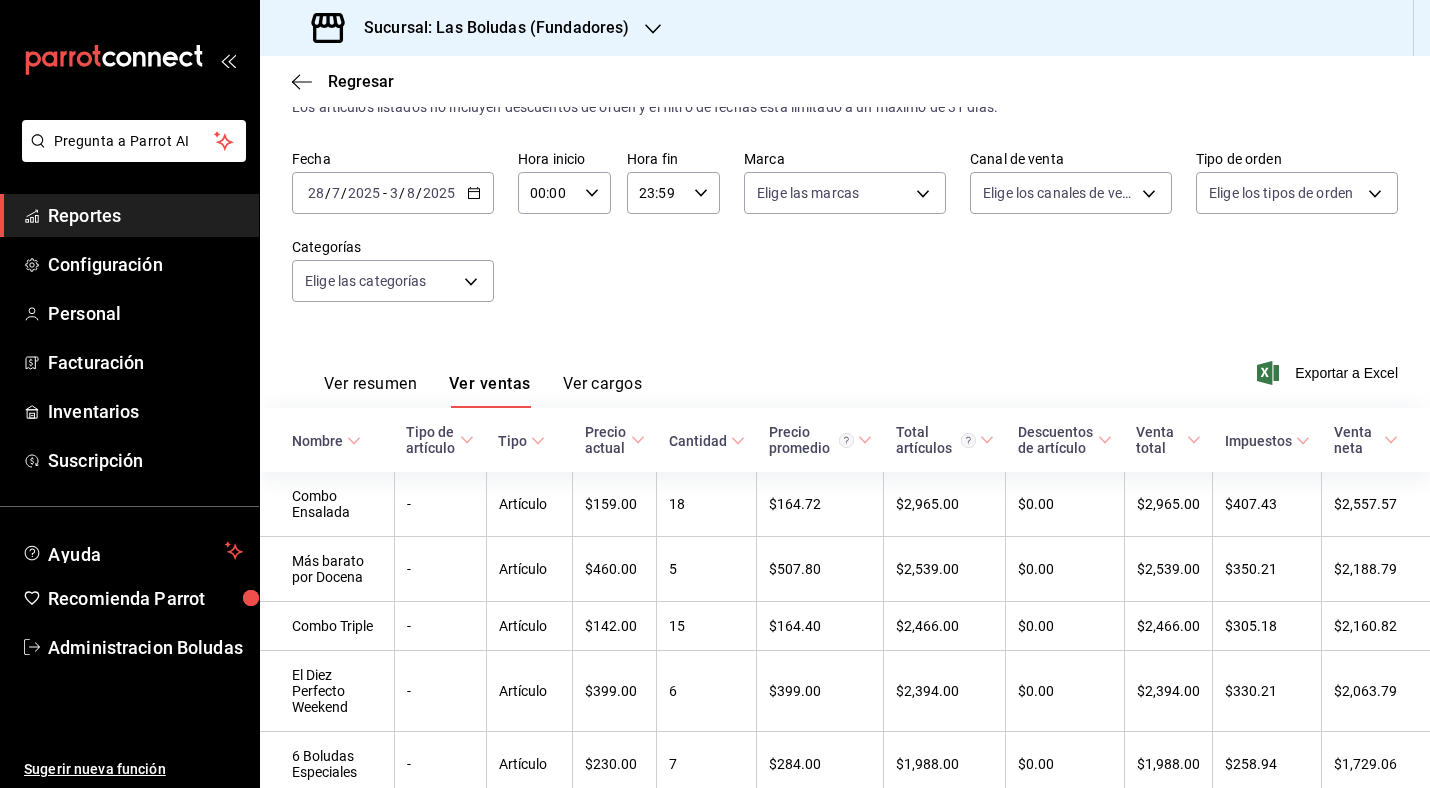 scroll, scrollTop: 405, scrollLeft: 0, axis: vertical 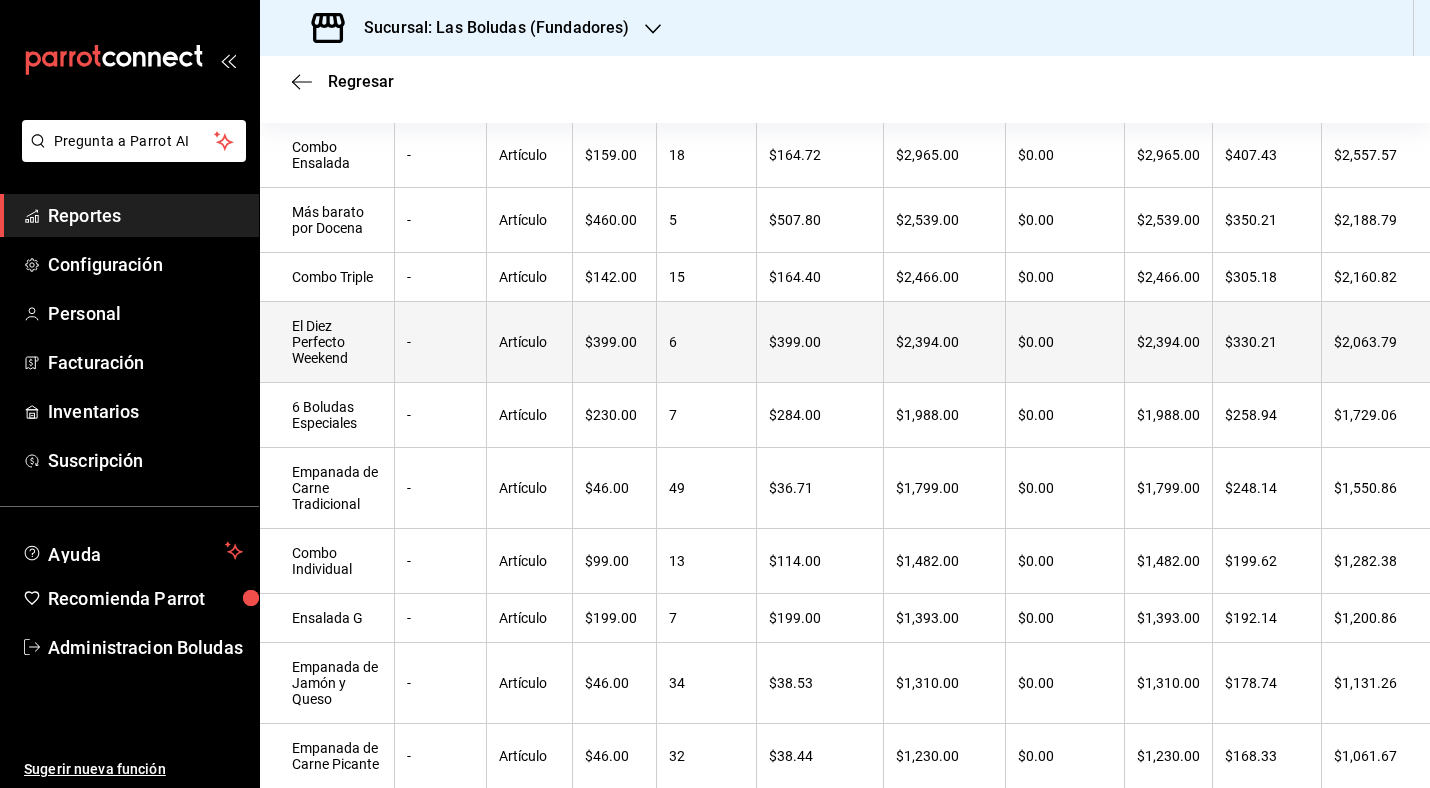 click on "6" at bounding box center (707, 342) 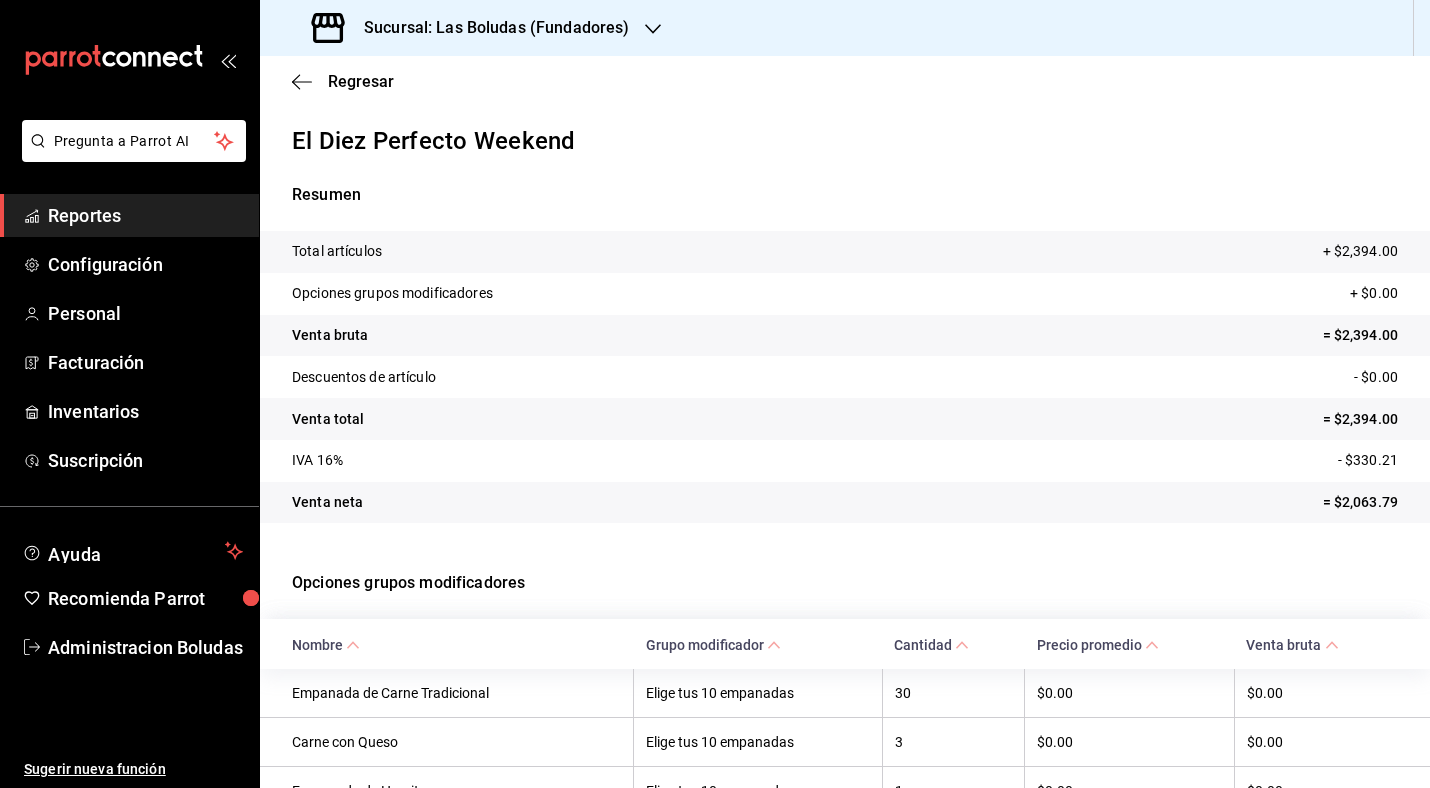 click on "Regresar" at bounding box center (845, 81) 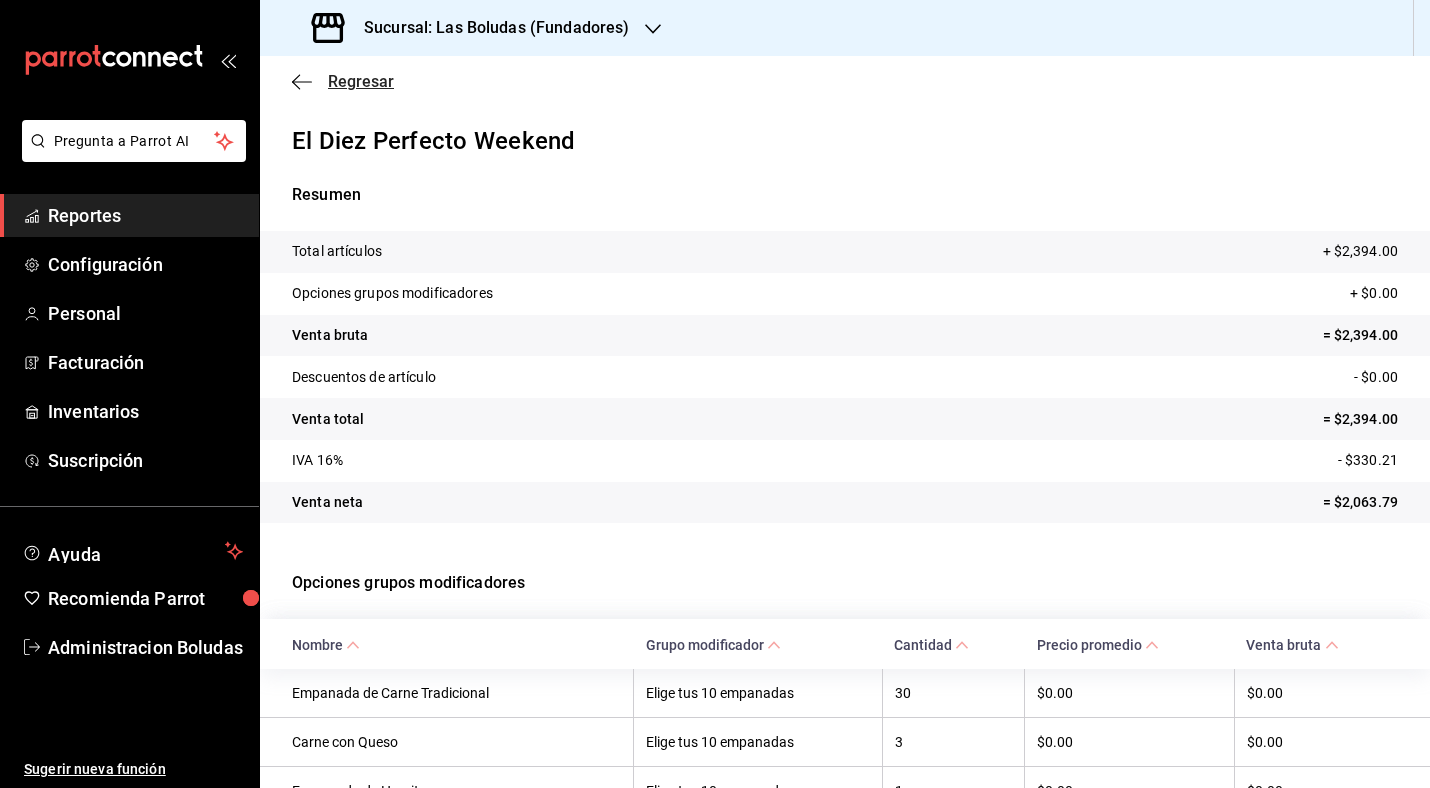 click 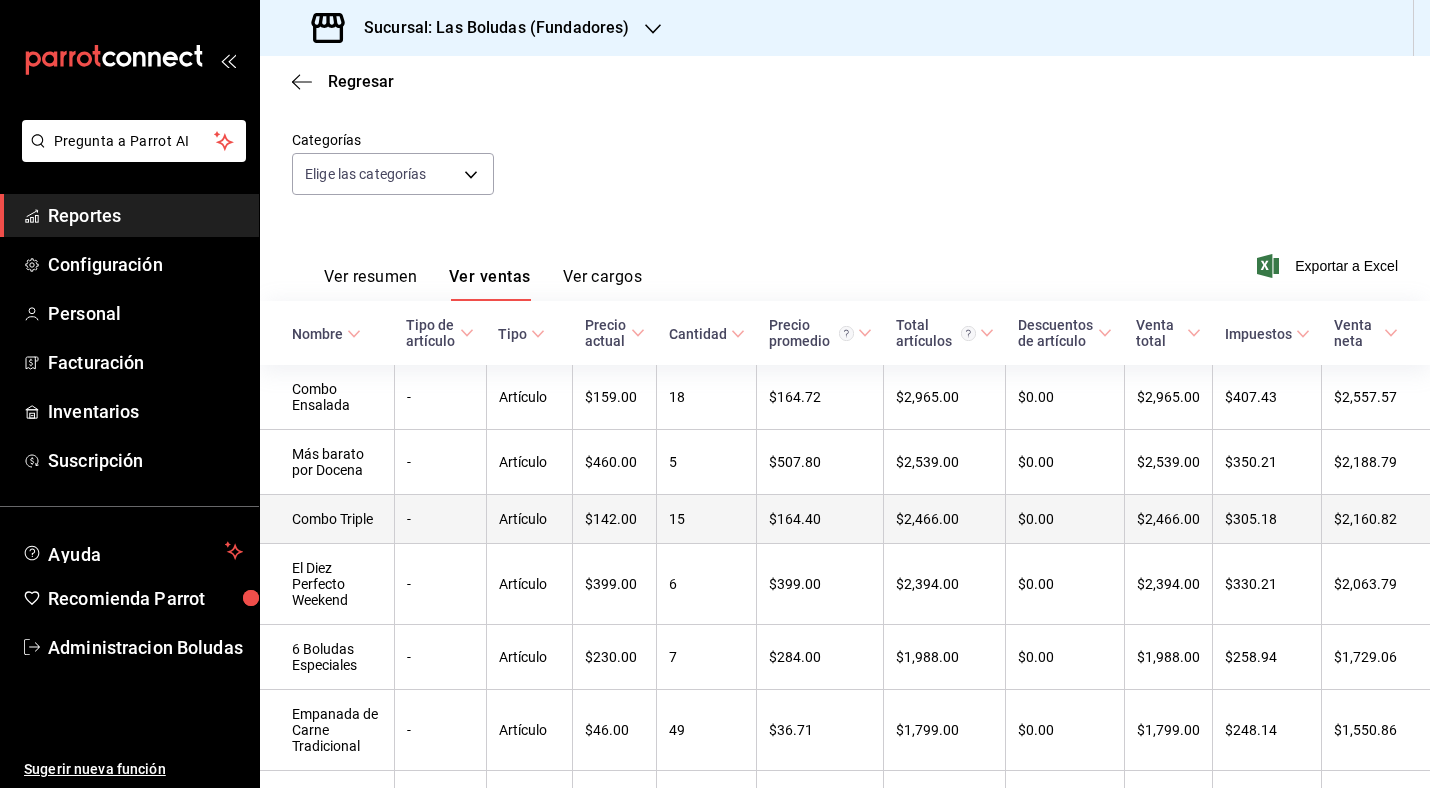 scroll, scrollTop: 167, scrollLeft: 0, axis: vertical 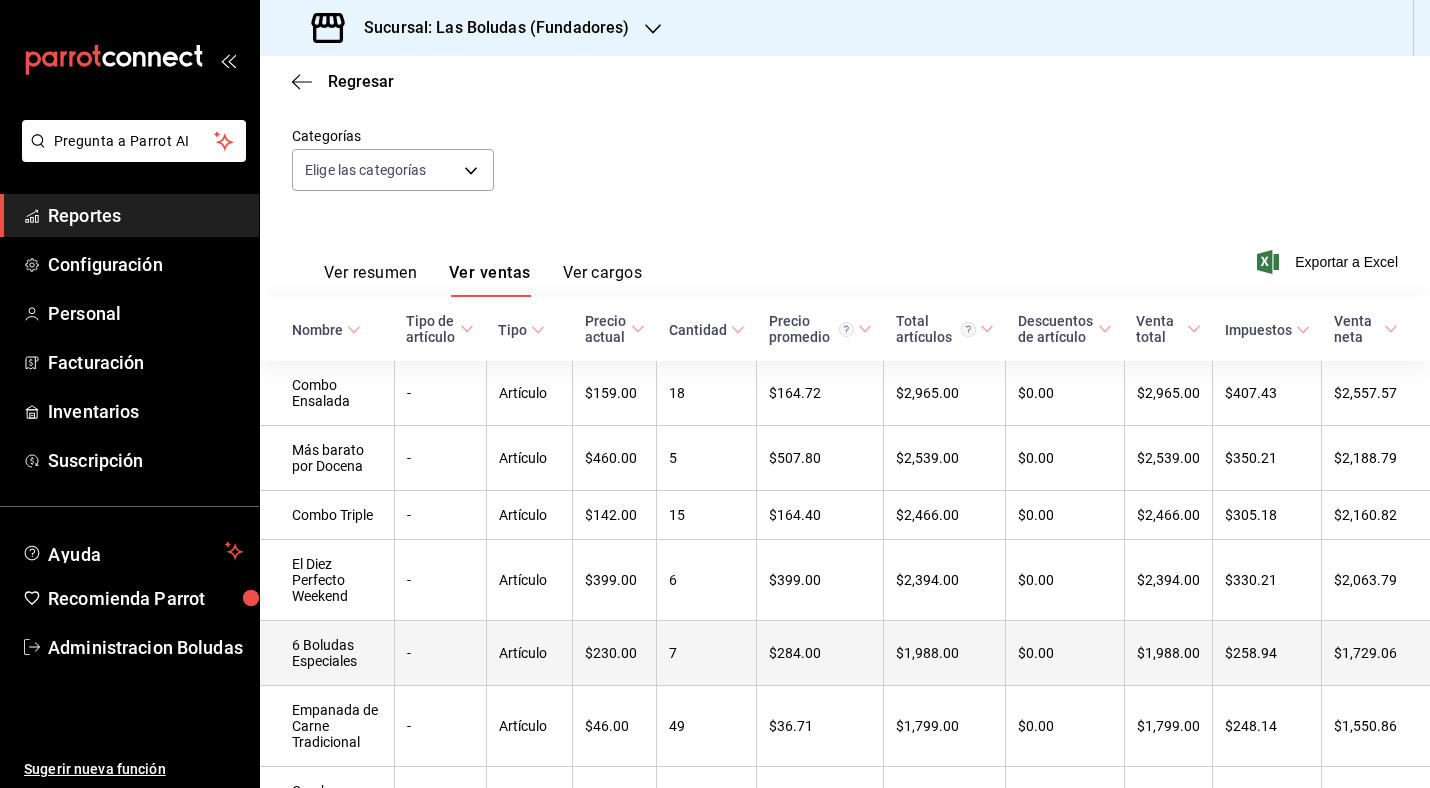 click on "-" at bounding box center [440, 653] 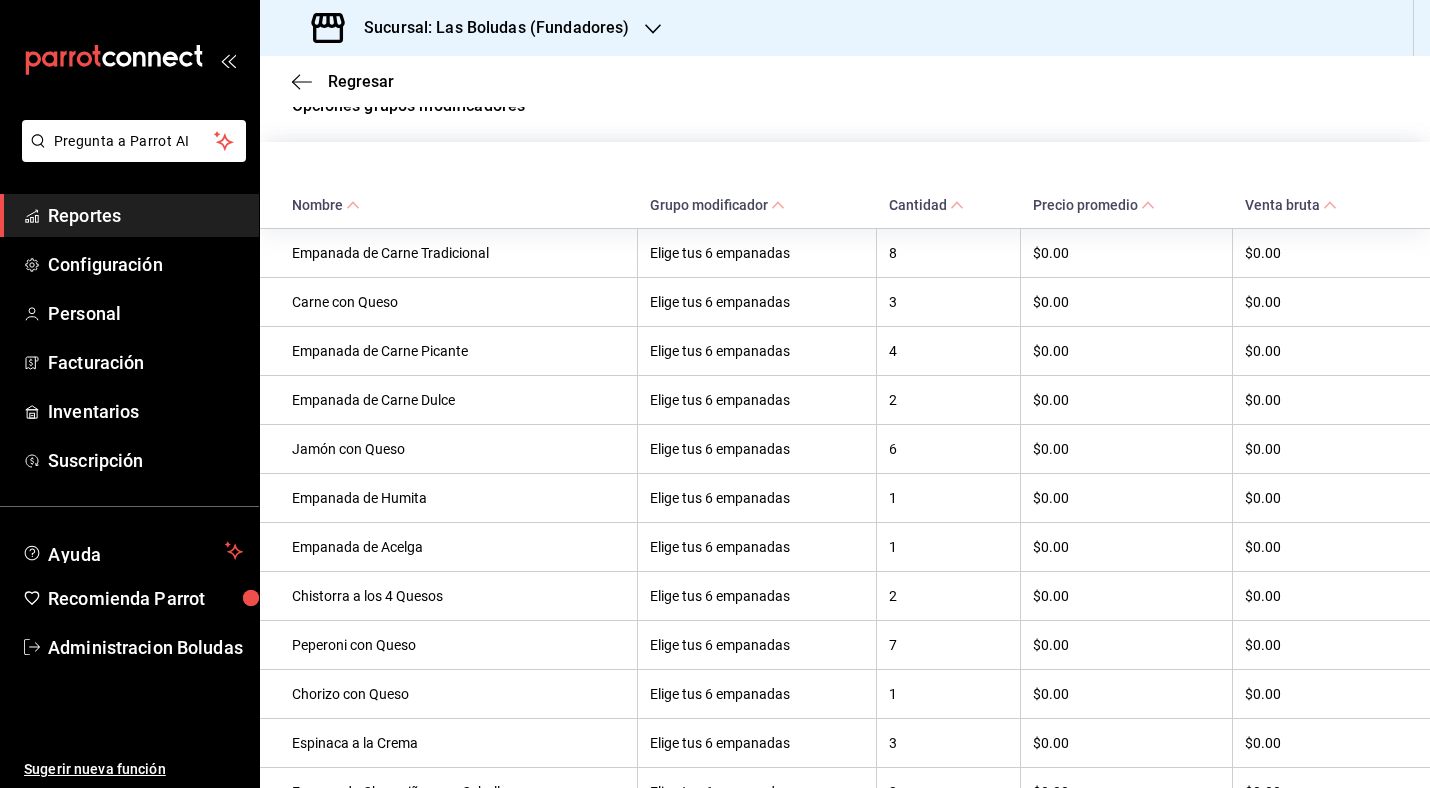scroll, scrollTop: 604, scrollLeft: 0, axis: vertical 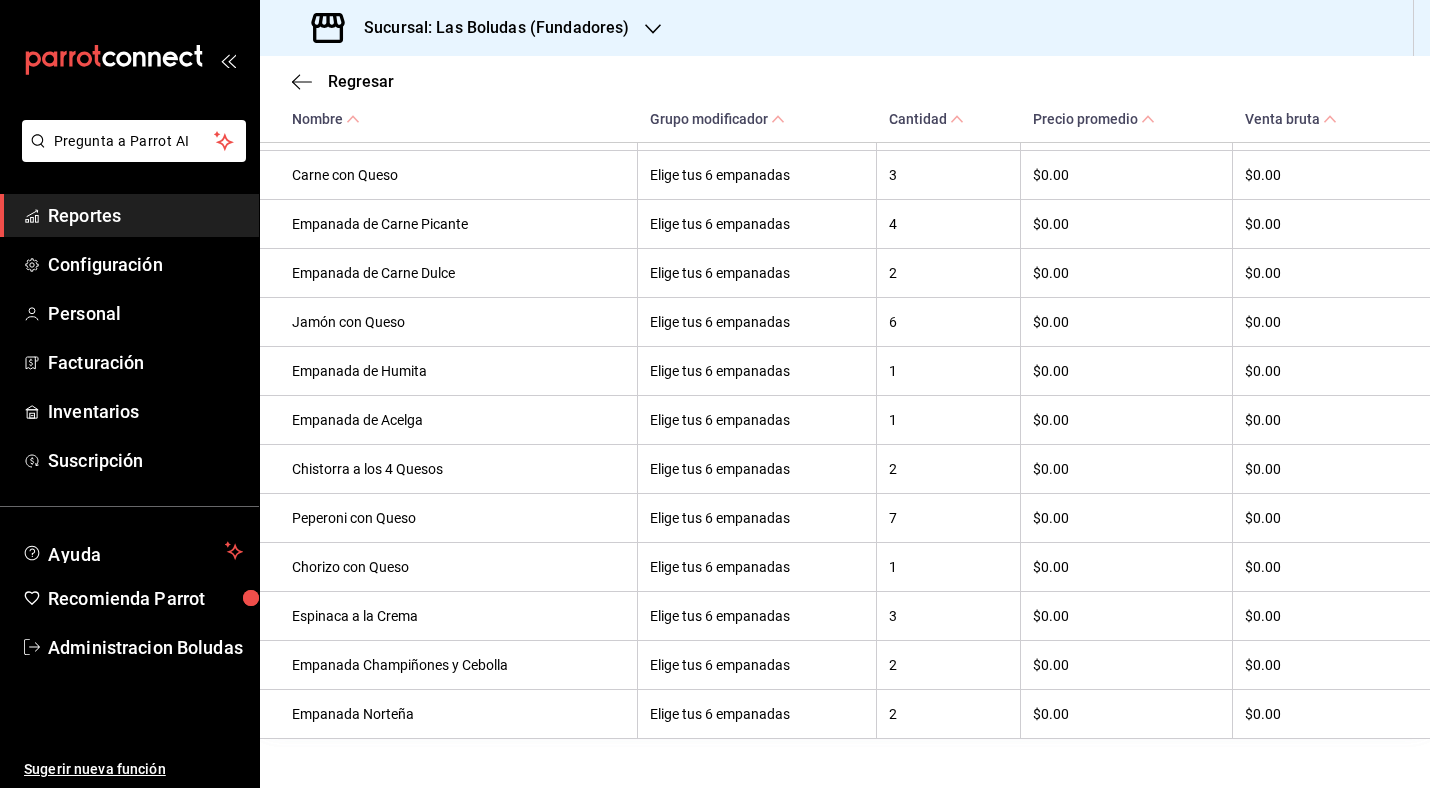 click on "Regresar" at bounding box center (845, 81) 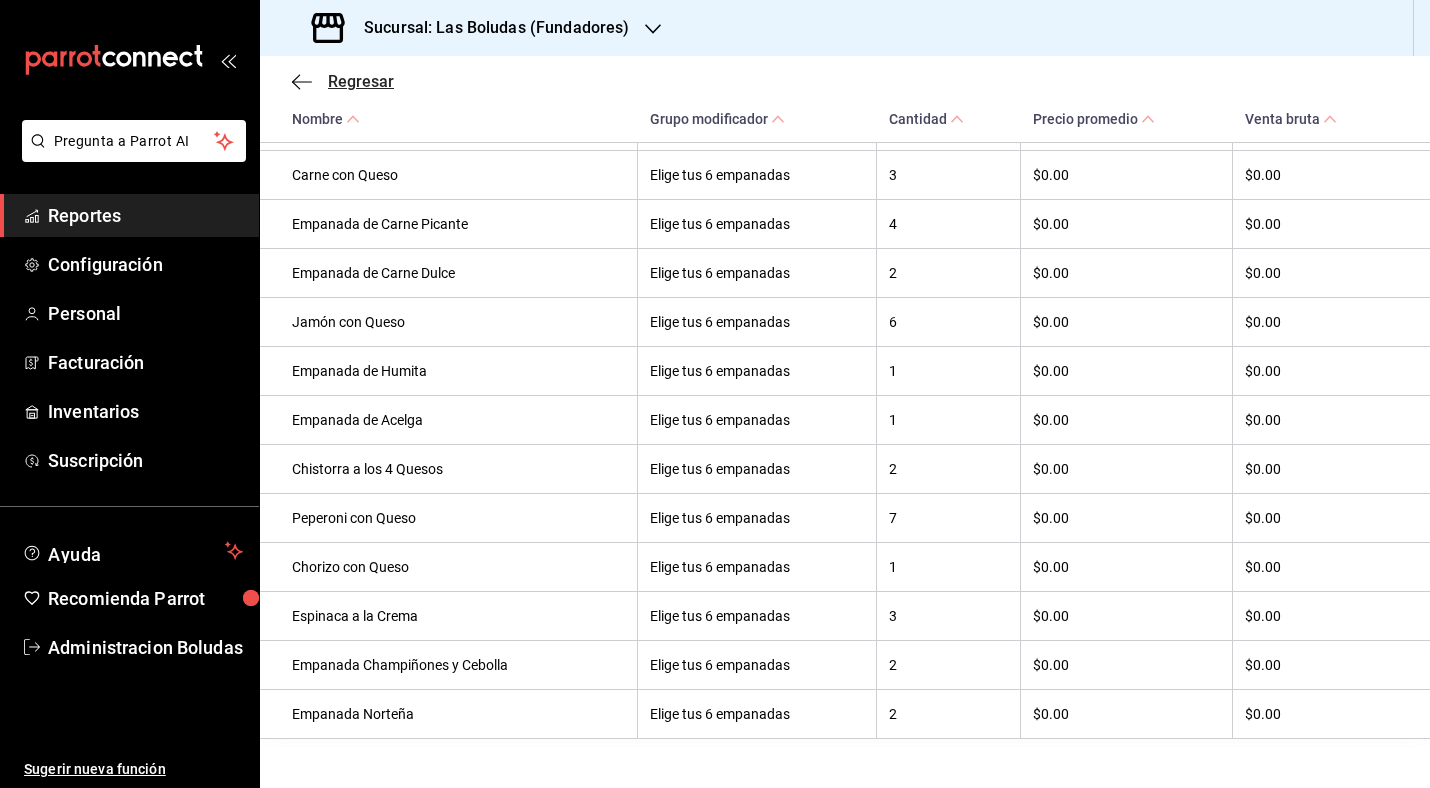 click 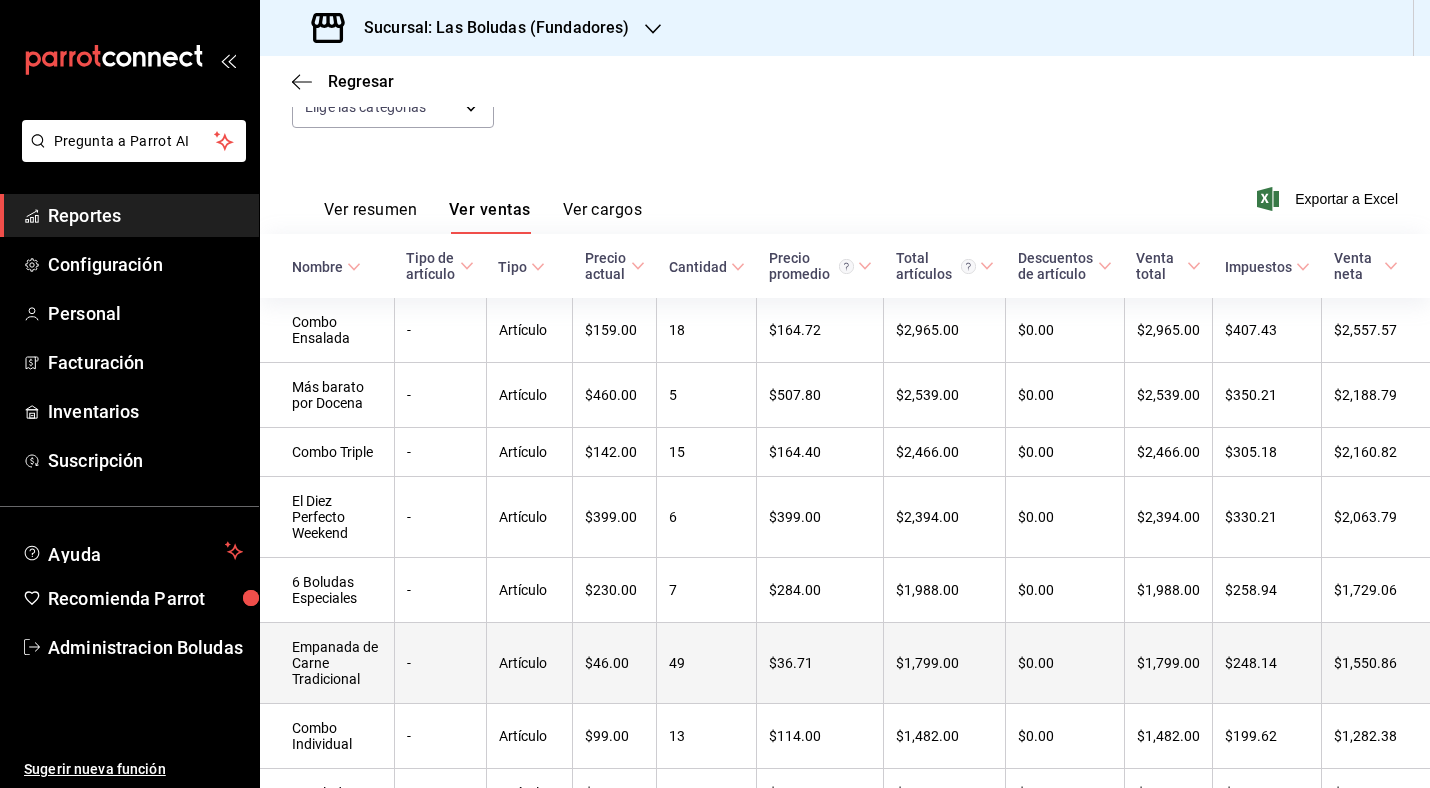 scroll, scrollTop: 268, scrollLeft: 0, axis: vertical 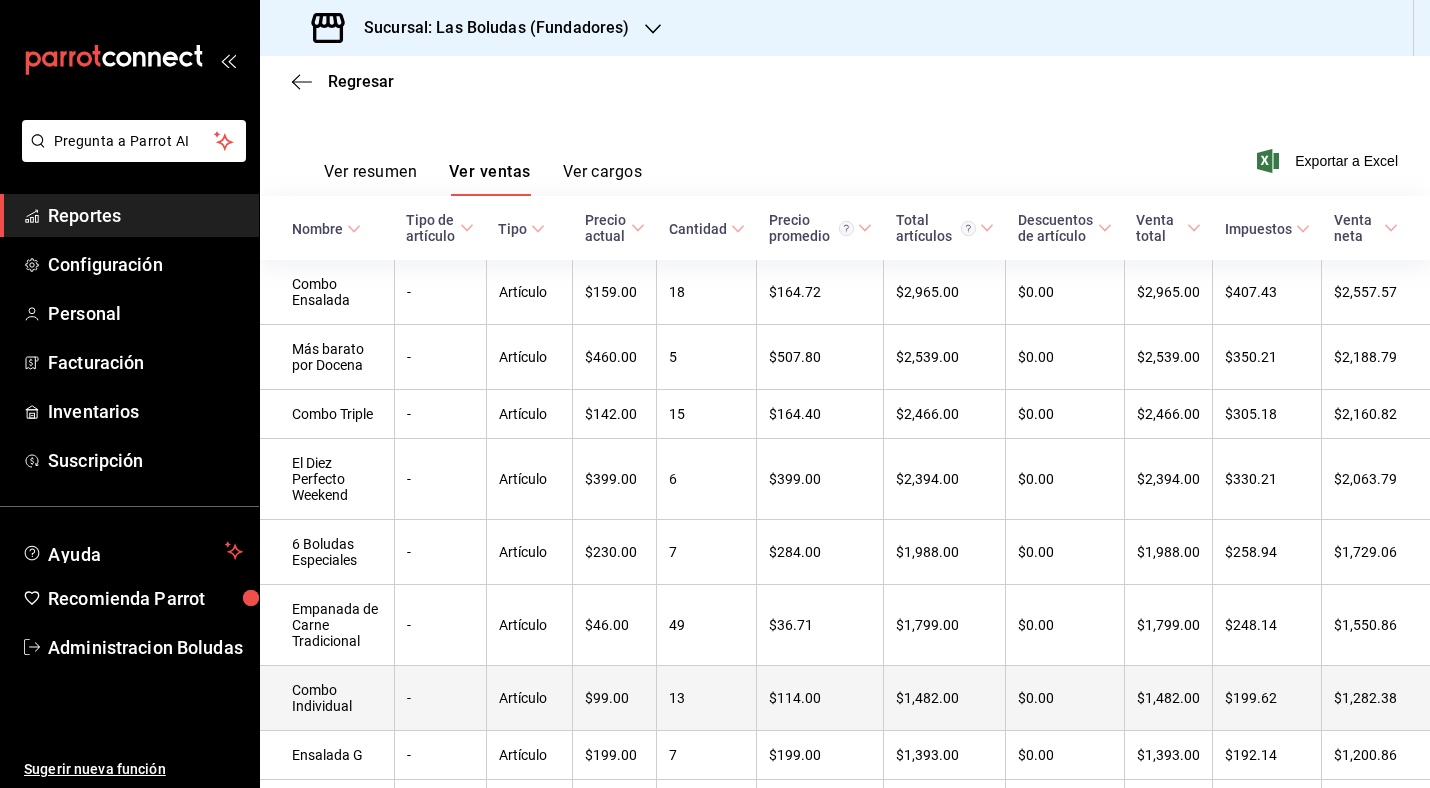 click on "-" at bounding box center (440, 698) 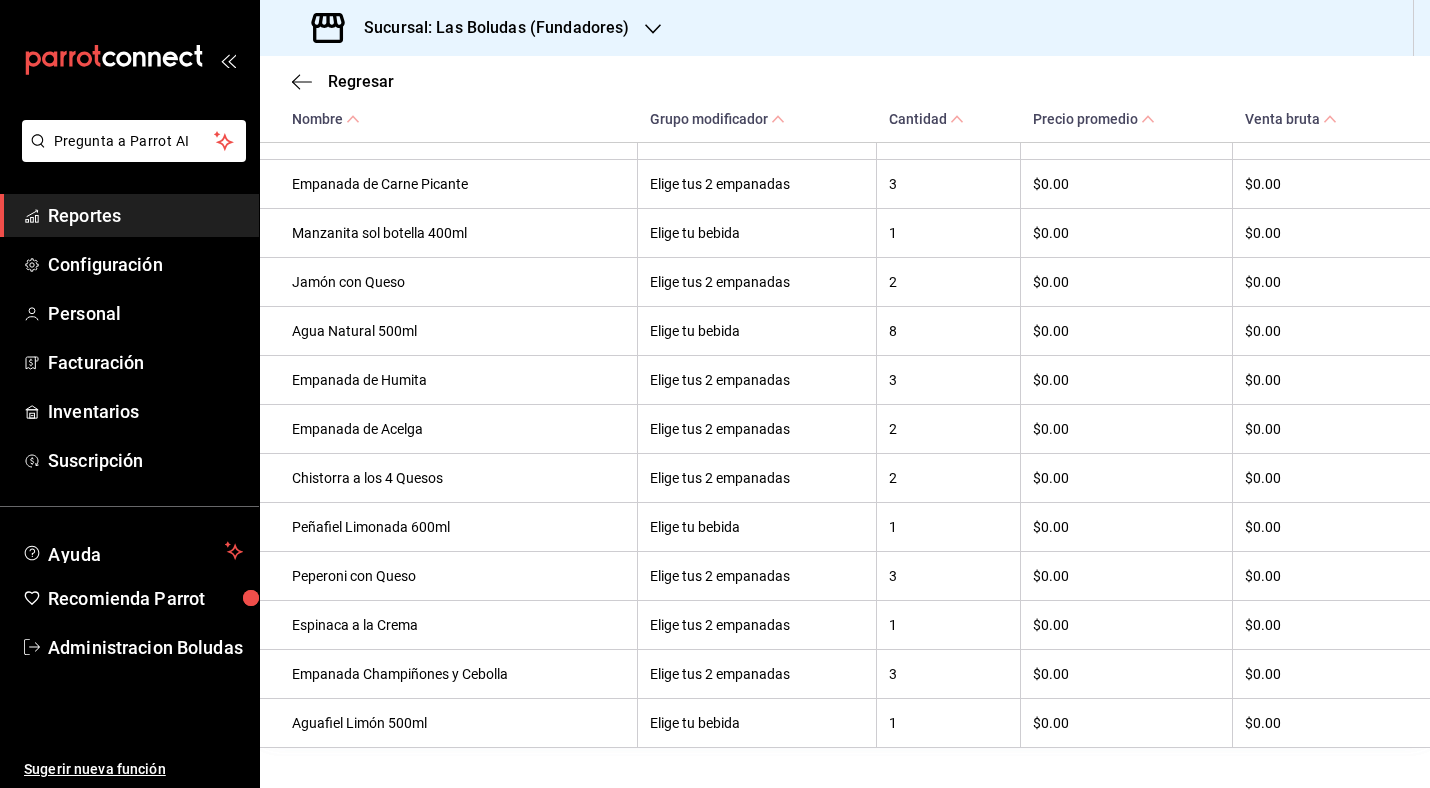 scroll, scrollTop: 746, scrollLeft: 0, axis: vertical 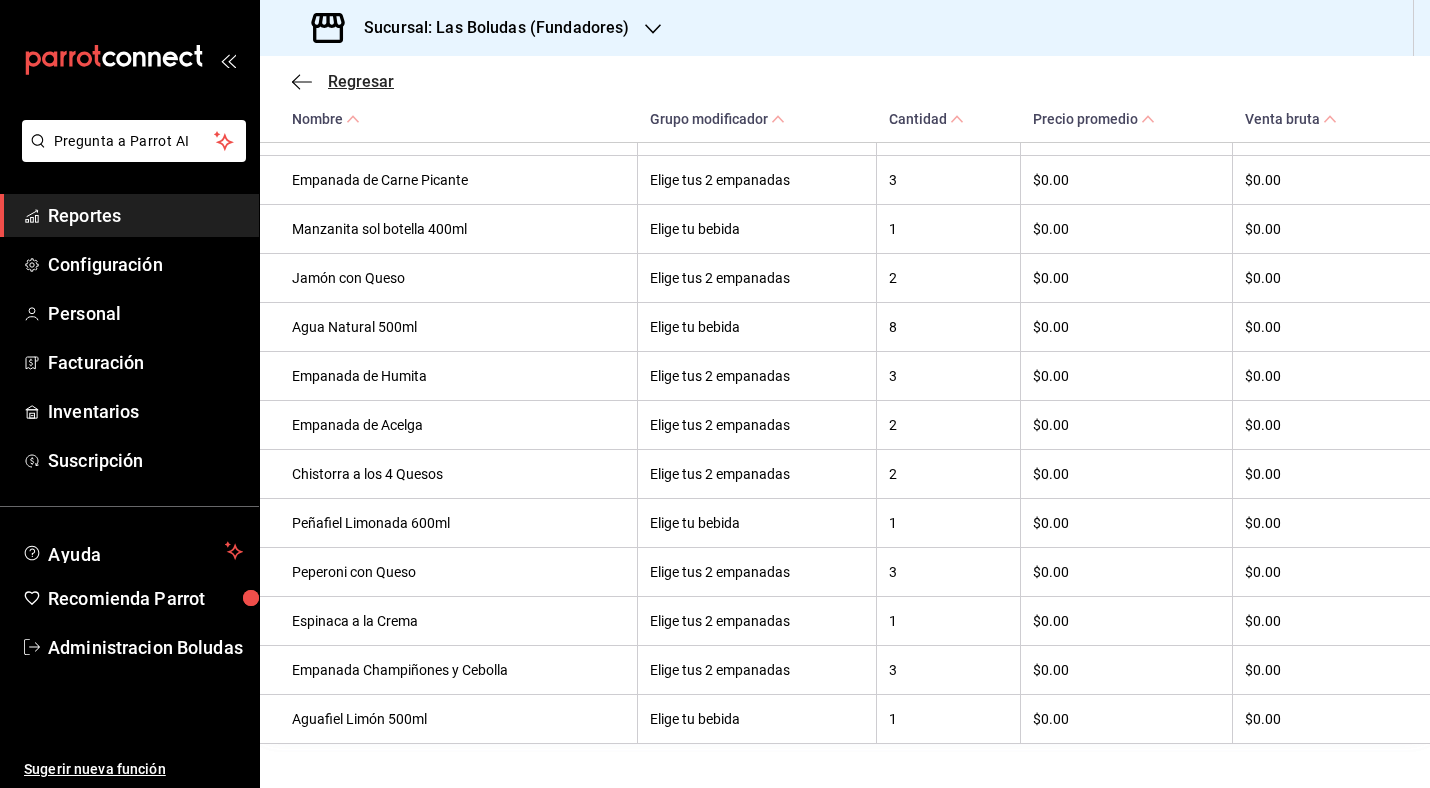 click 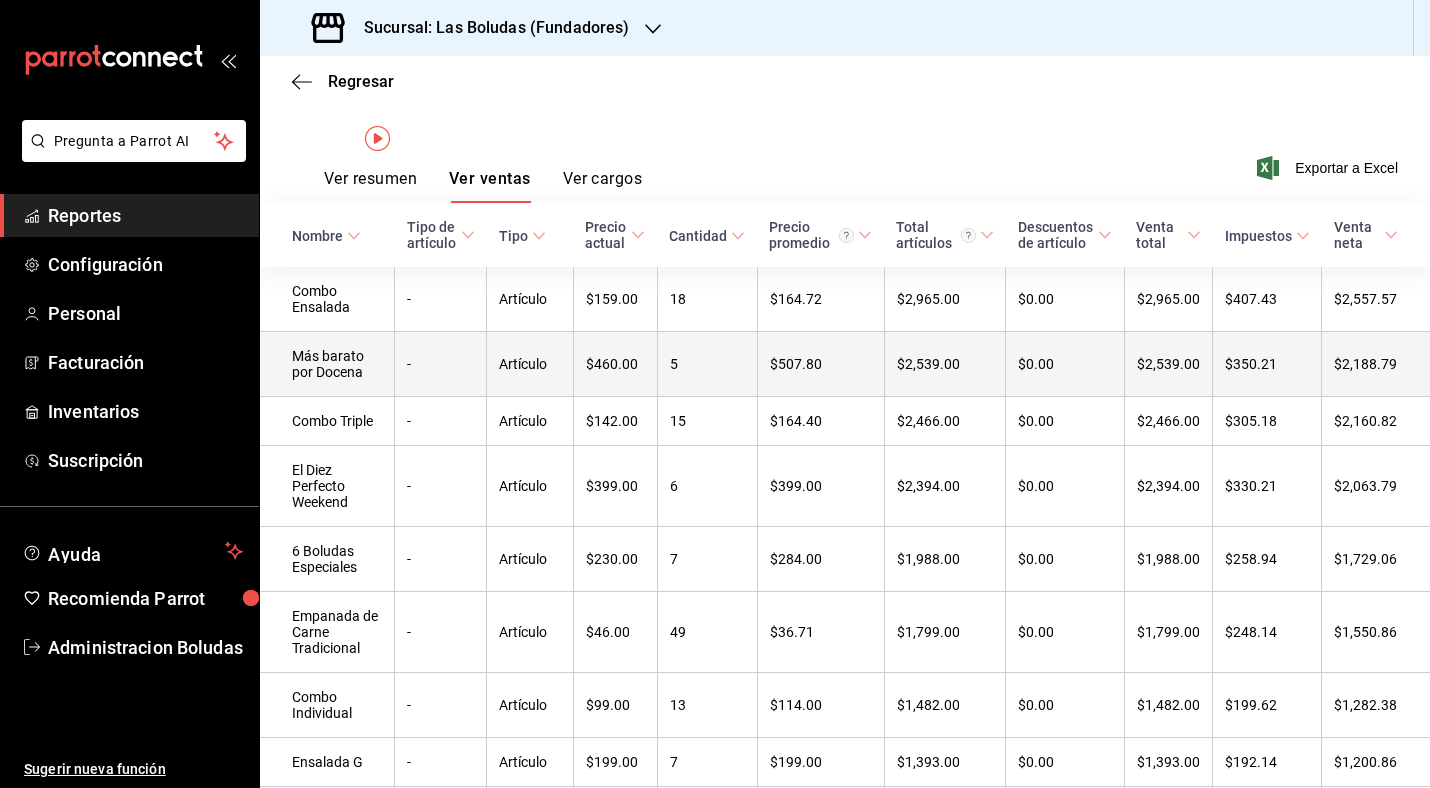 scroll, scrollTop: 0, scrollLeft: 0, axis: both 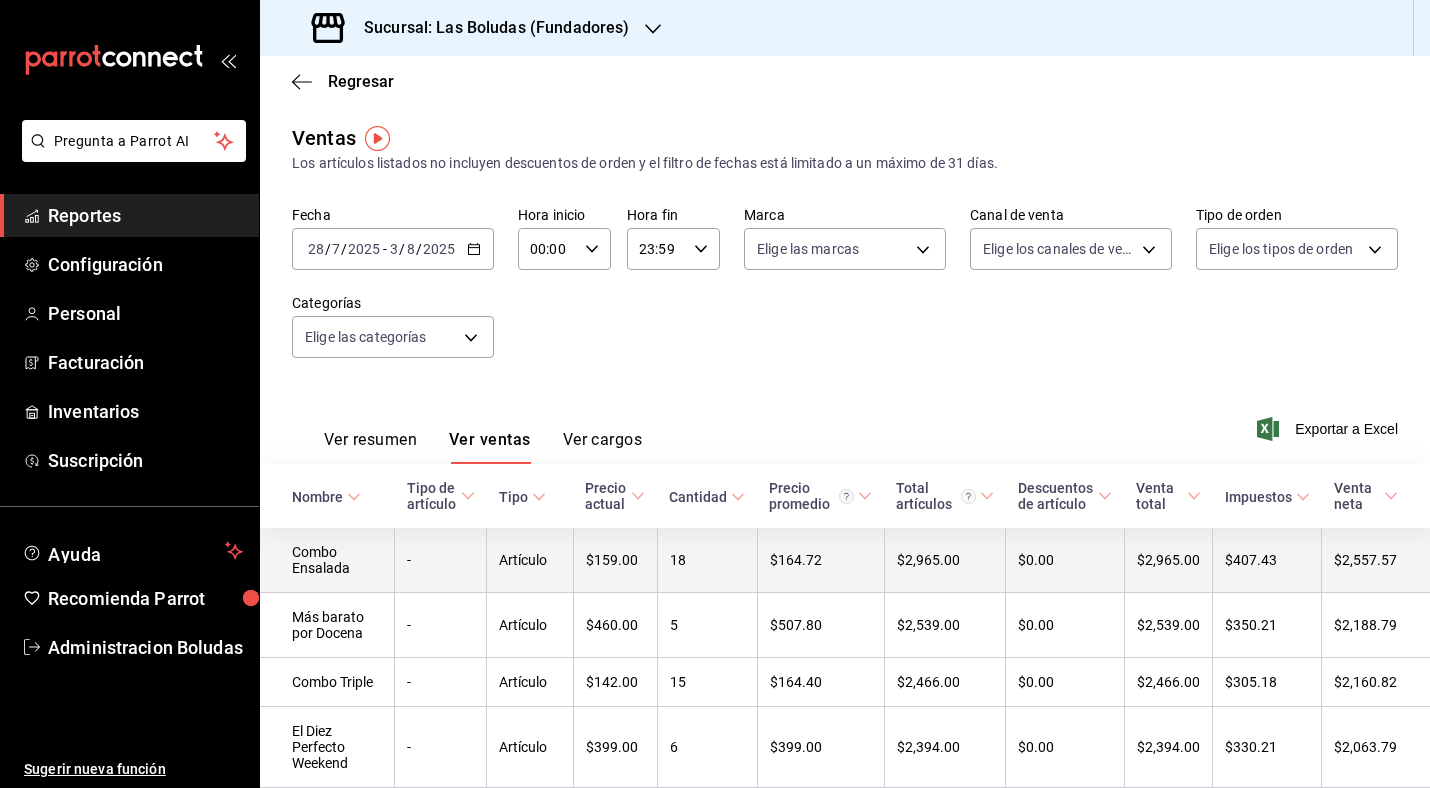 click on "$159.00" at bounding box center (615, 560) 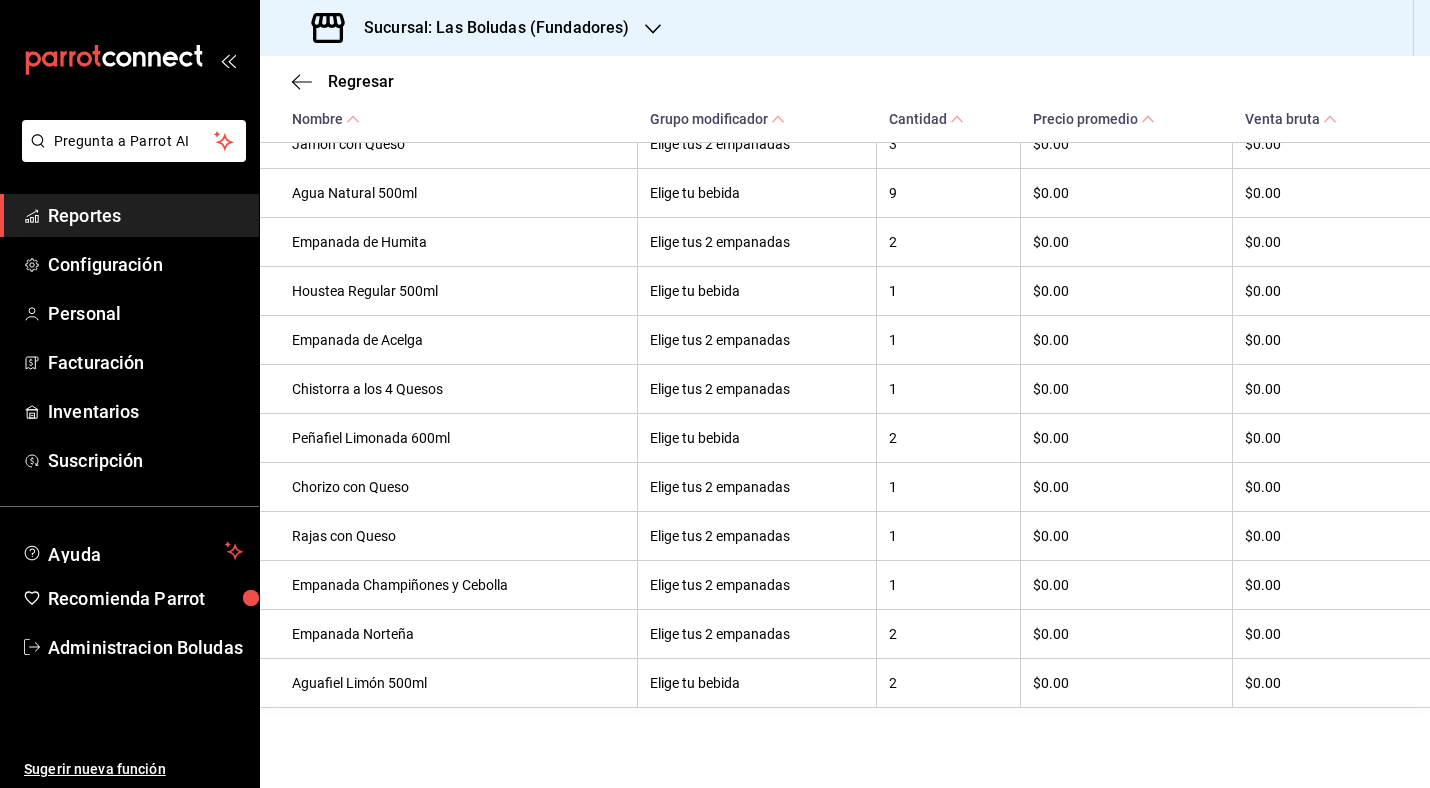 scroll, scrollTop: 938, scrollLeft: 0, axis: vertical 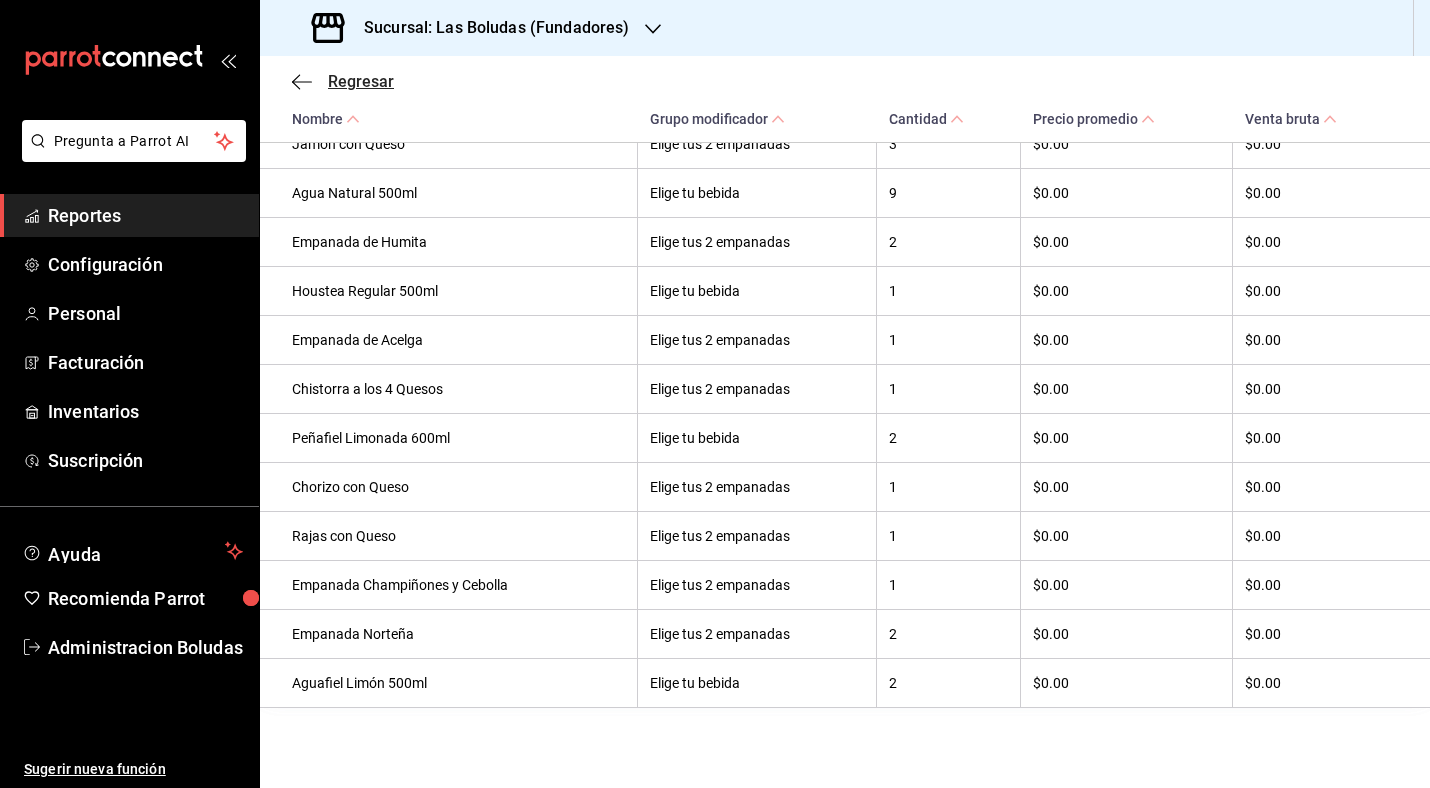 click 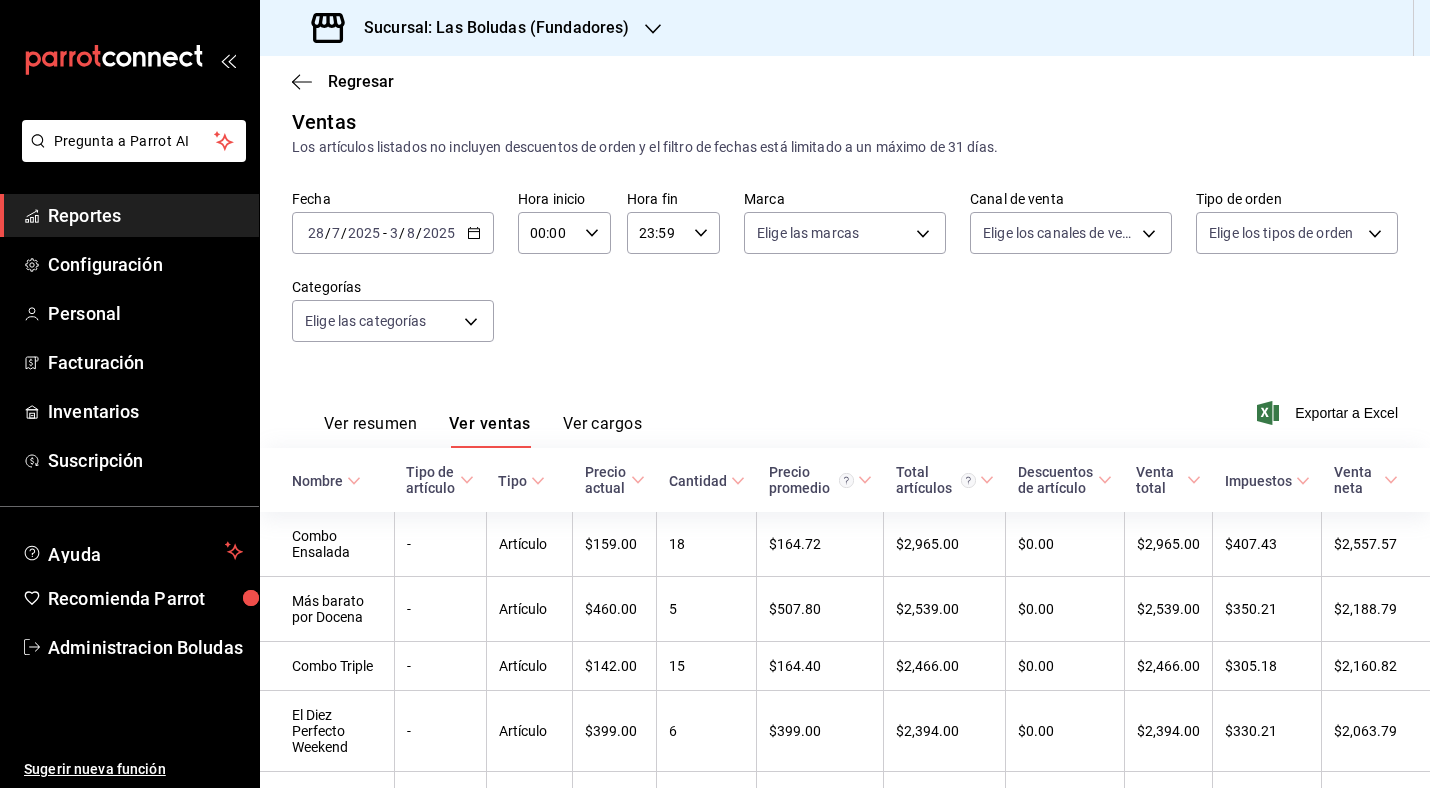 scroll, scrollTop: 0, scrollLeft: 0, axis: both 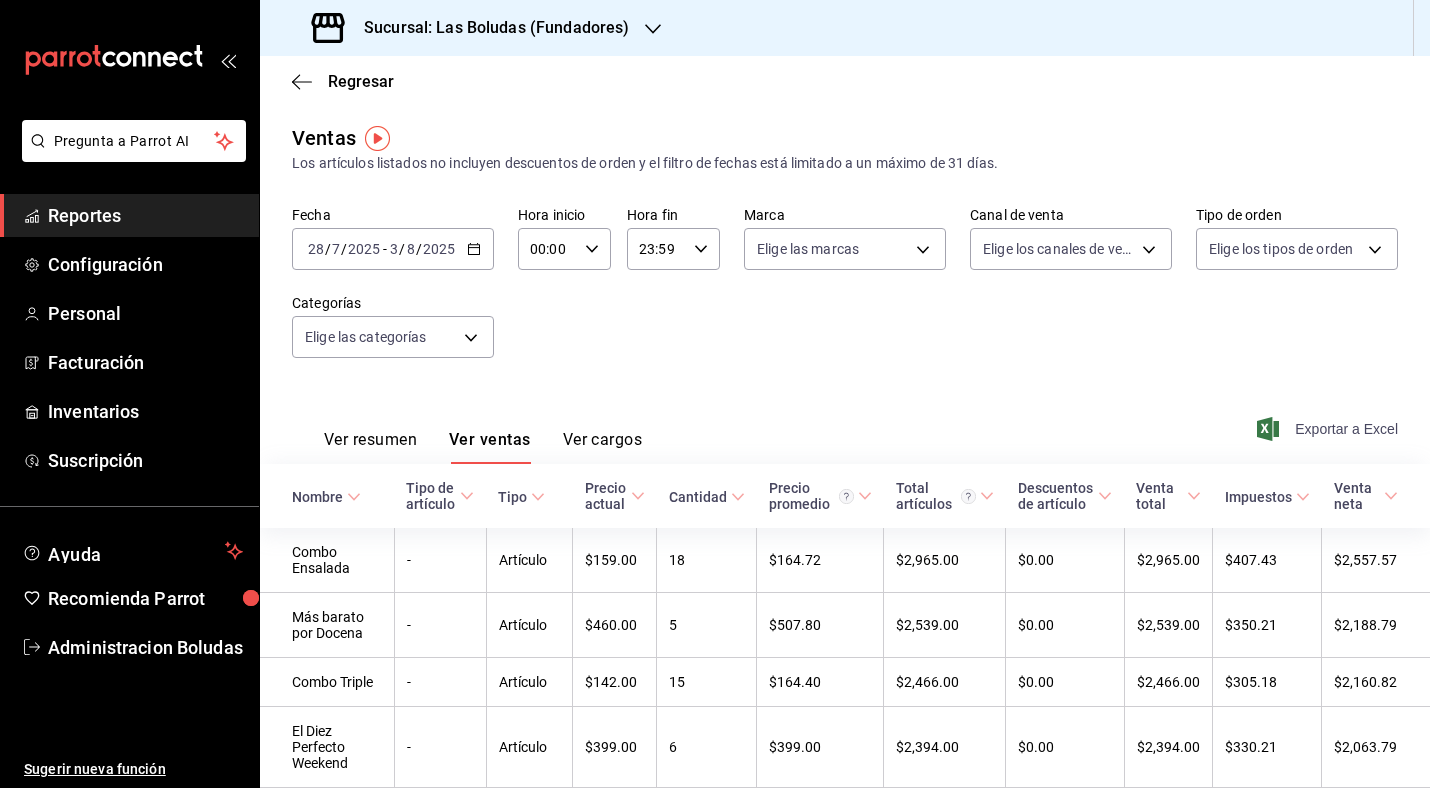 click on "Exportar a Excel" at bounding box center [1329, 429] 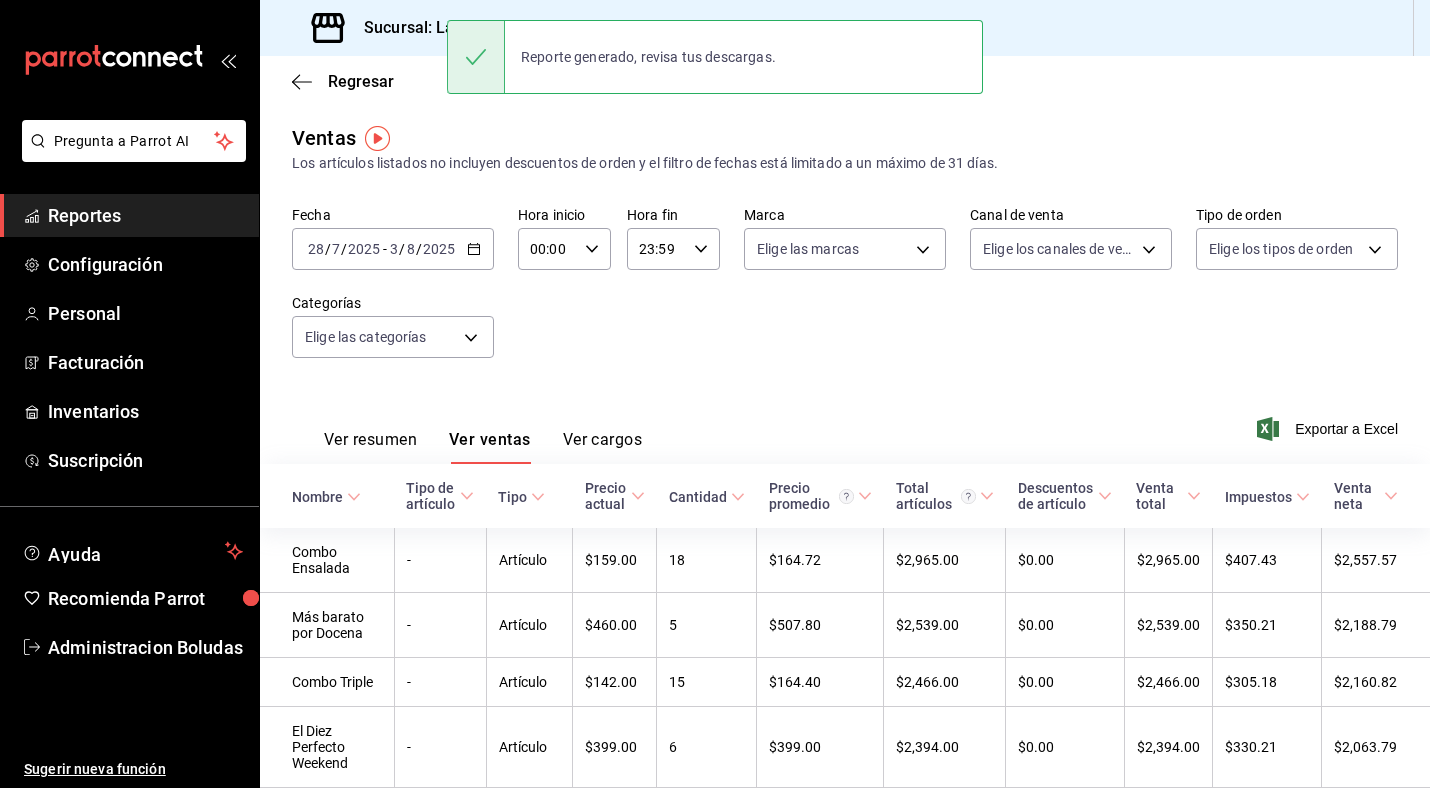 click on "Reporte generado, revisa tus descargas." at bounding box center (715, 57) 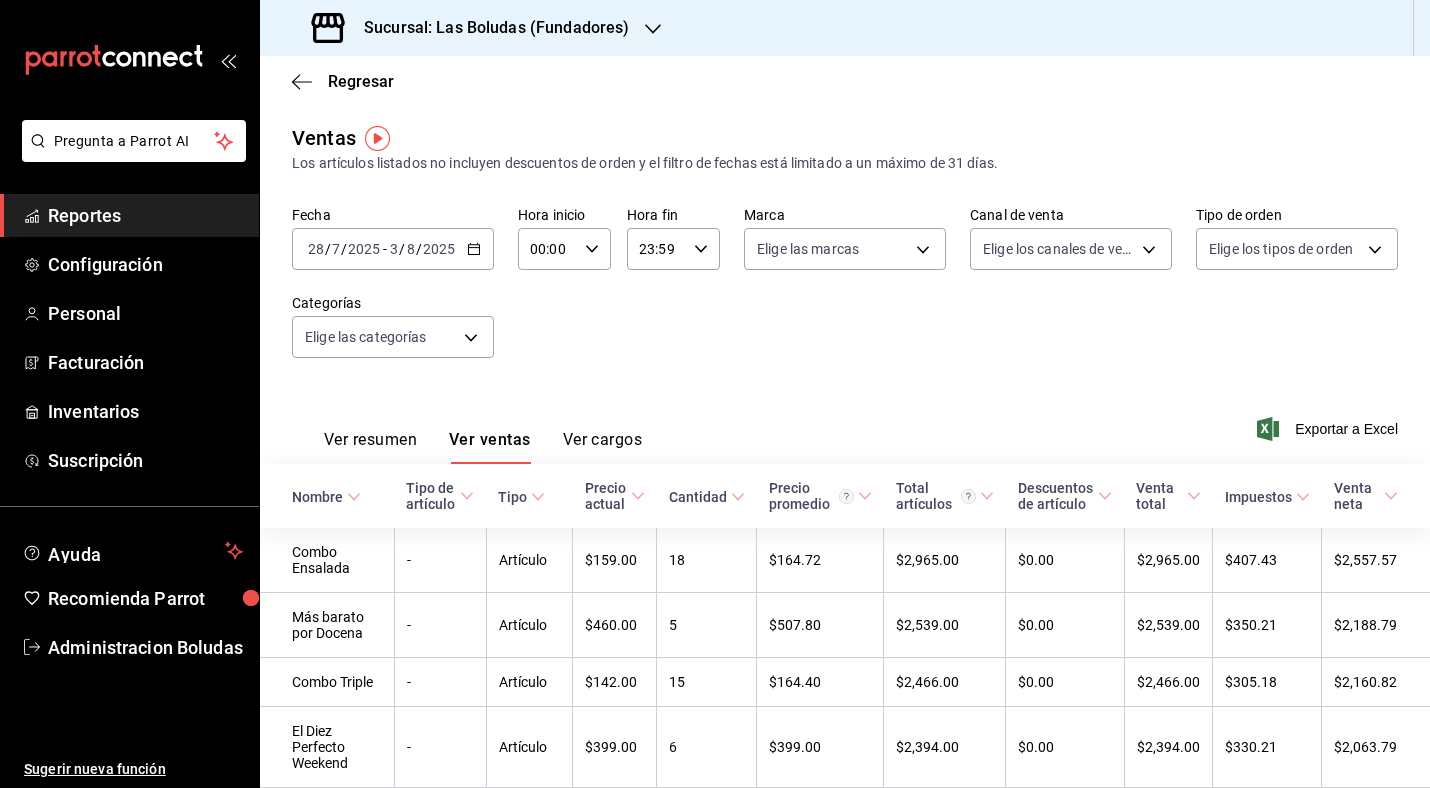 click 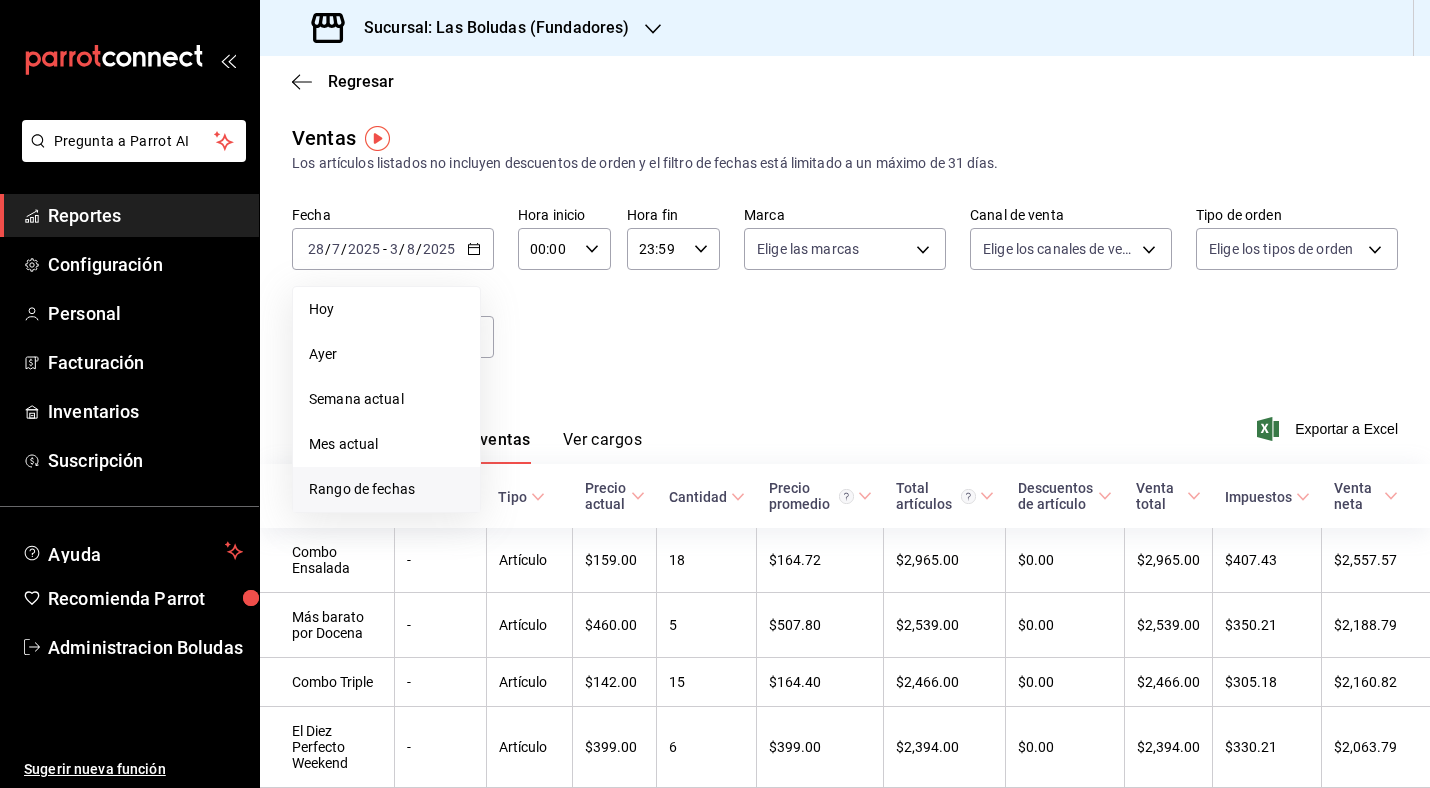 click on "Rango de fechas" at bounding box center (386, 489) 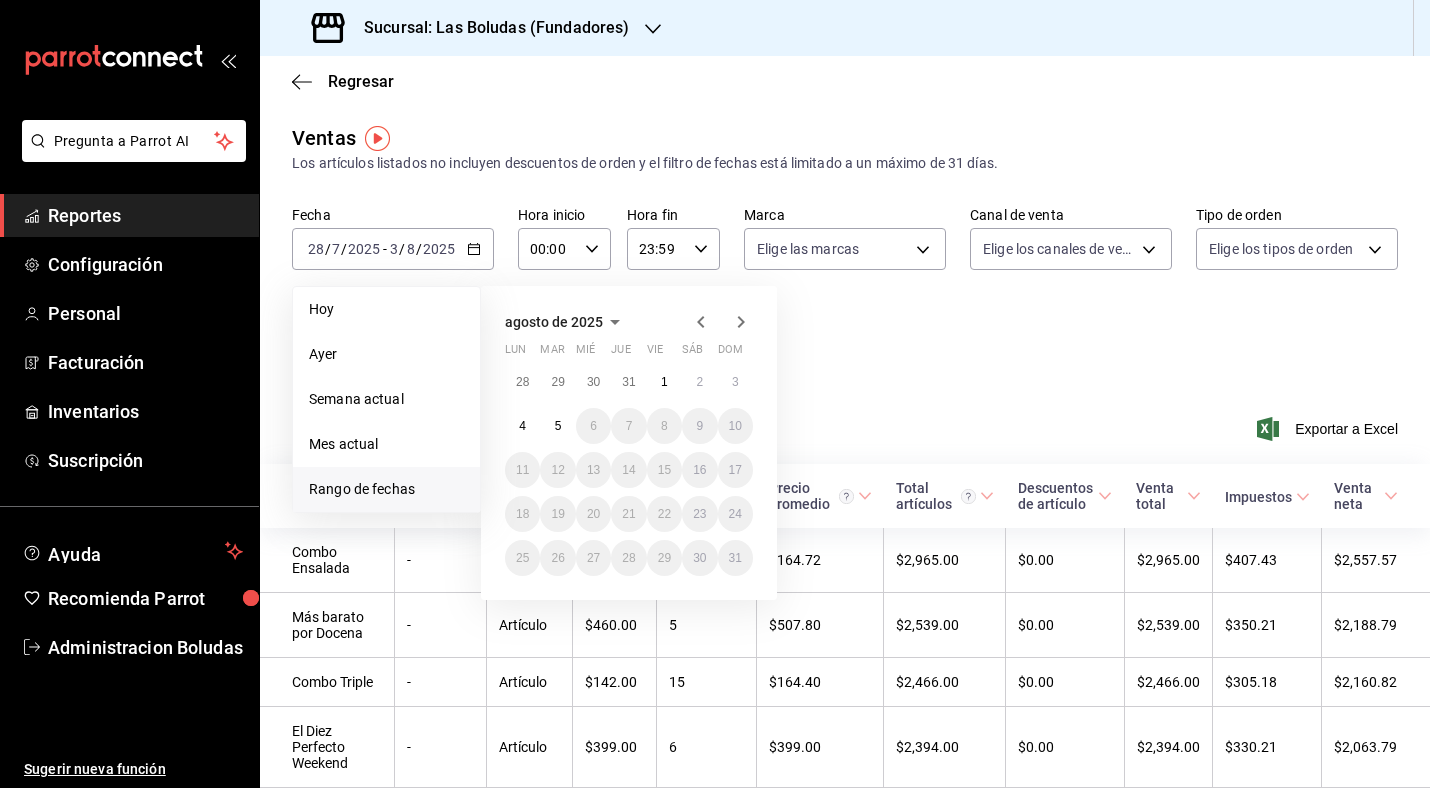 click 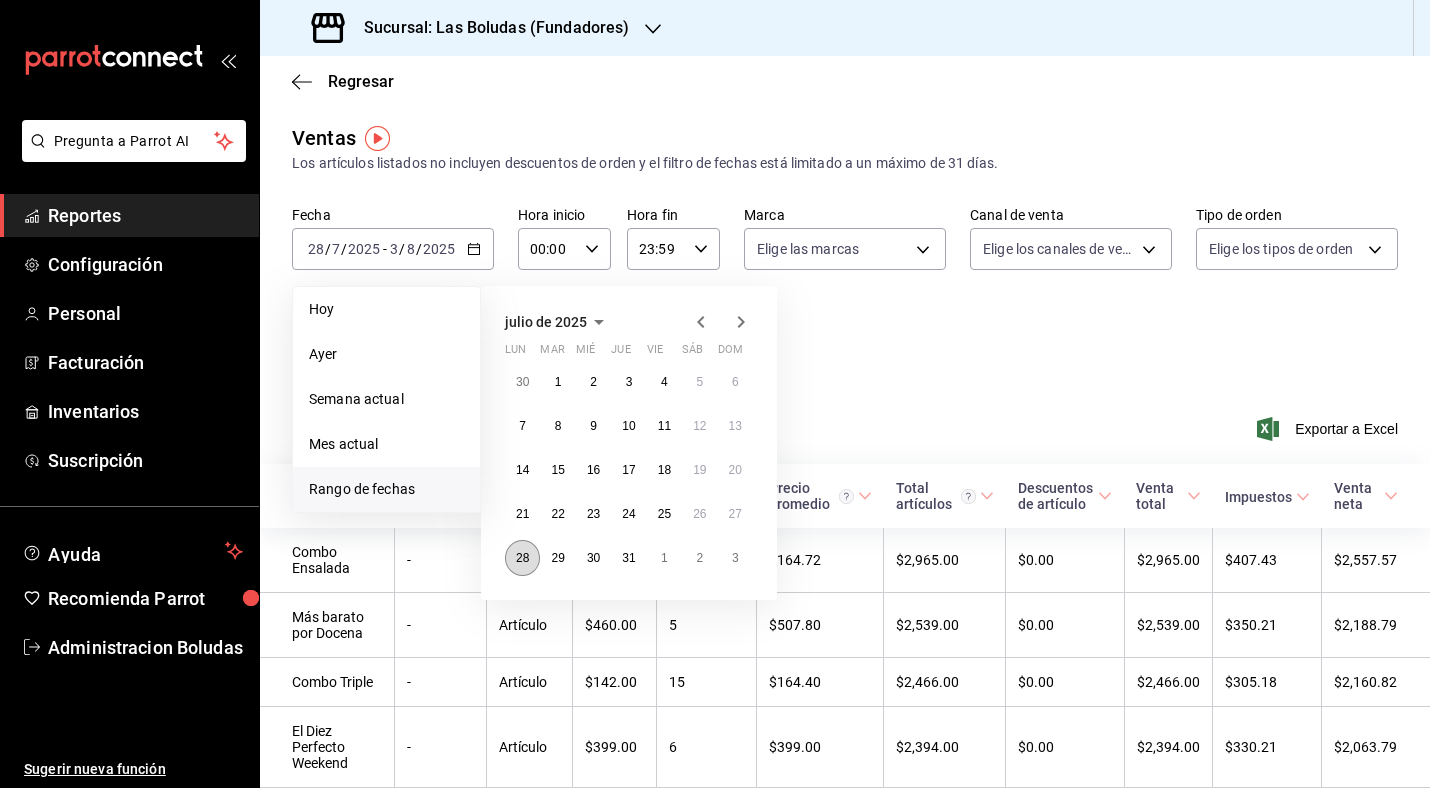 click on "28" at bounding box center (522, 558) 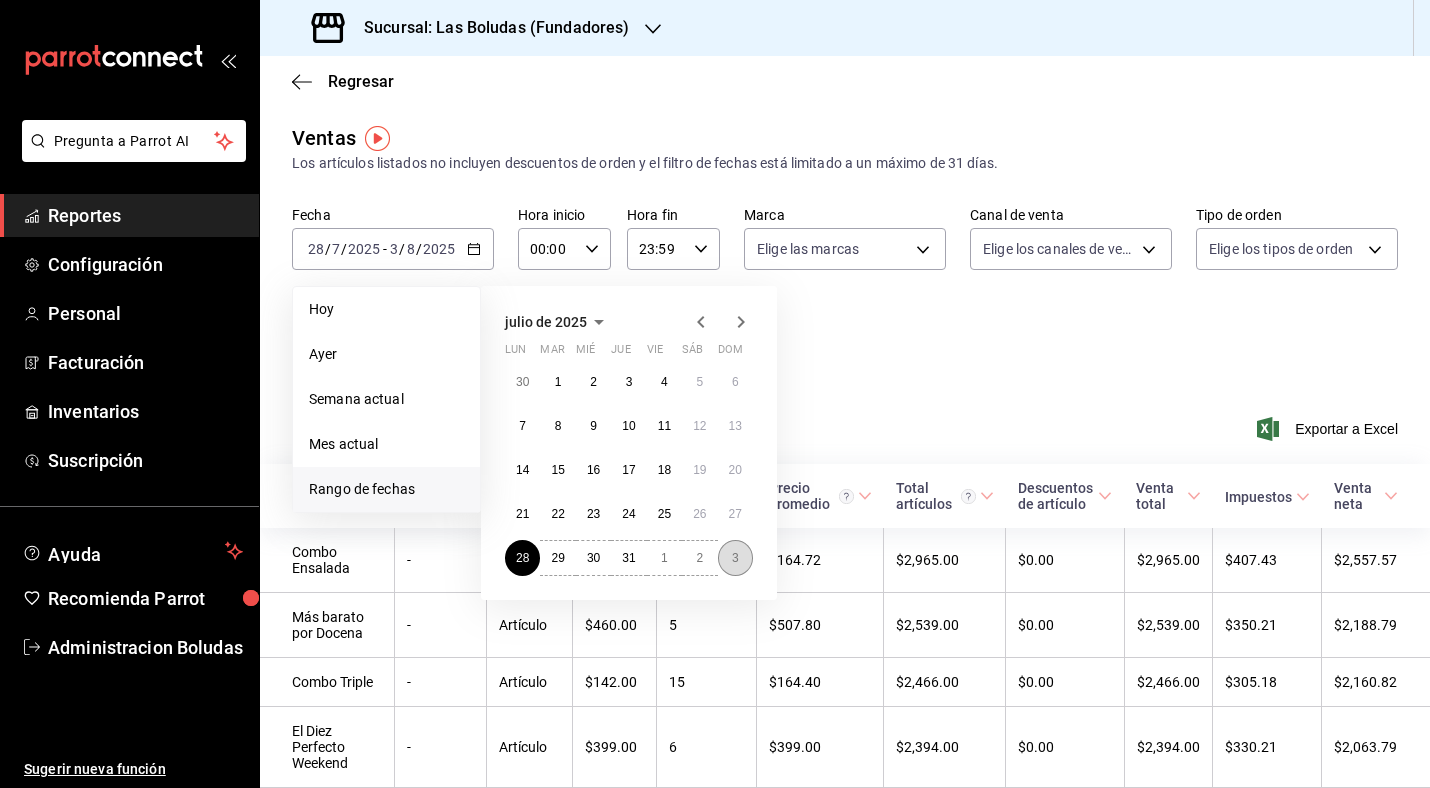 click on "3" at bounding box center [735, 558] 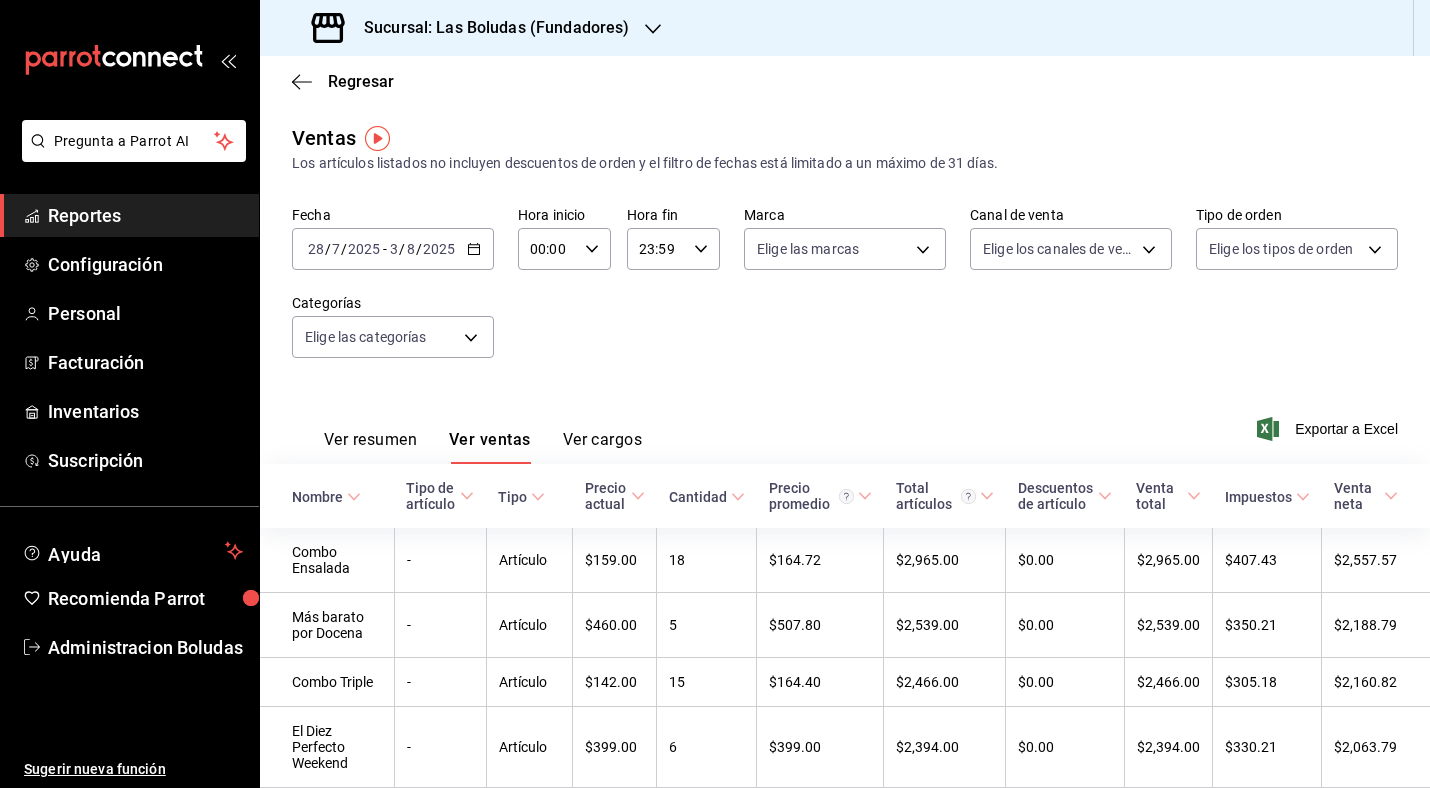 click on "2025-07-28 28 / 7 / 2025 - 2025-08-03 3 / 8 / 2025" at bounding box center (393, 249) 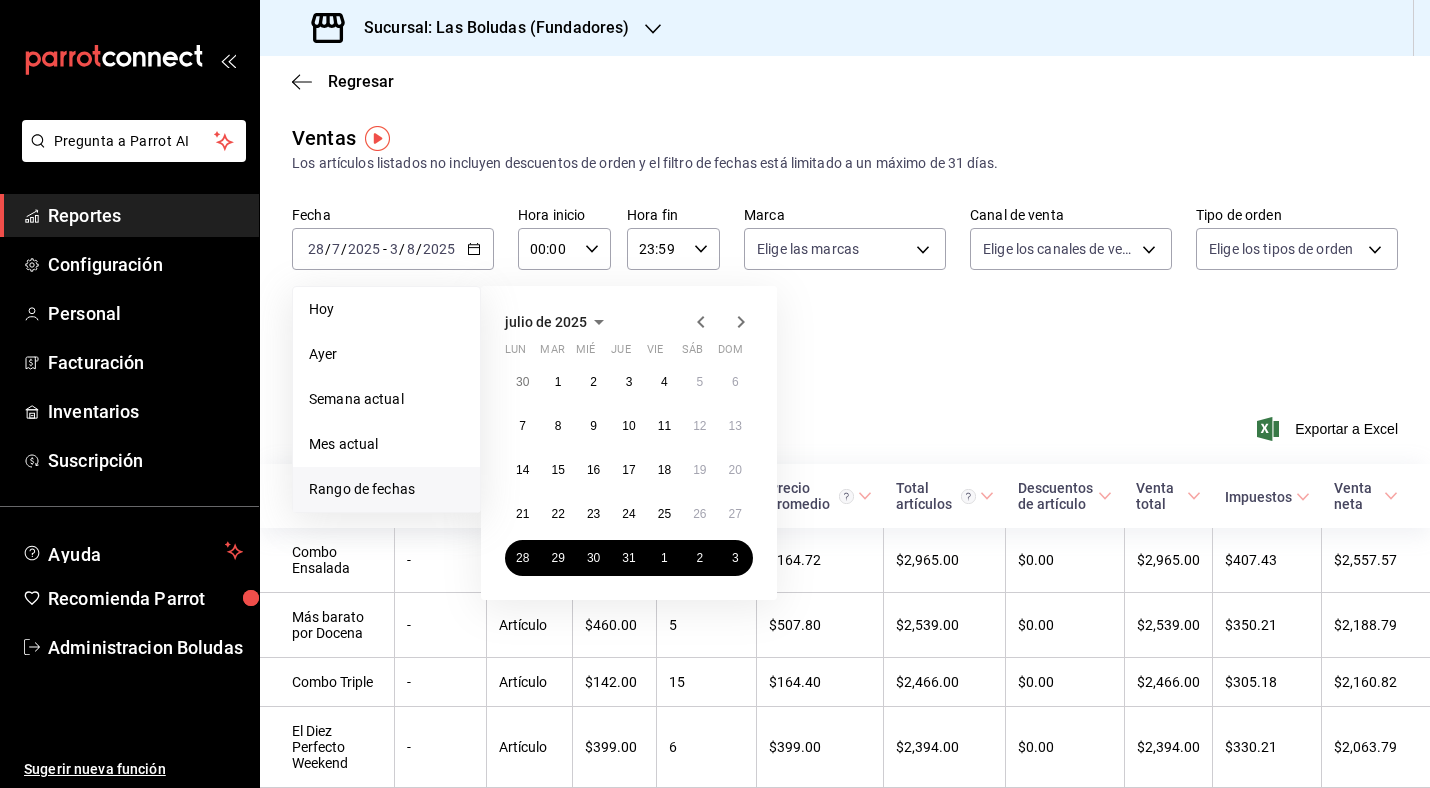 click 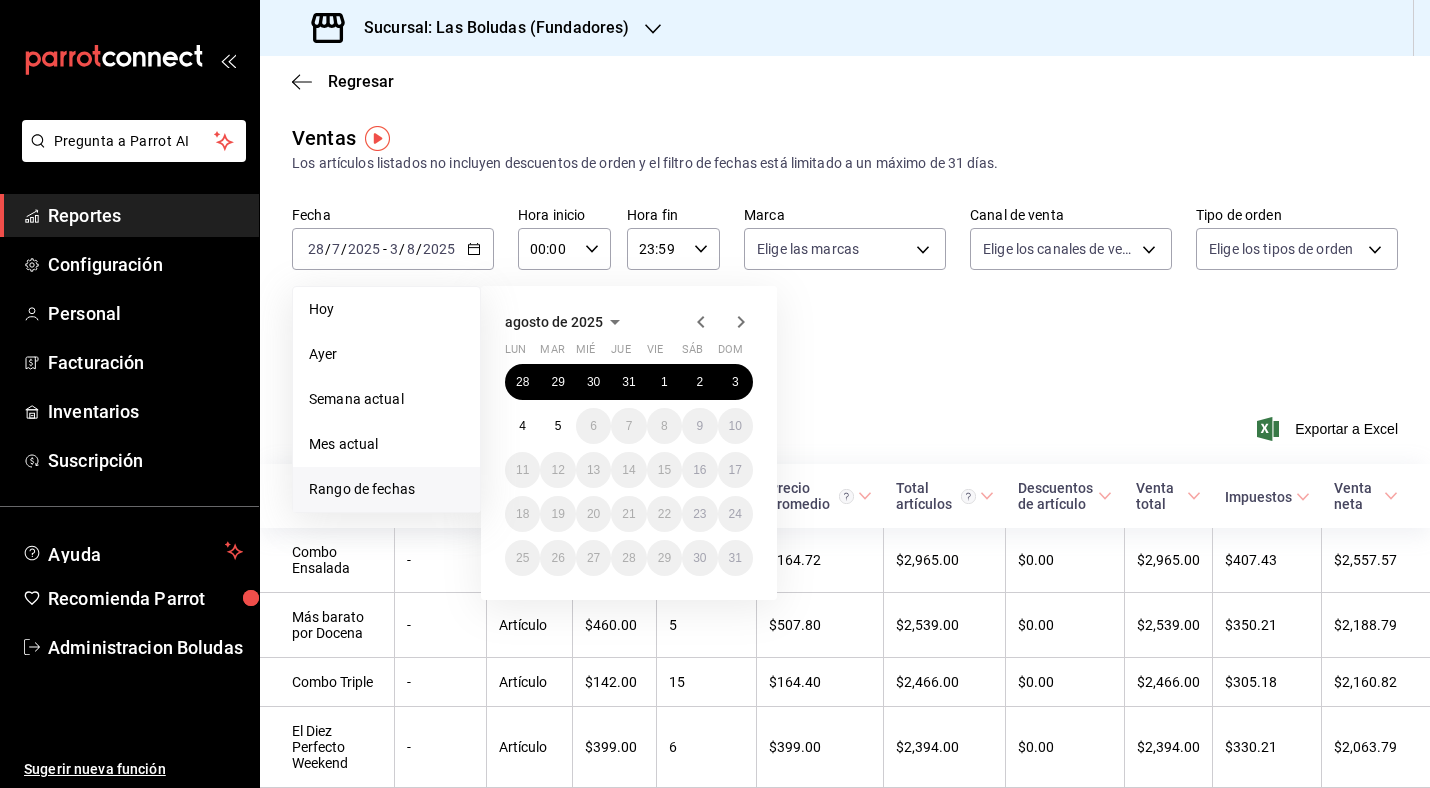 click on "agosto de 2025 lun mar mié jue vie sáb dom 28 29 30 31 1 2 3 4 5 6 7 8 9 10 11 12 13 14 15 16 17 18 19 20 21 22 23 24 25 26 27 28 29 30 31" at bounding box center [629, 443] 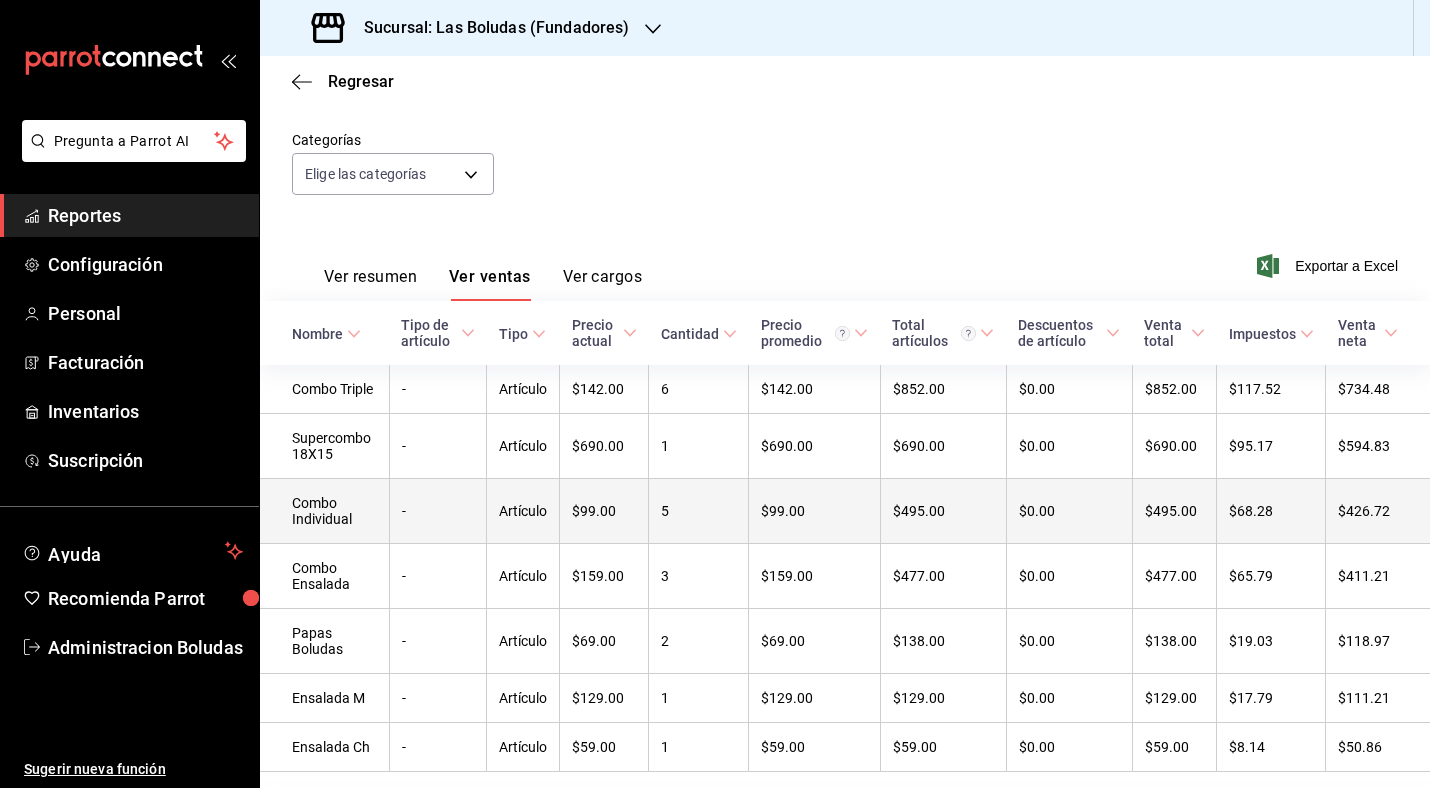 scroll, scrollTop: 225, scrollLeft: 0, axis: vertical 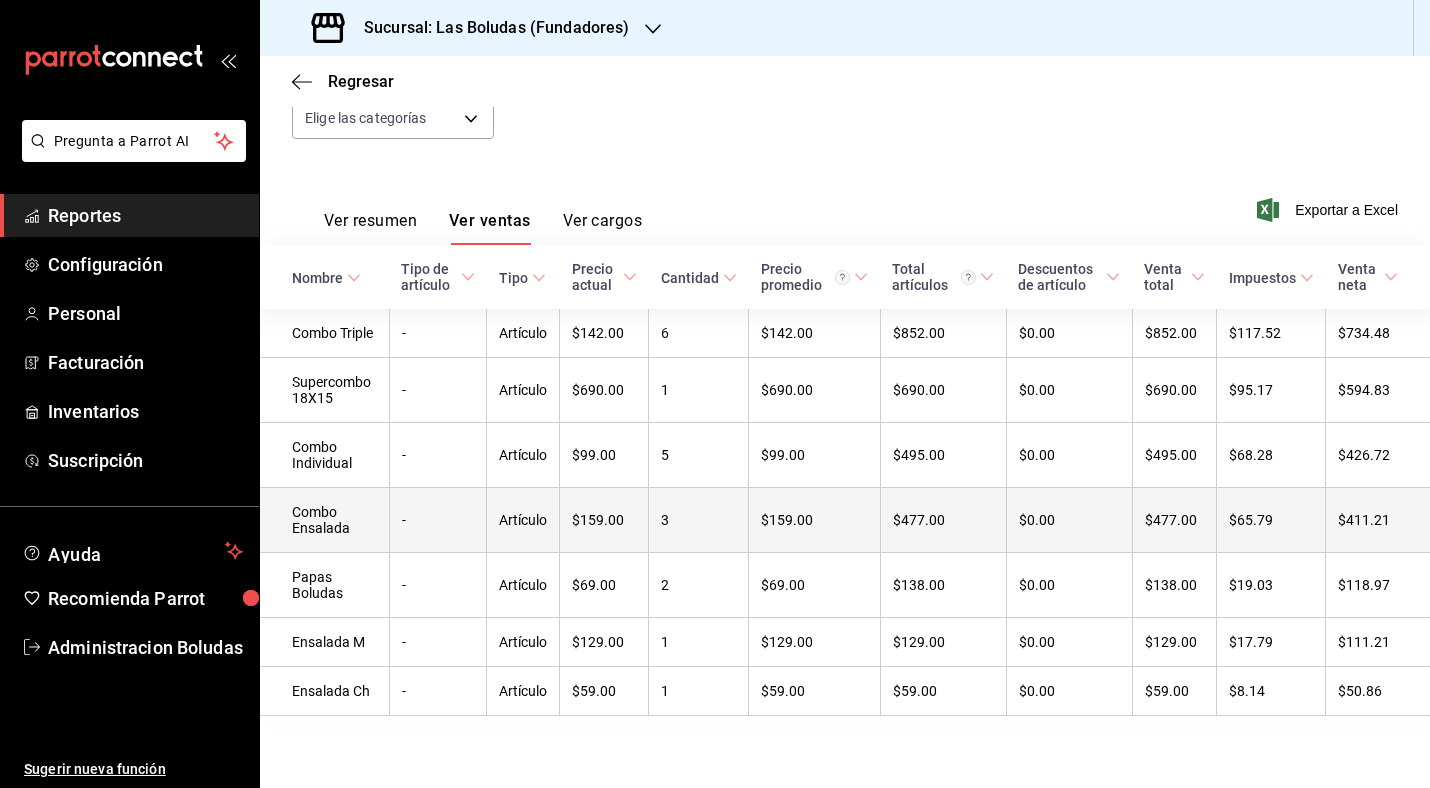 click on "$159.00" at bounding box center [604, 520] 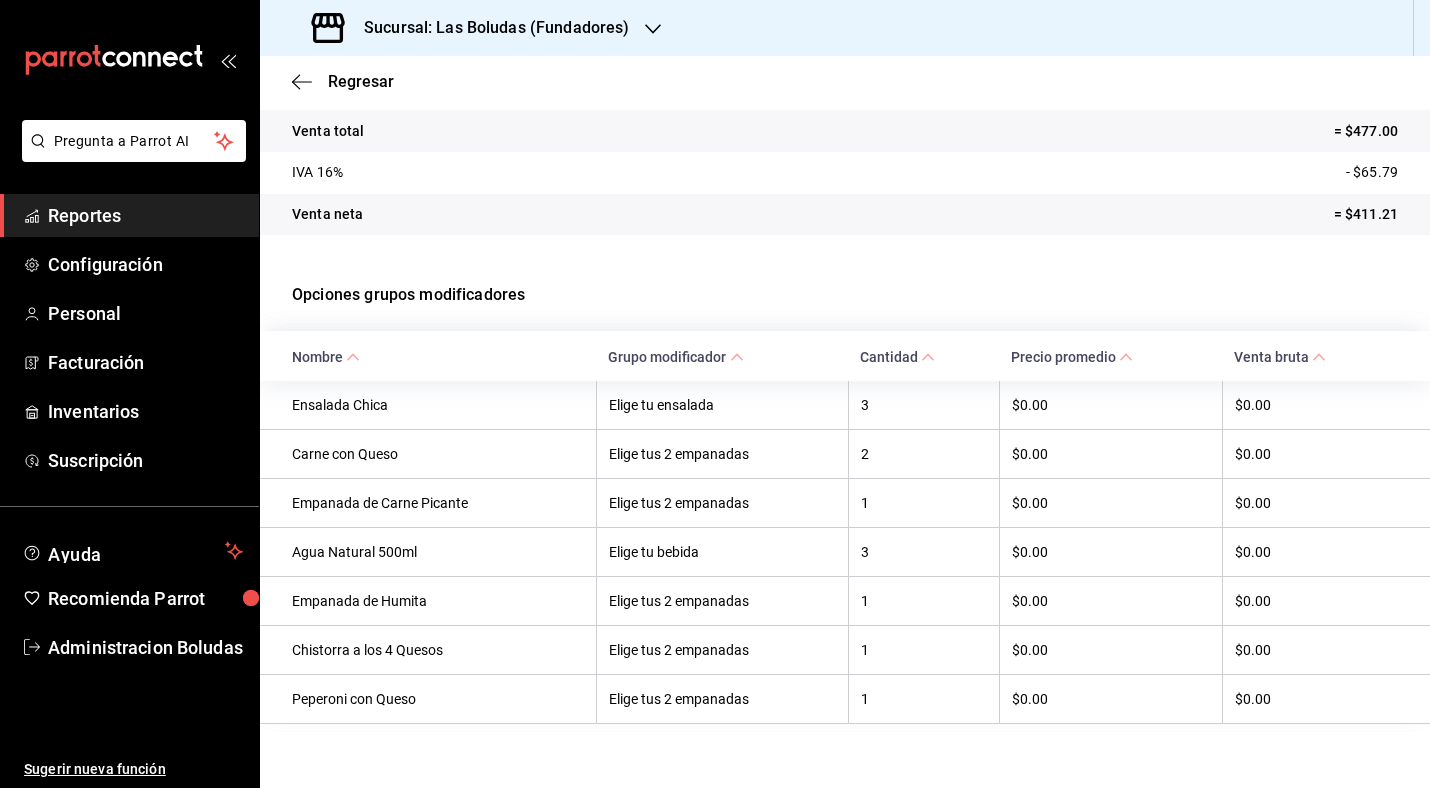 scroll, scrollTop: 307, scrollLeft: 0, axis: vertical 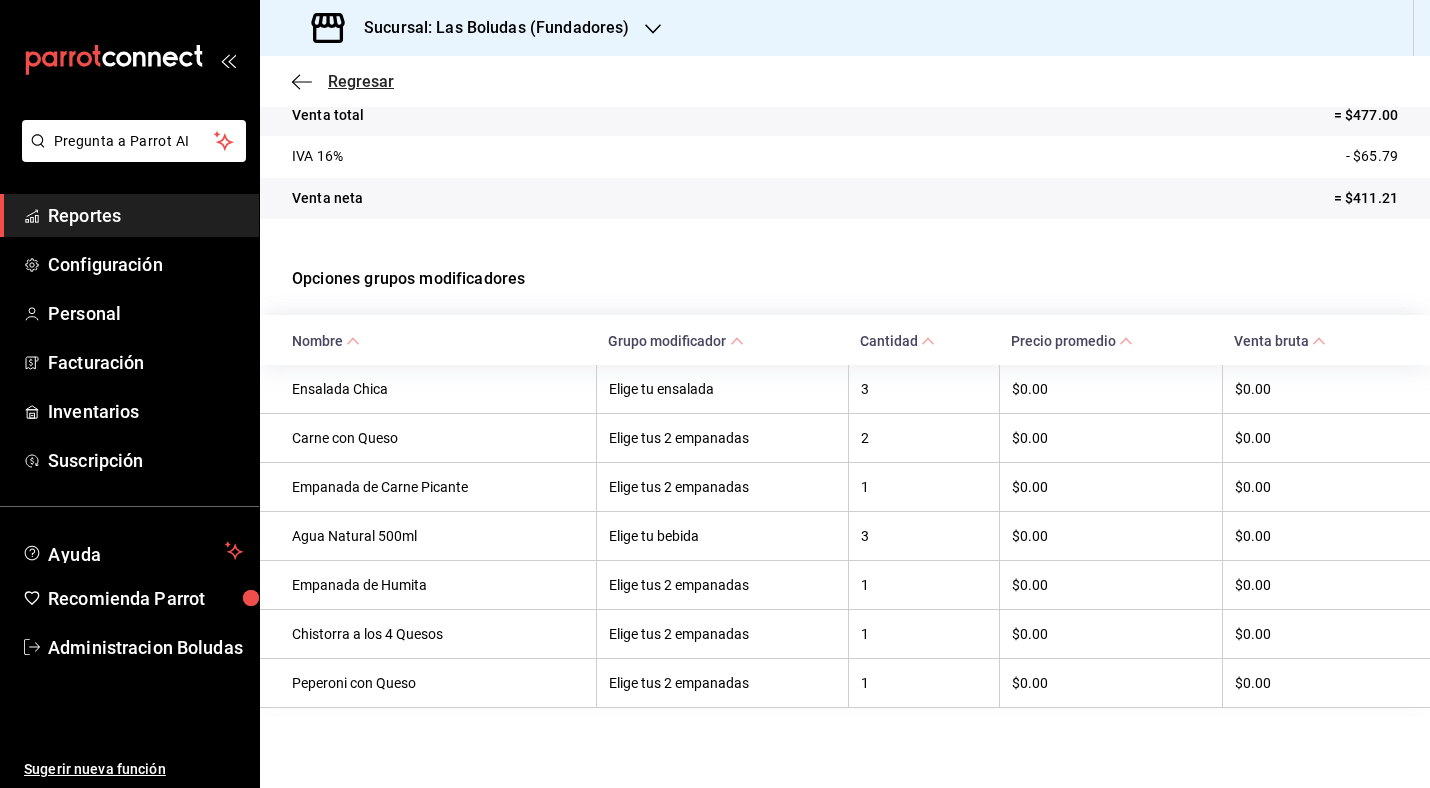 click on "Regresar" at bounding box center [343, 81] 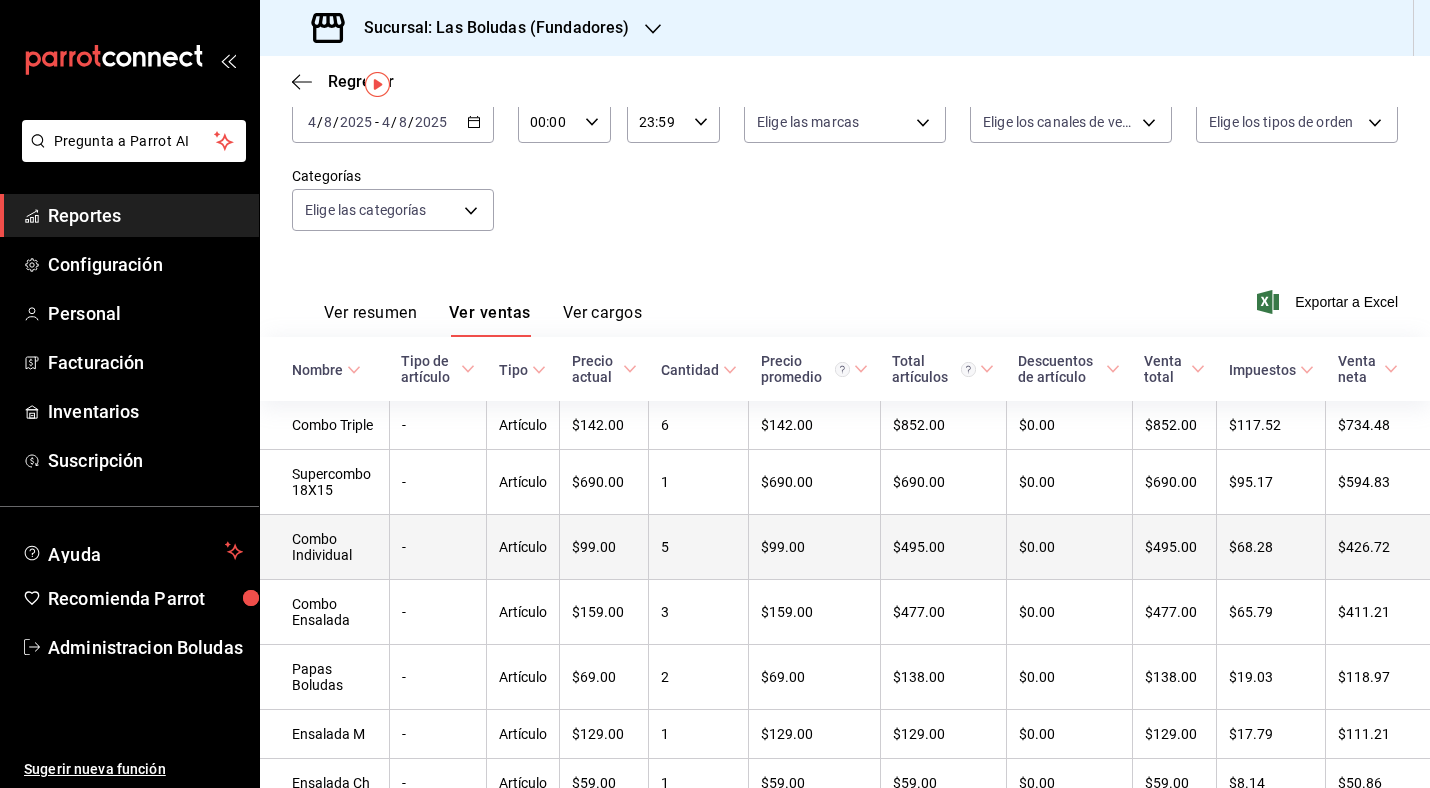 scroll, scrollTop: 225, scrollLeft: 0, axis: vertical 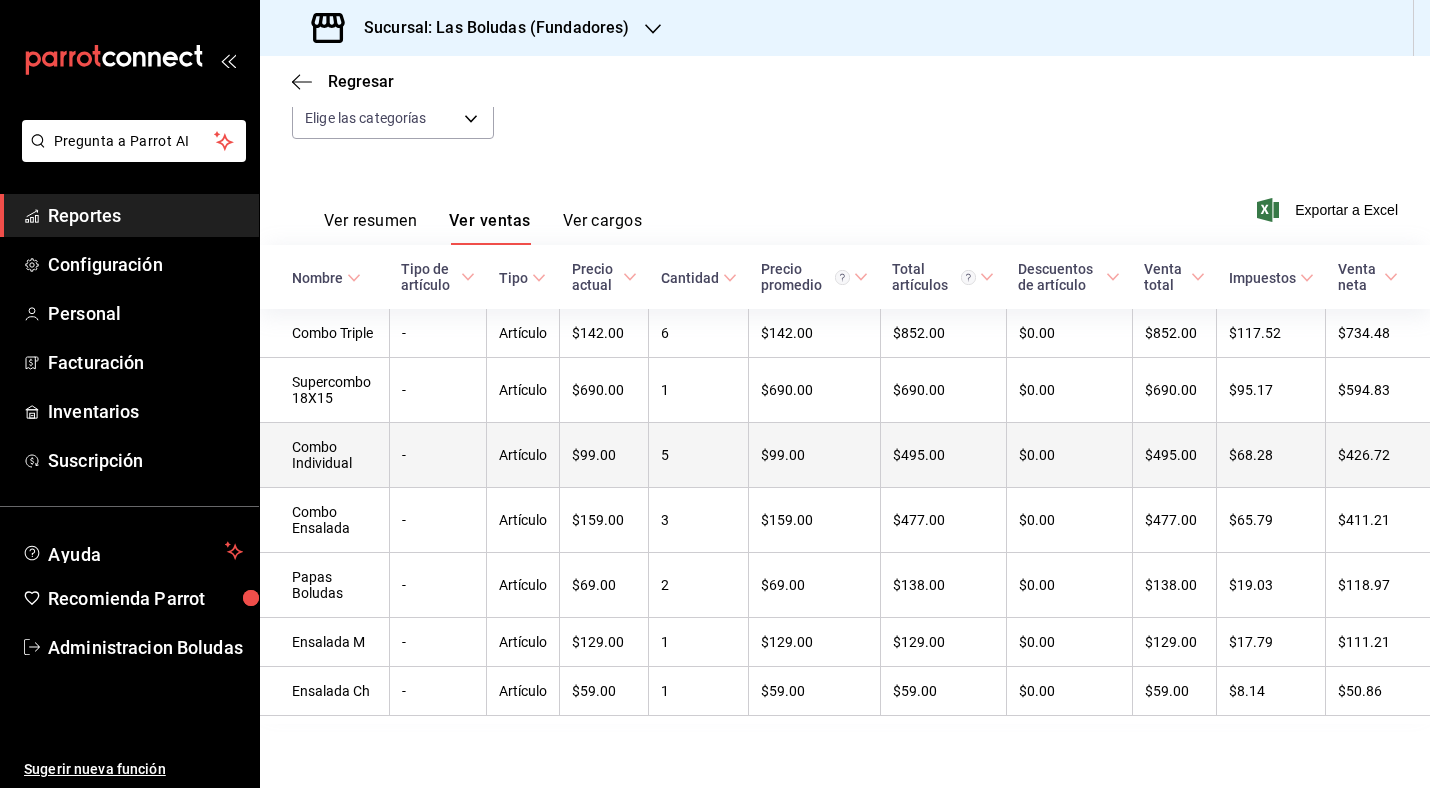 click on "Artículo" at bounding box center (523, 455) 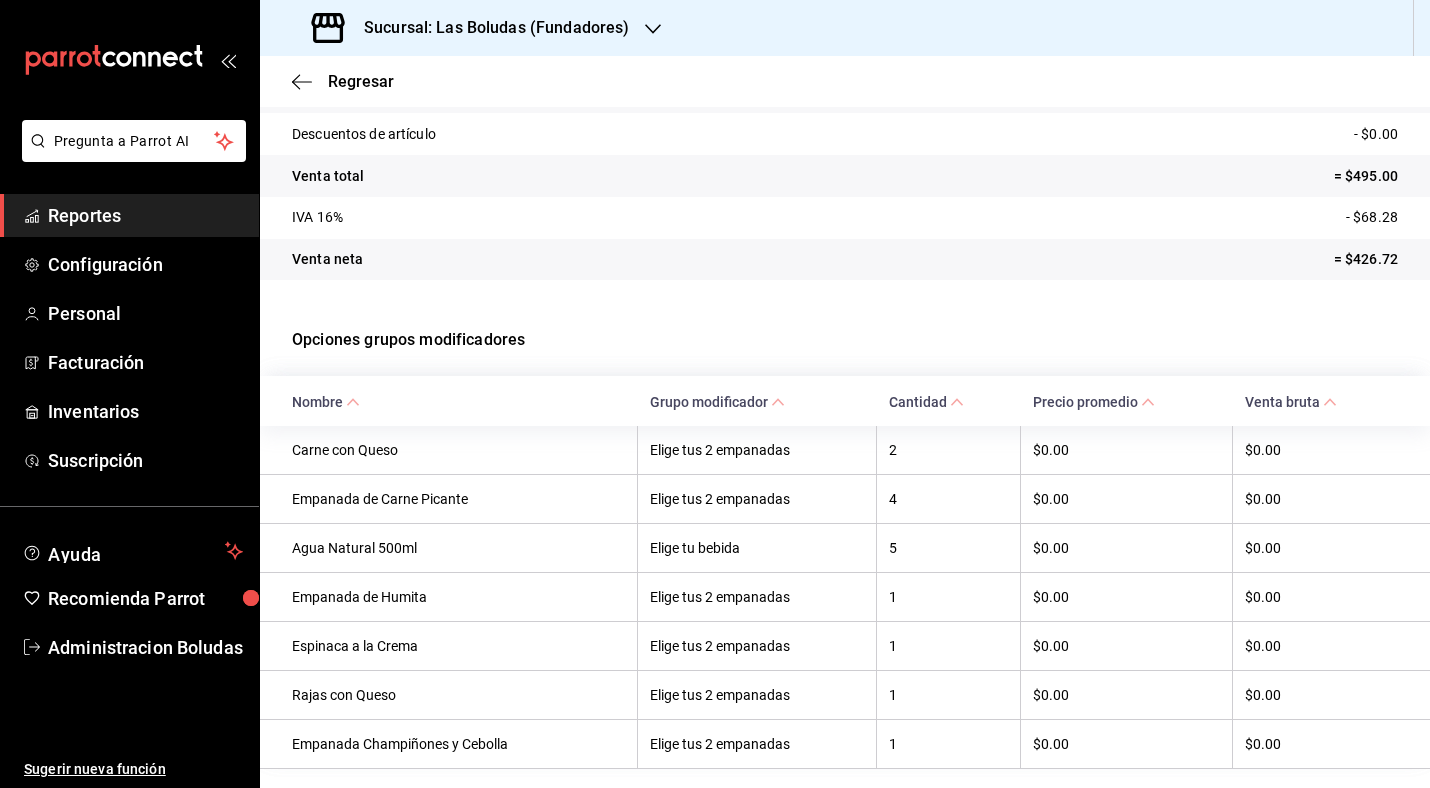 scroll, scrollTop: 307, scrollLeft: 0, axis: vertical 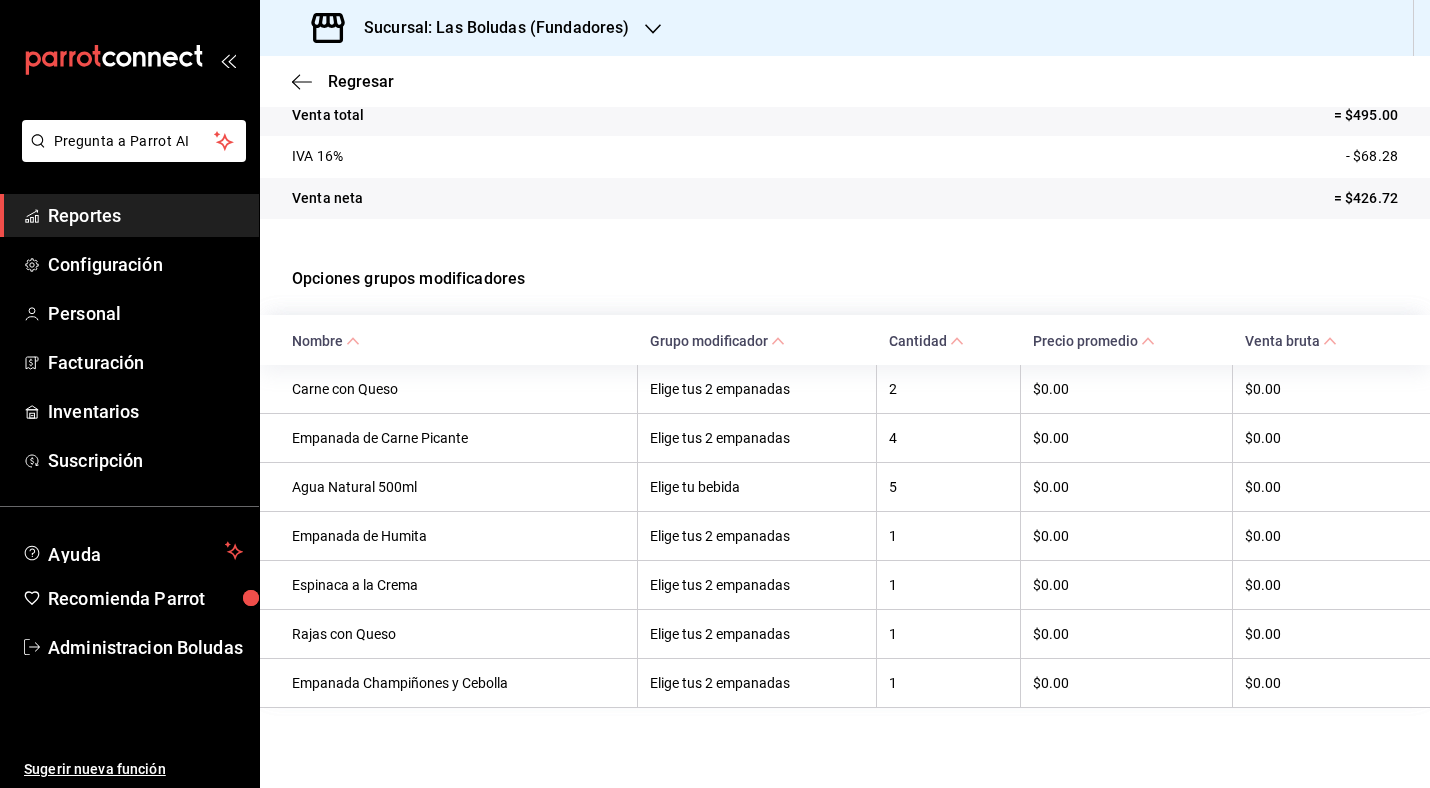 click on "Regresar" at bounding box center [845, 81] 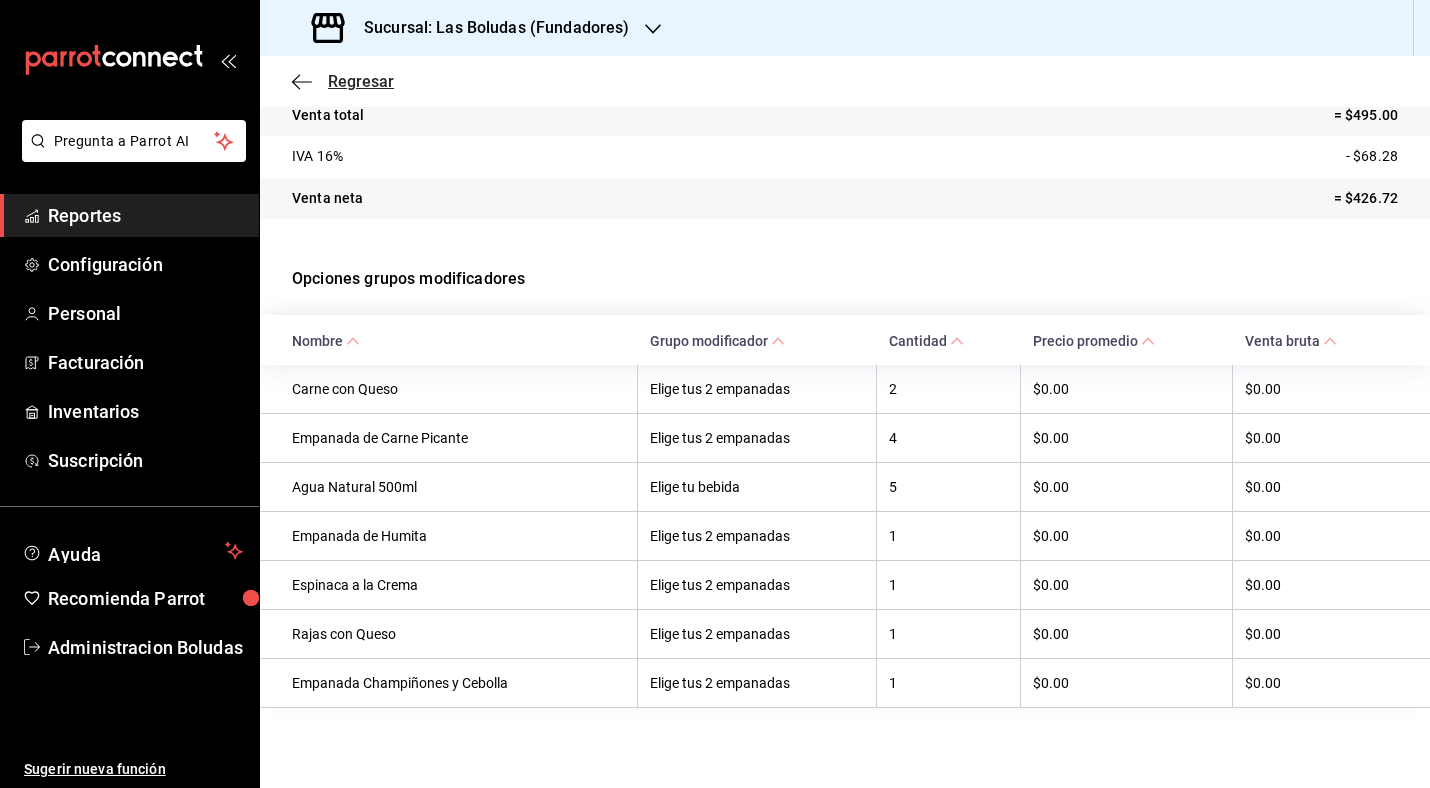 click on "Regresar" at bounding box center [361, 81] 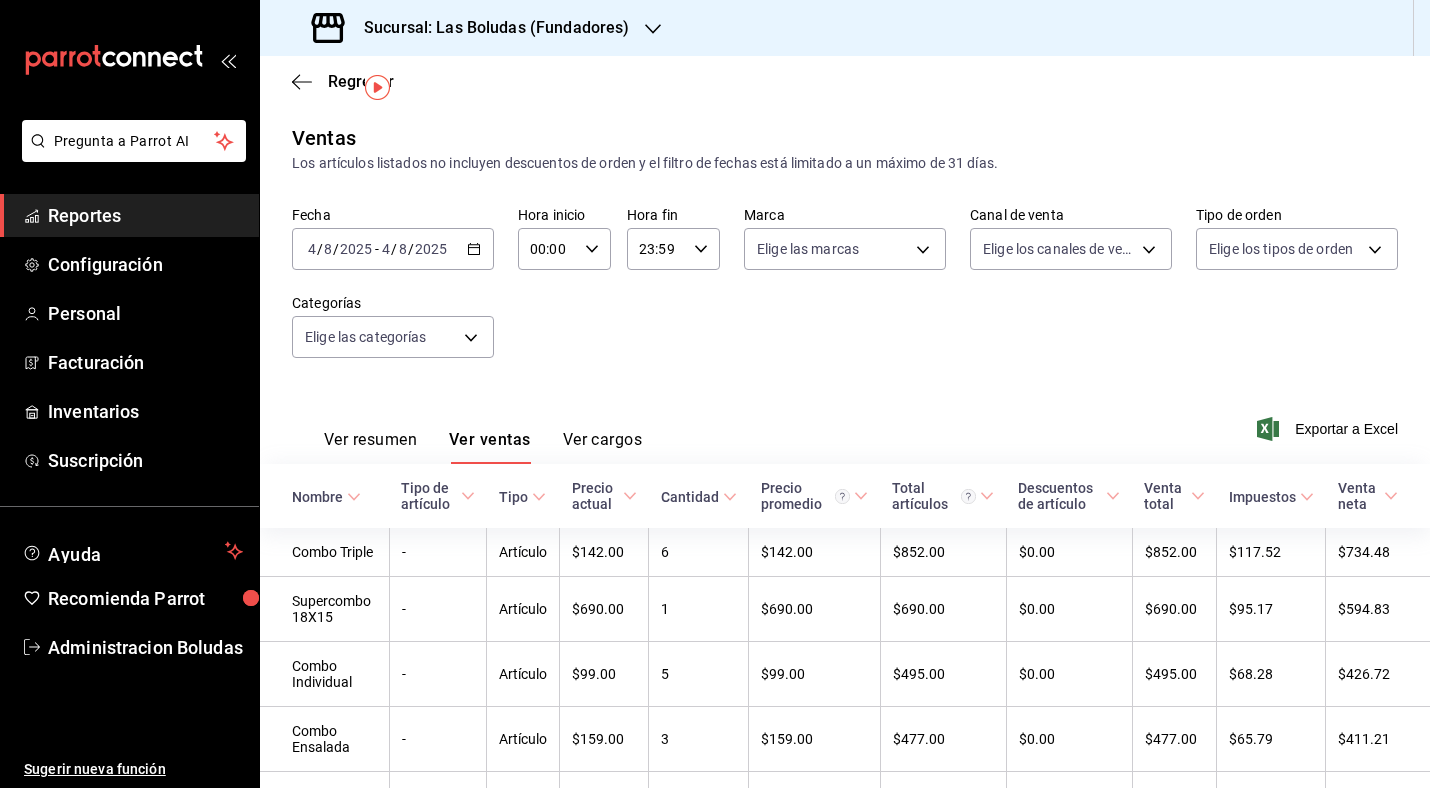 scroll, scrollTop: 225, scrollLeft: 0, axis: vertical 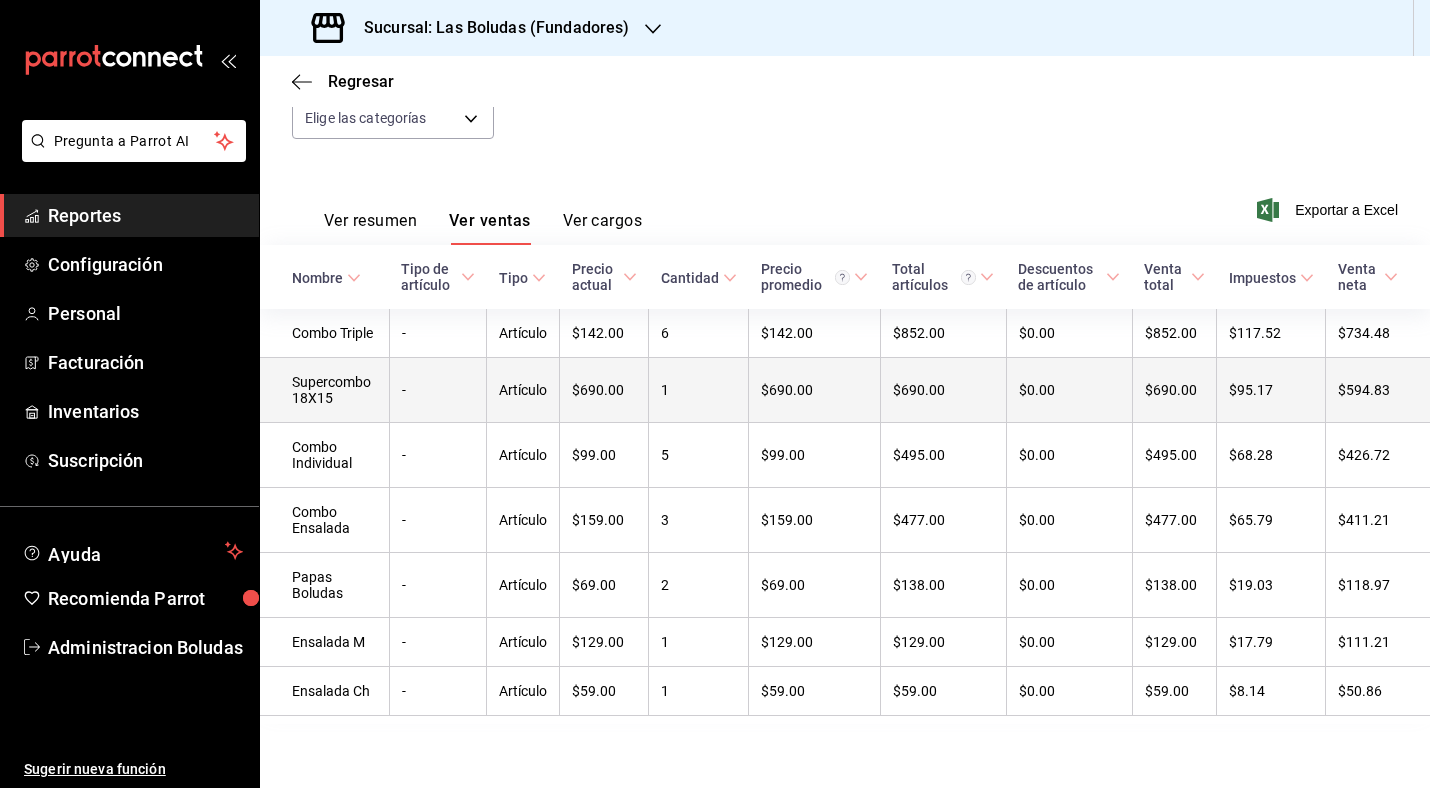 click on "-" at bounding box center [438, 390] 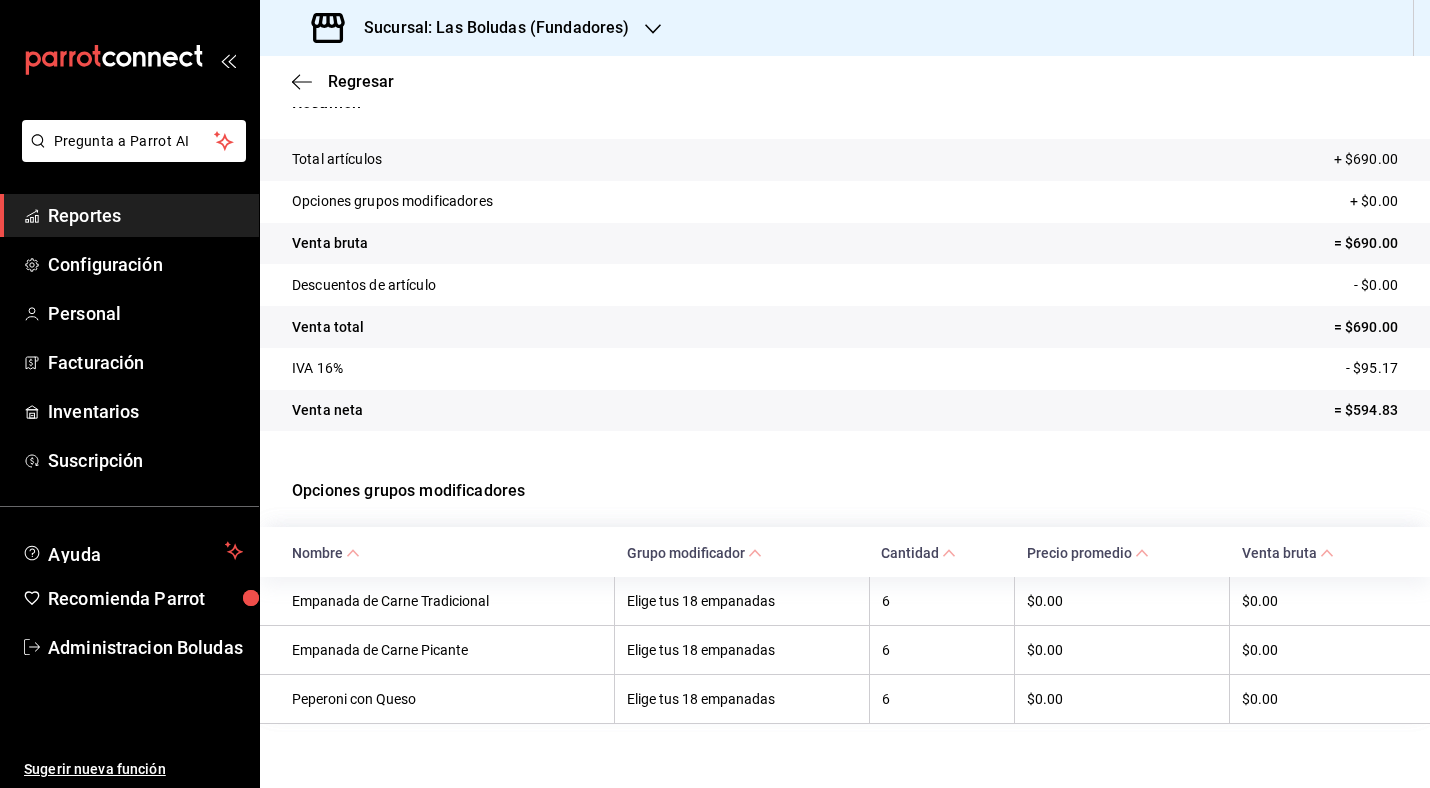 scroll, scrollTop: 109, scrollLeft: 0, axis: vertical 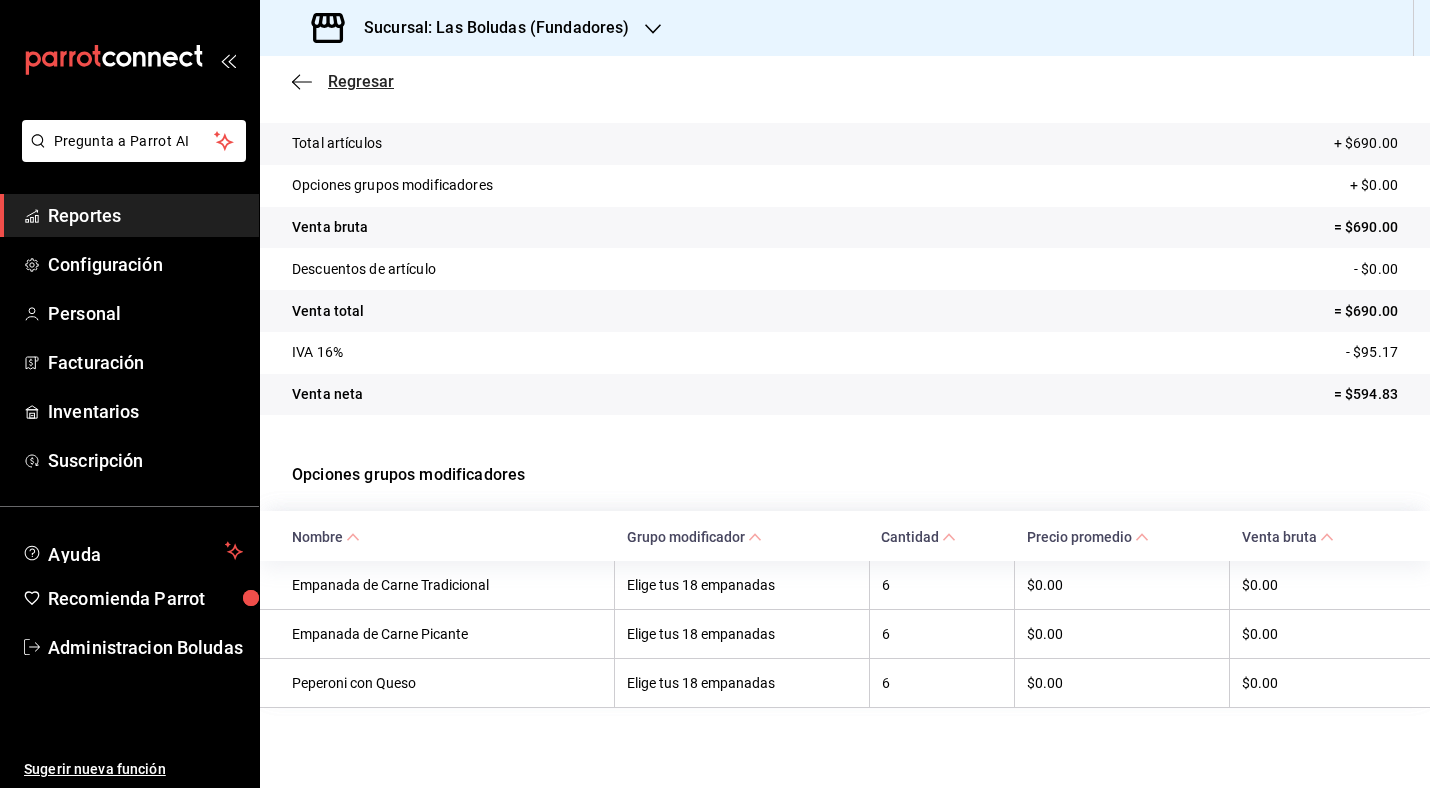 click 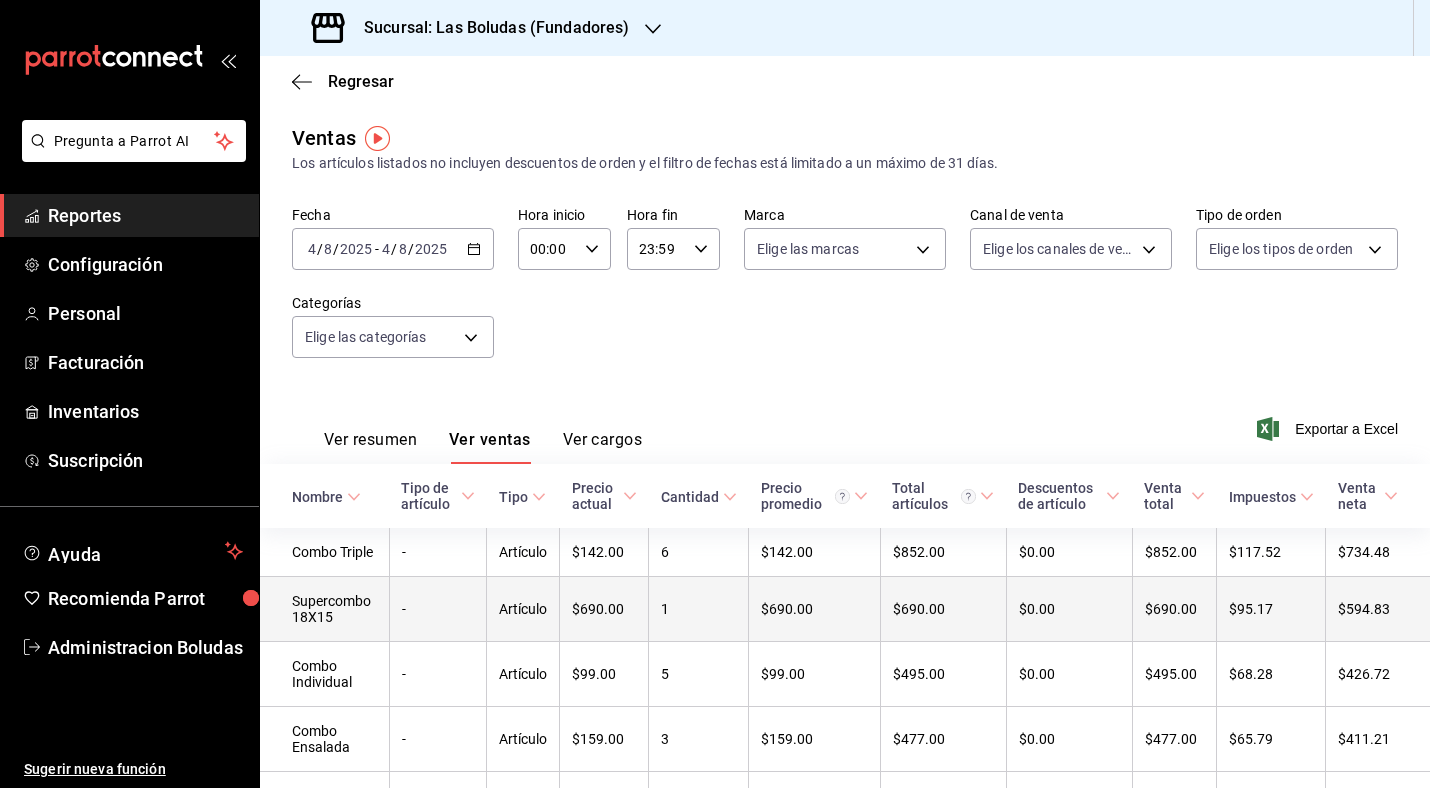 click on "-" at bounding box center [438, 609] 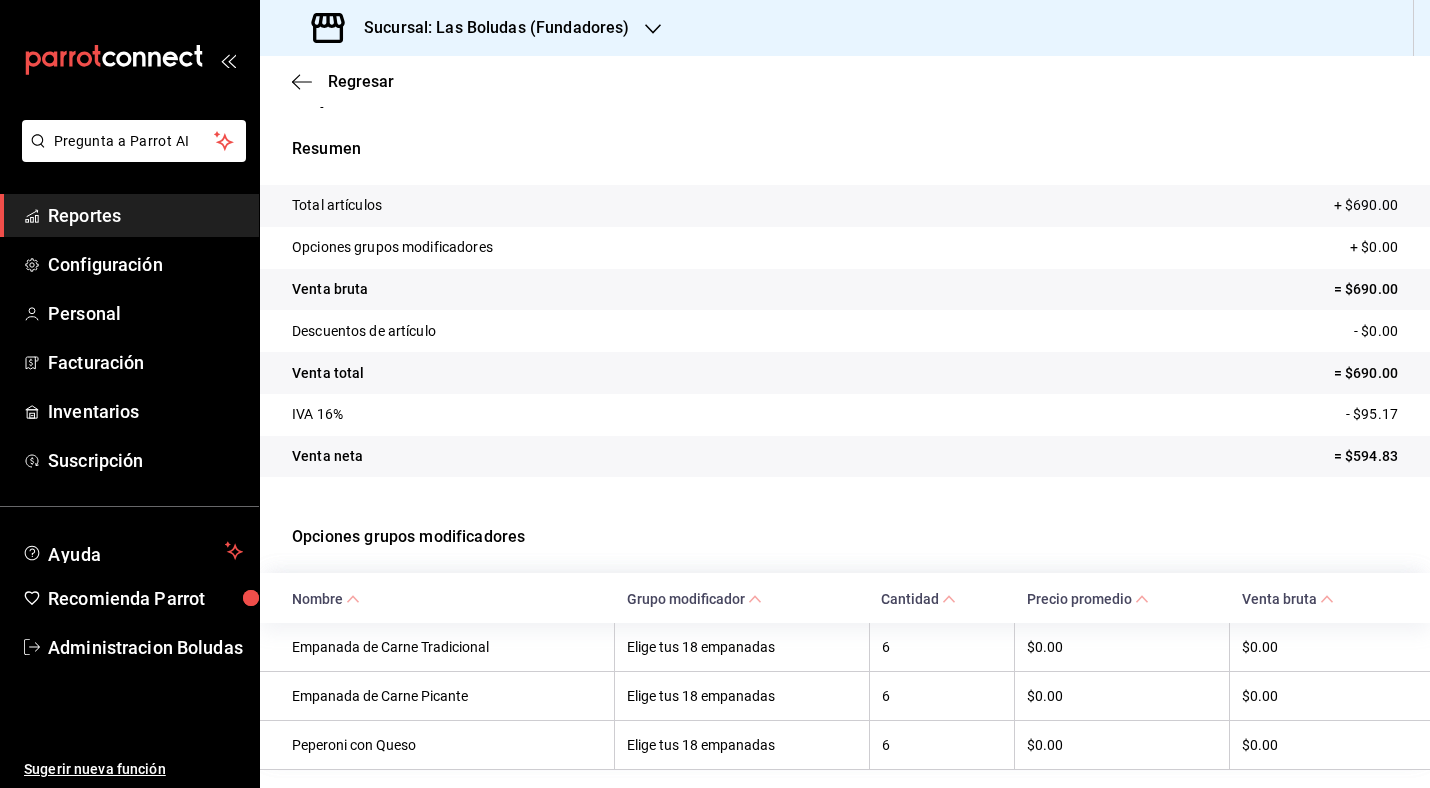 scroll, scrollTop: 109, scrollLeft: 0, axis: vertical 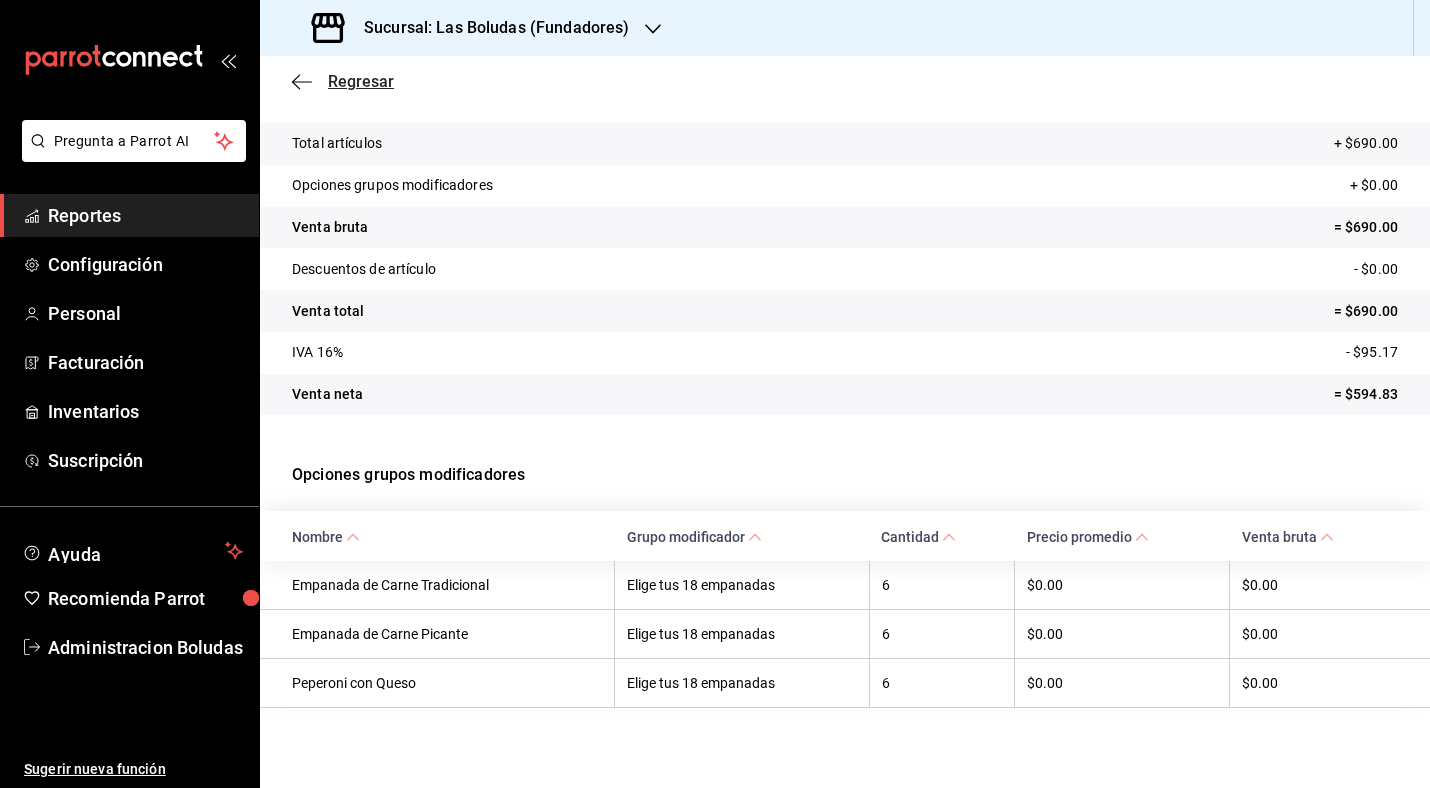 click on "Regresar" at bounding box center (343, 81) 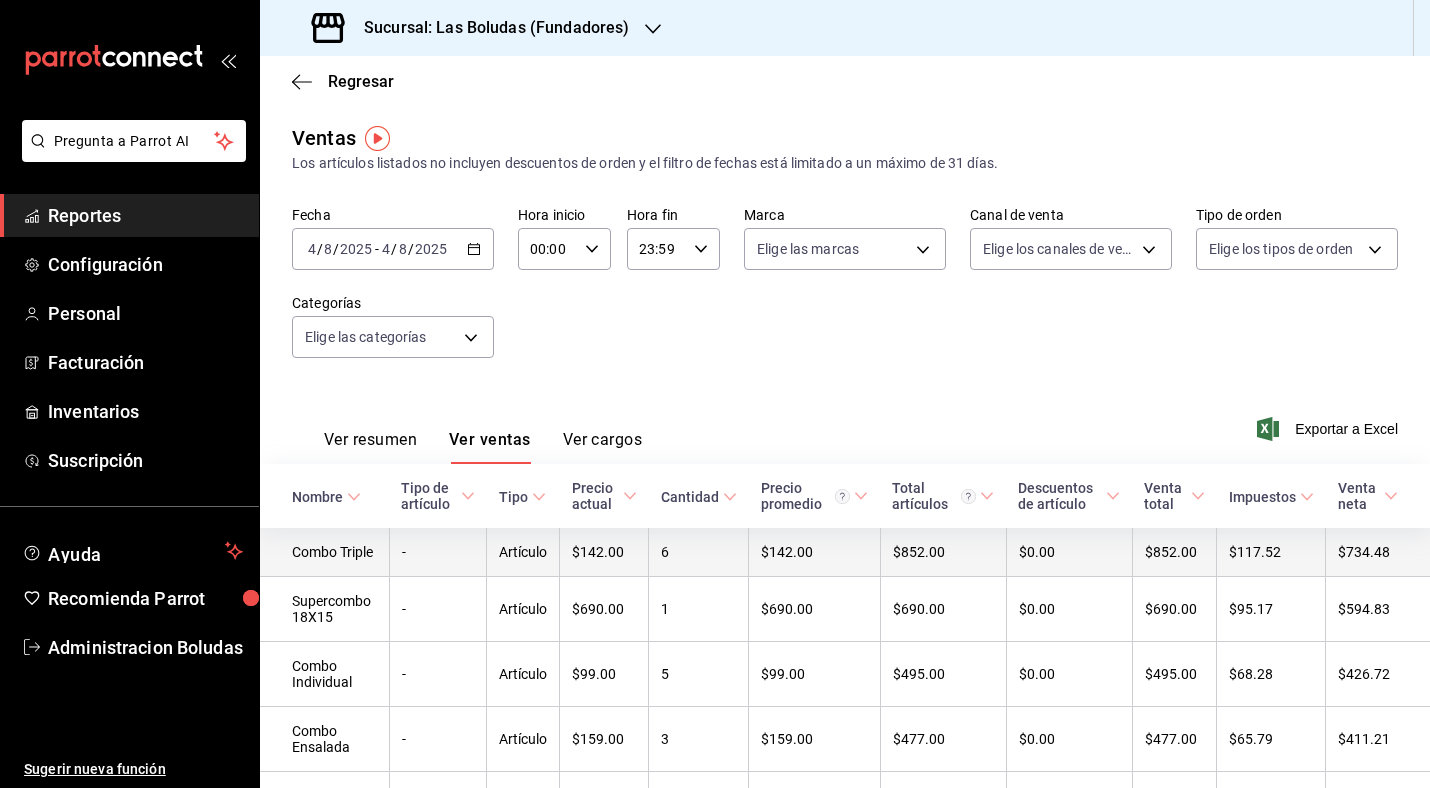 click on "Combo Triple" at bounding box center [324, 552] 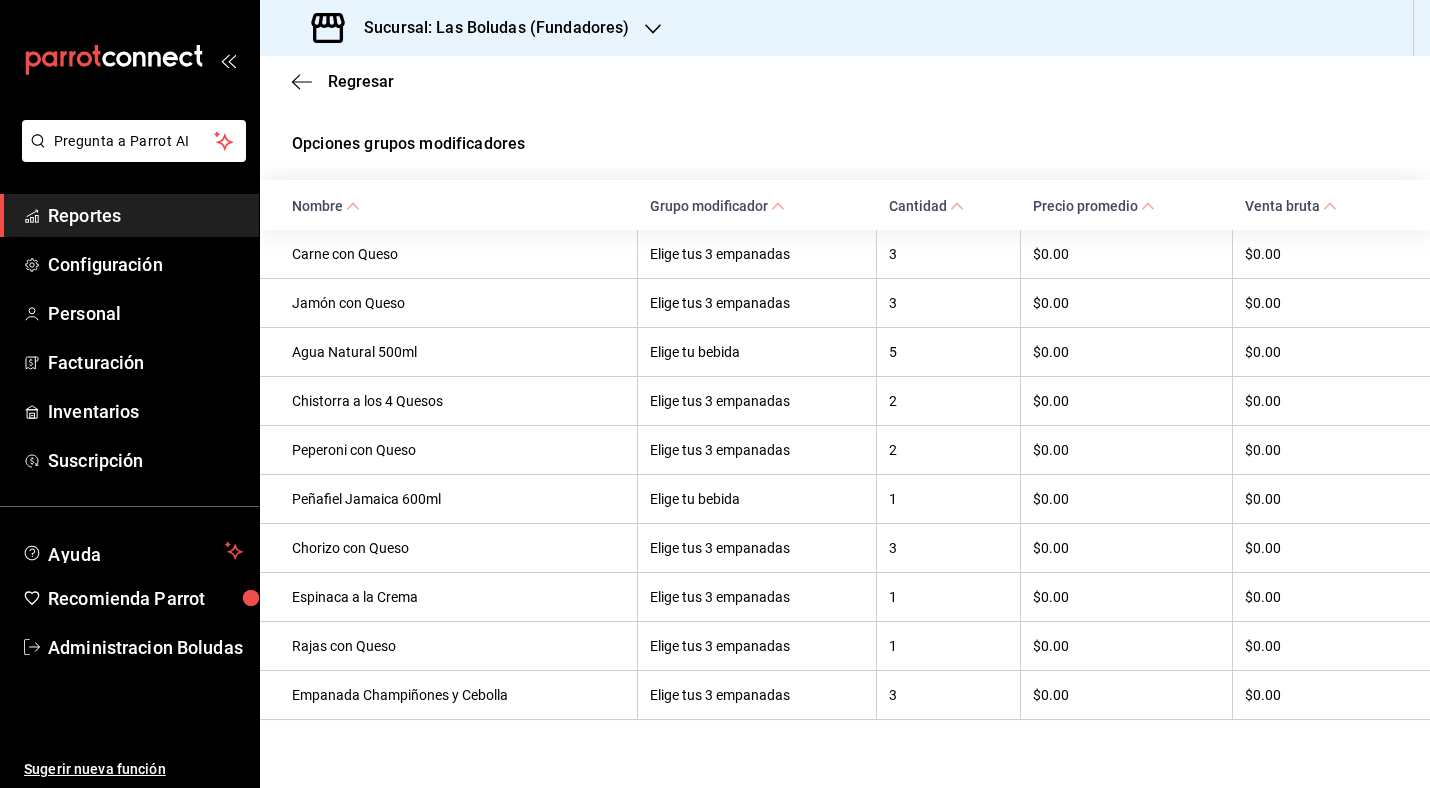 scroll, scrollTop: 456, scrollLeft: 0, axis: vertical 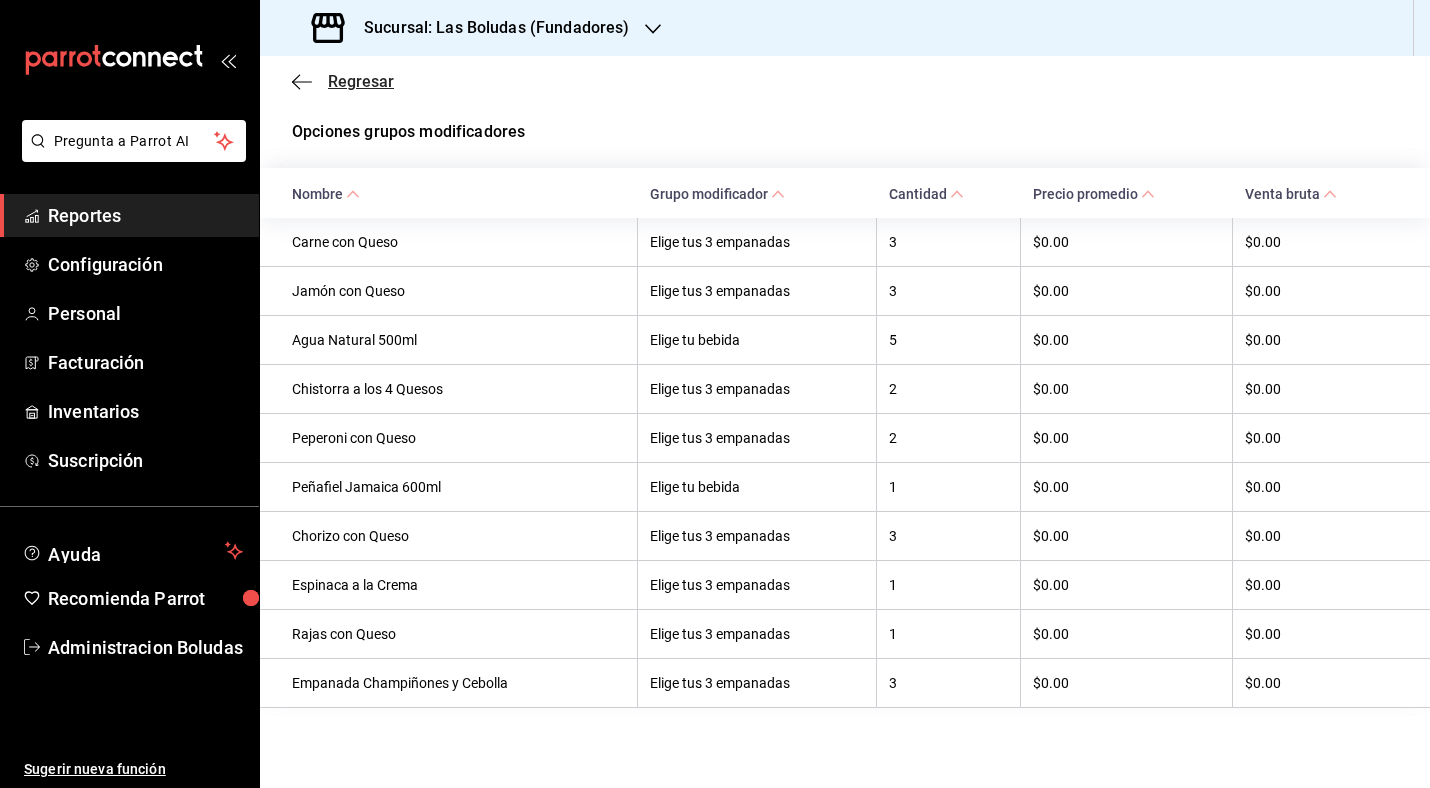 click 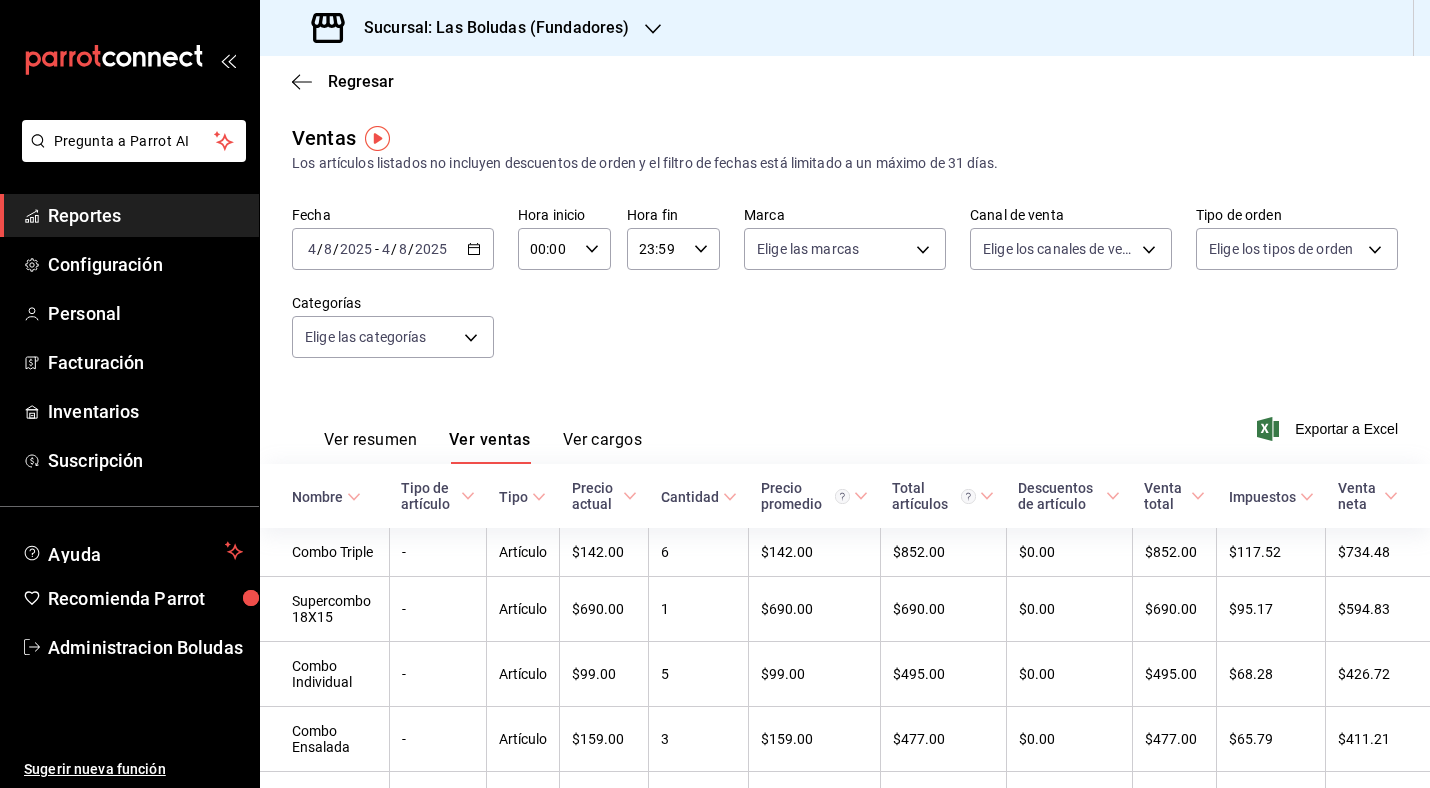 click on "Reportes" at bounding box center [145, 215] 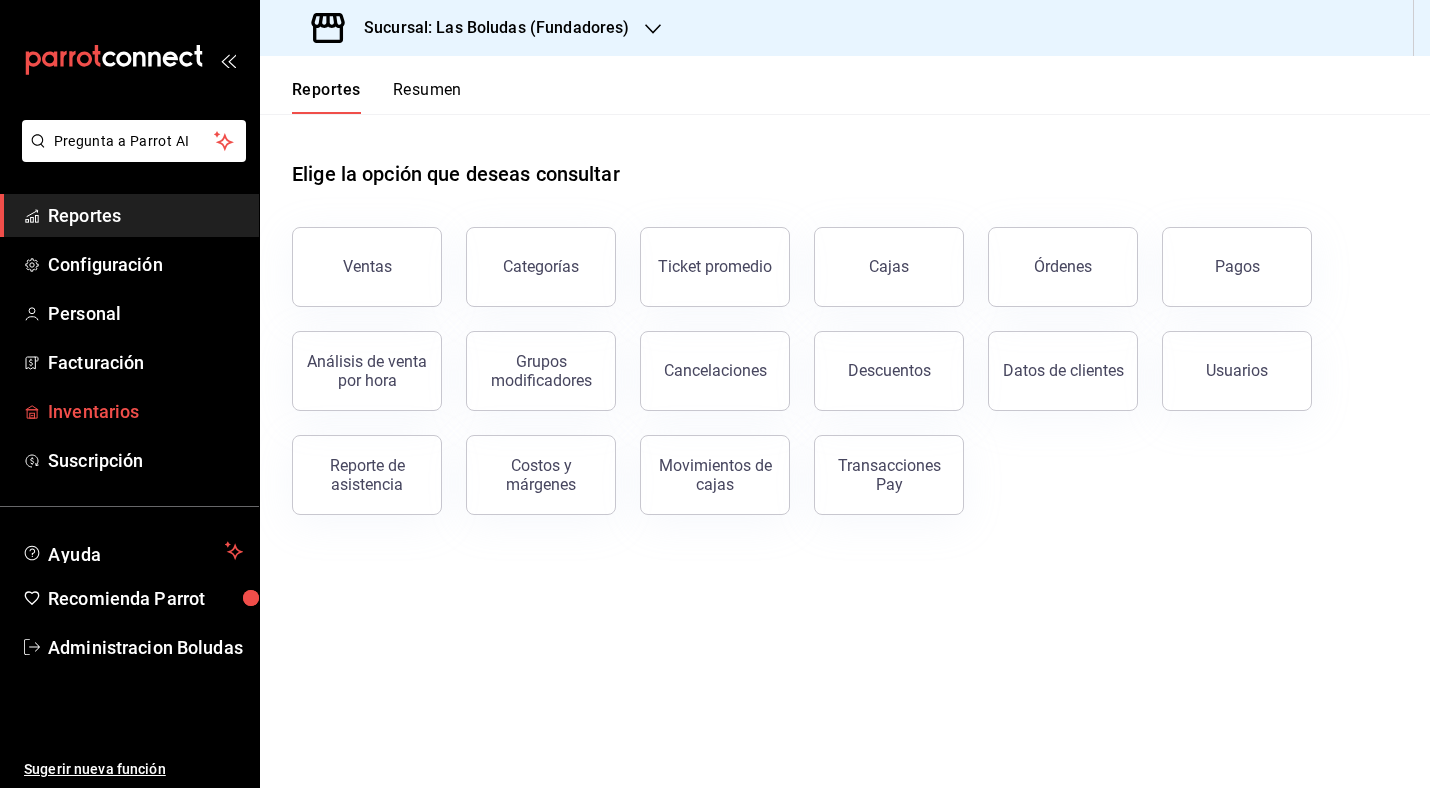 click on "Inventarios" at bounding box center [129, 411] 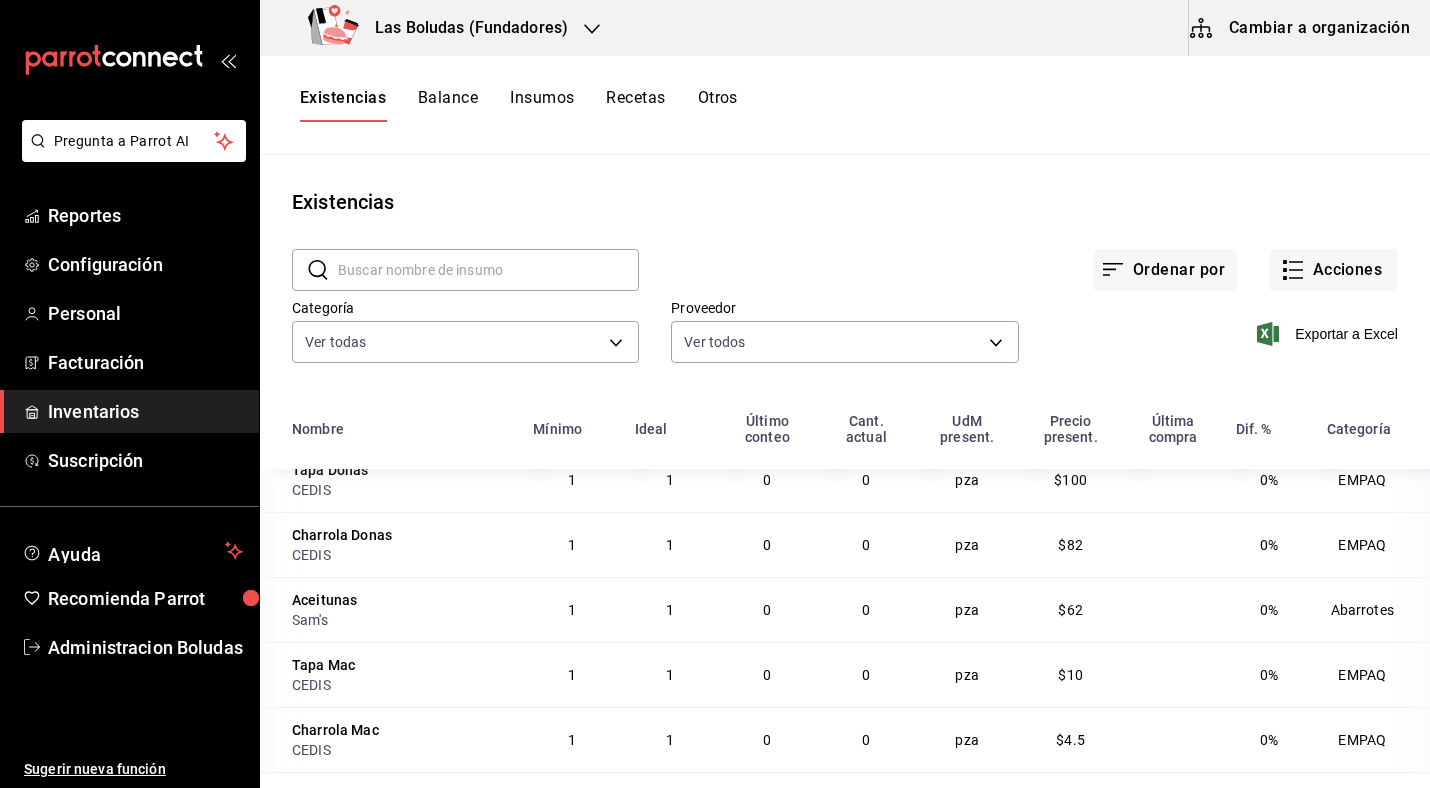scroll, scrollTop: 393, scrollLeft: 0, axis: vertical 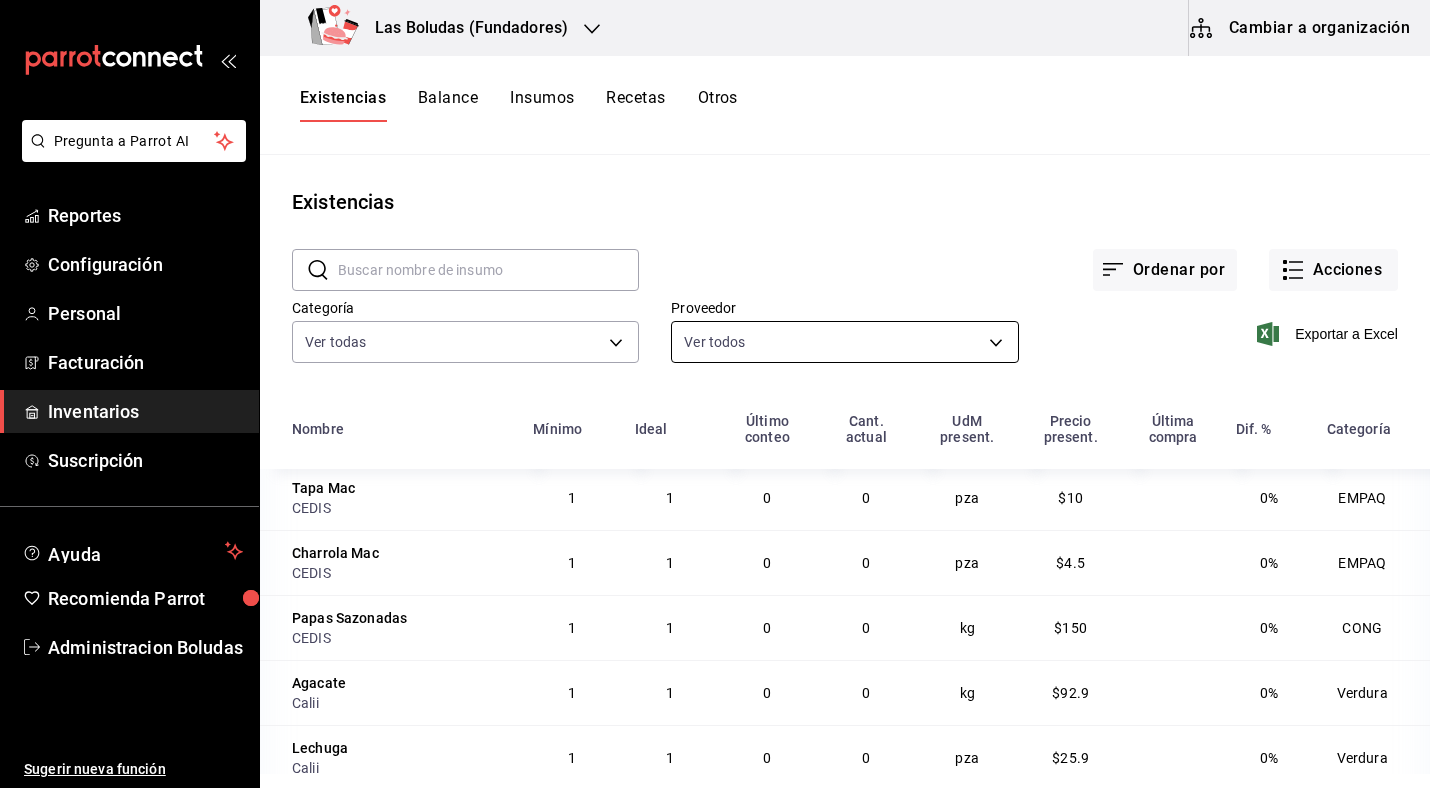 click on "Ver todo Calii Peñafiel House tea Coca cola Sam's Pepsi COCA COLA PEPSI DOCEN NATURAL DRINK La BOLSA La bolsa LA BOLSA CEDIS Interno" at bounding box center [715, 387] 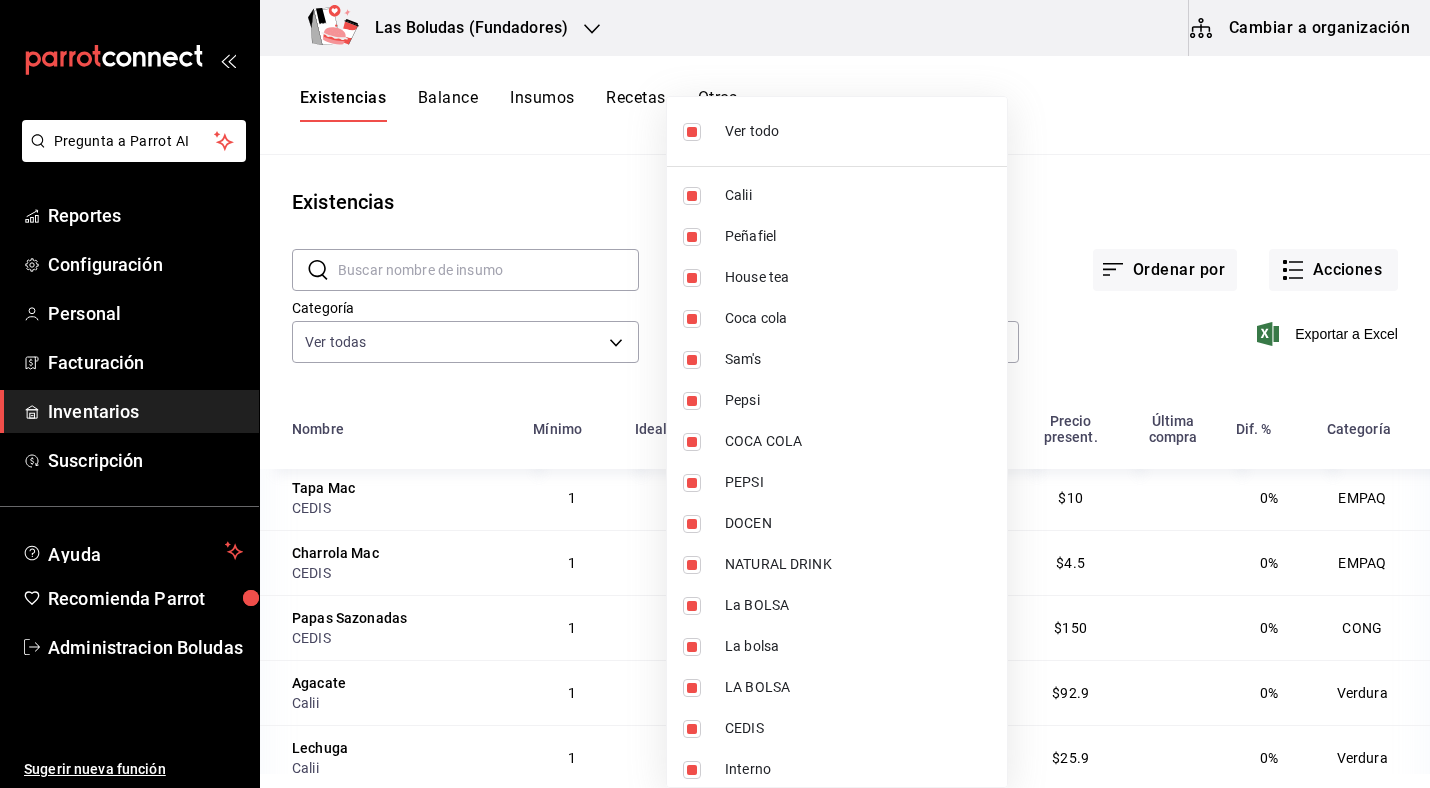 click on "Ver todo" at bounding box center [837, 131] 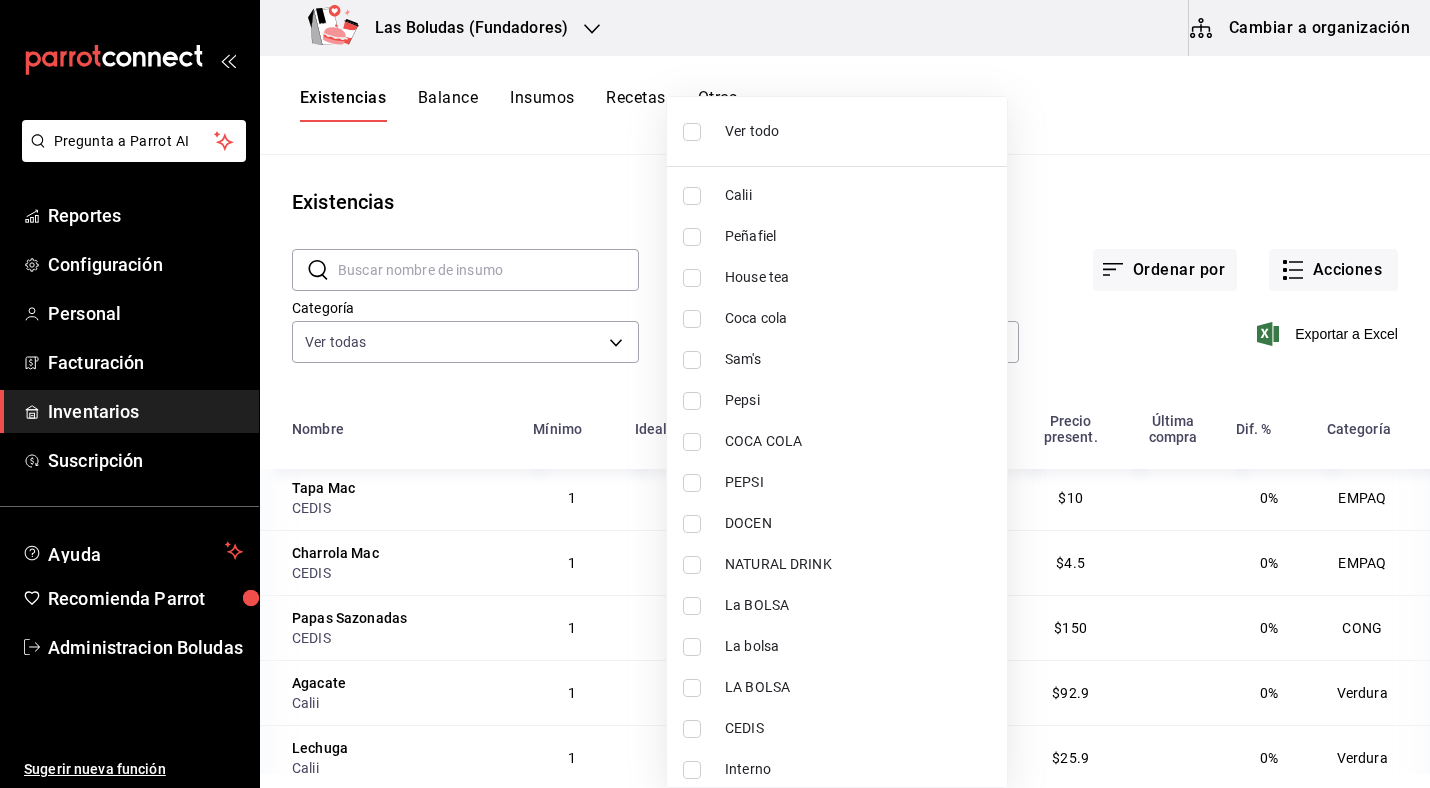 click at bounding box center (696, 729) 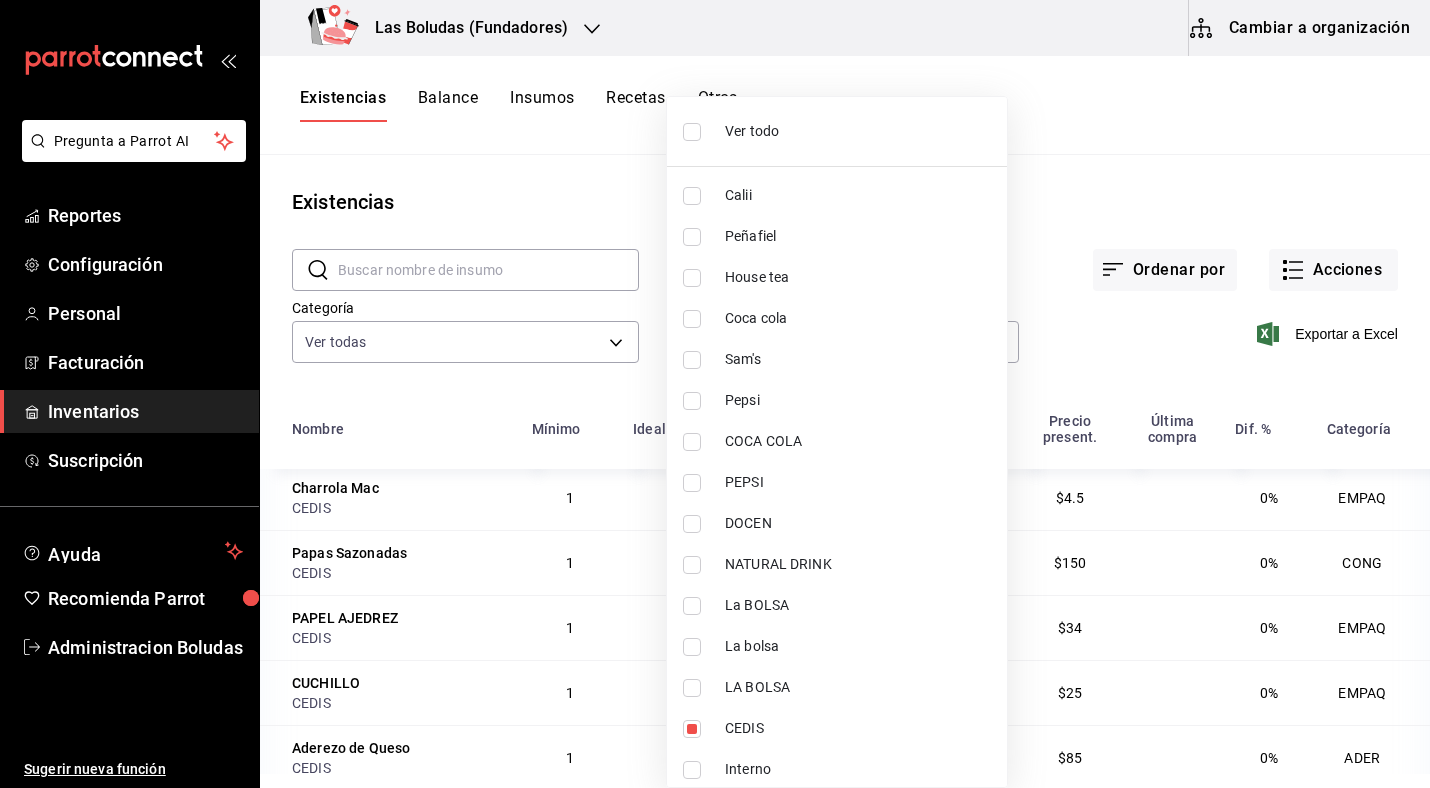 click at bounding box center (715, 394) 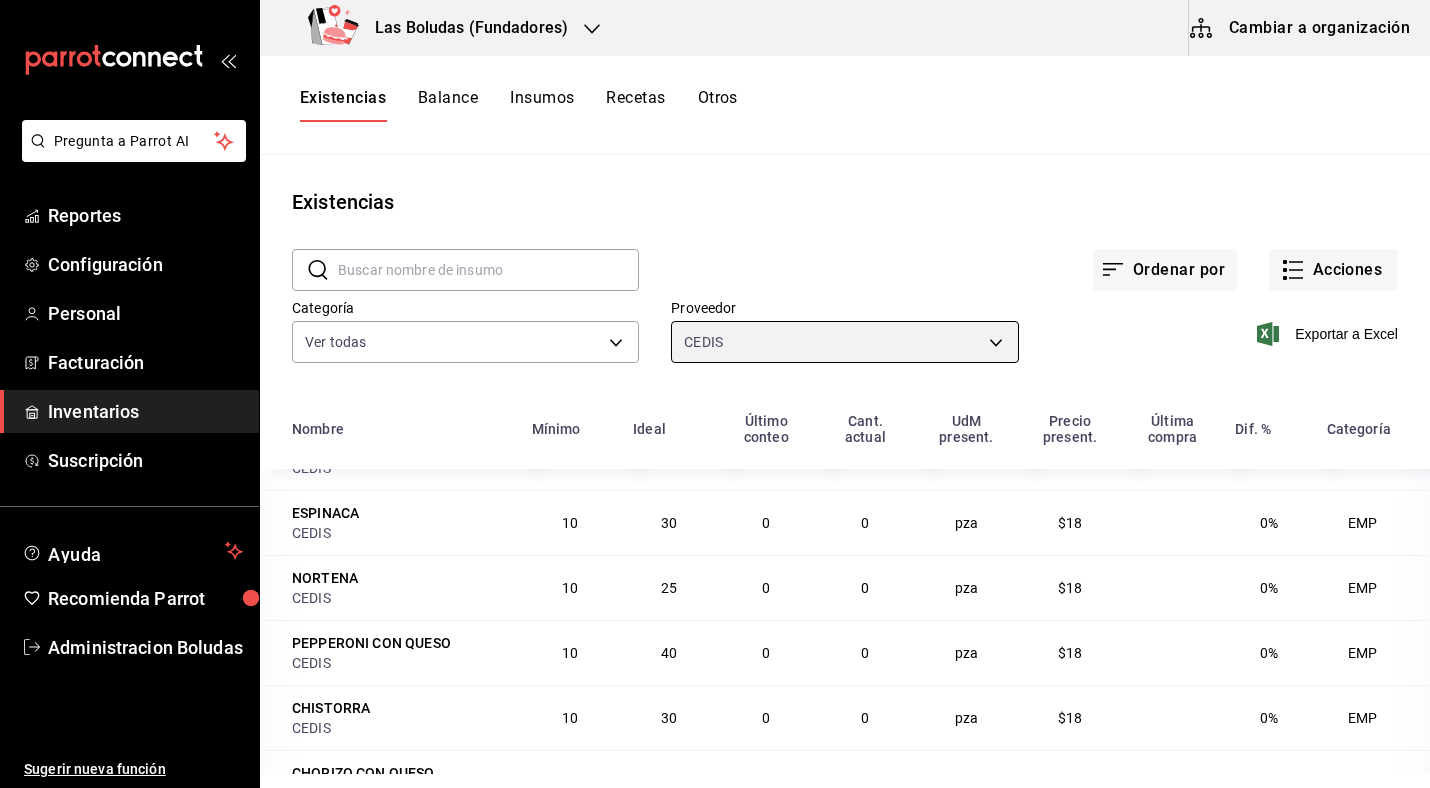 scroll, scrollTop: 1488, scrollLeft: 0, axis: vertical 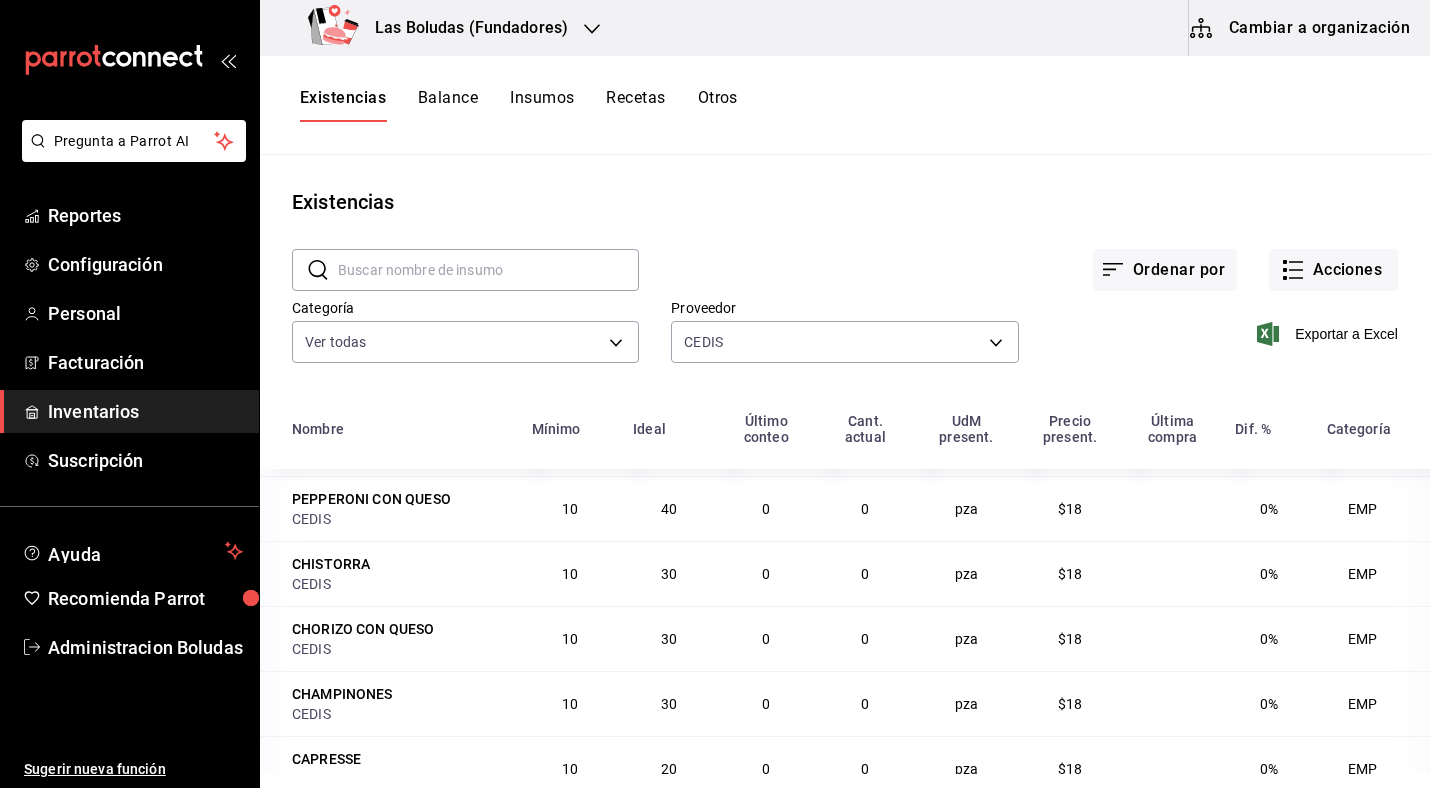 click on "CEDIS" at bounding box center (400, 519) 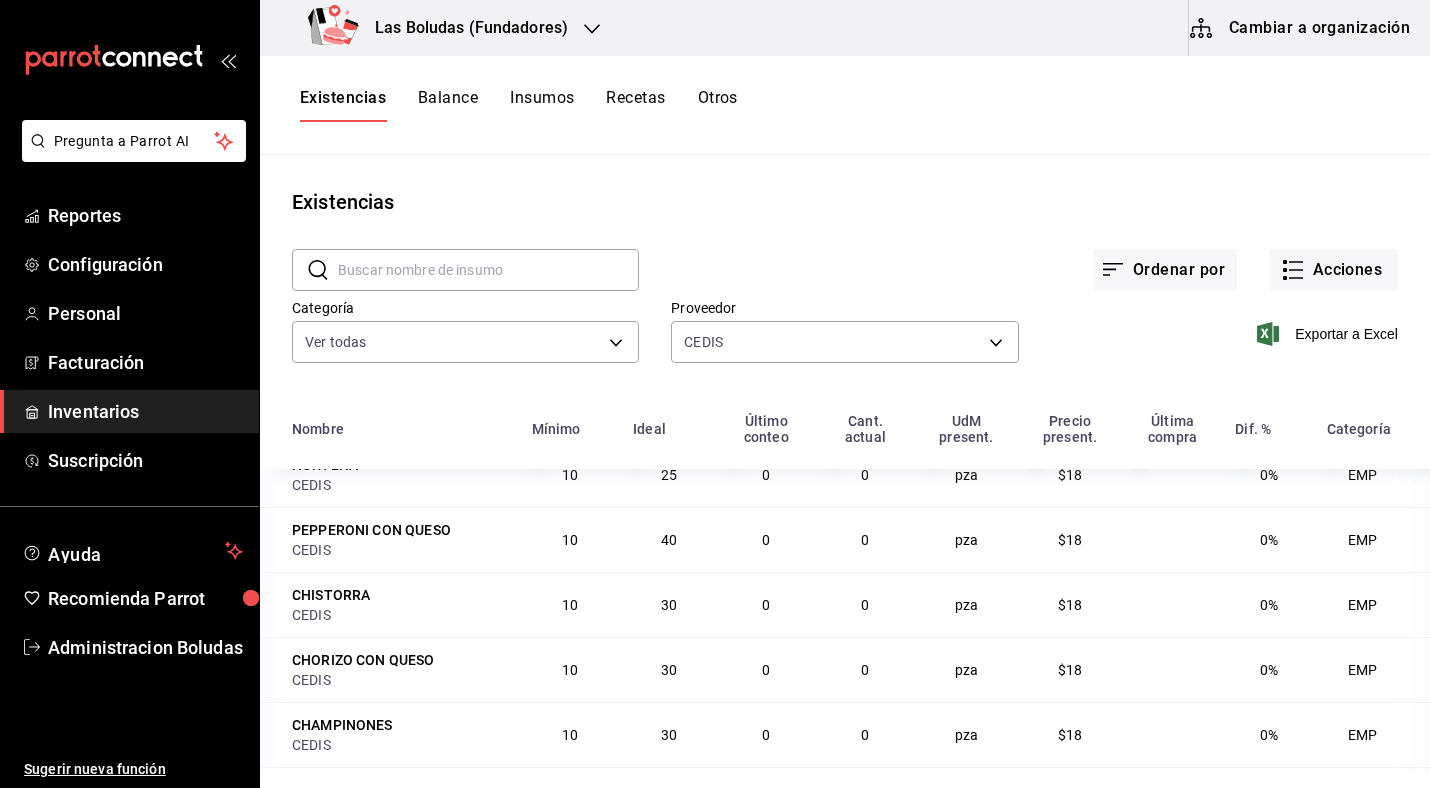 scroll, scrollTop: 1457, scrollLeft: 0, axis: vertical 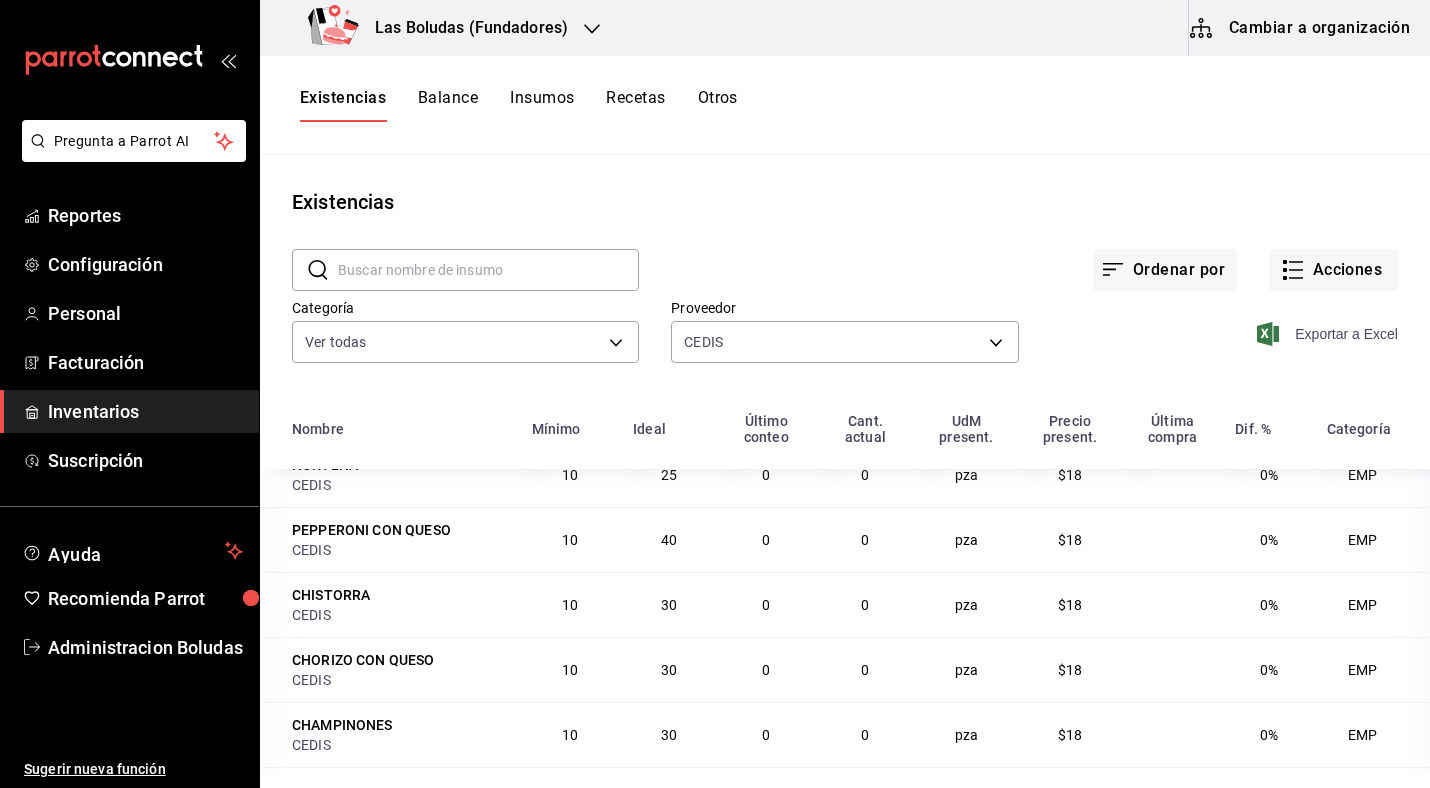 click on "Exportar a Excel" at bounding box center (1329, 334) 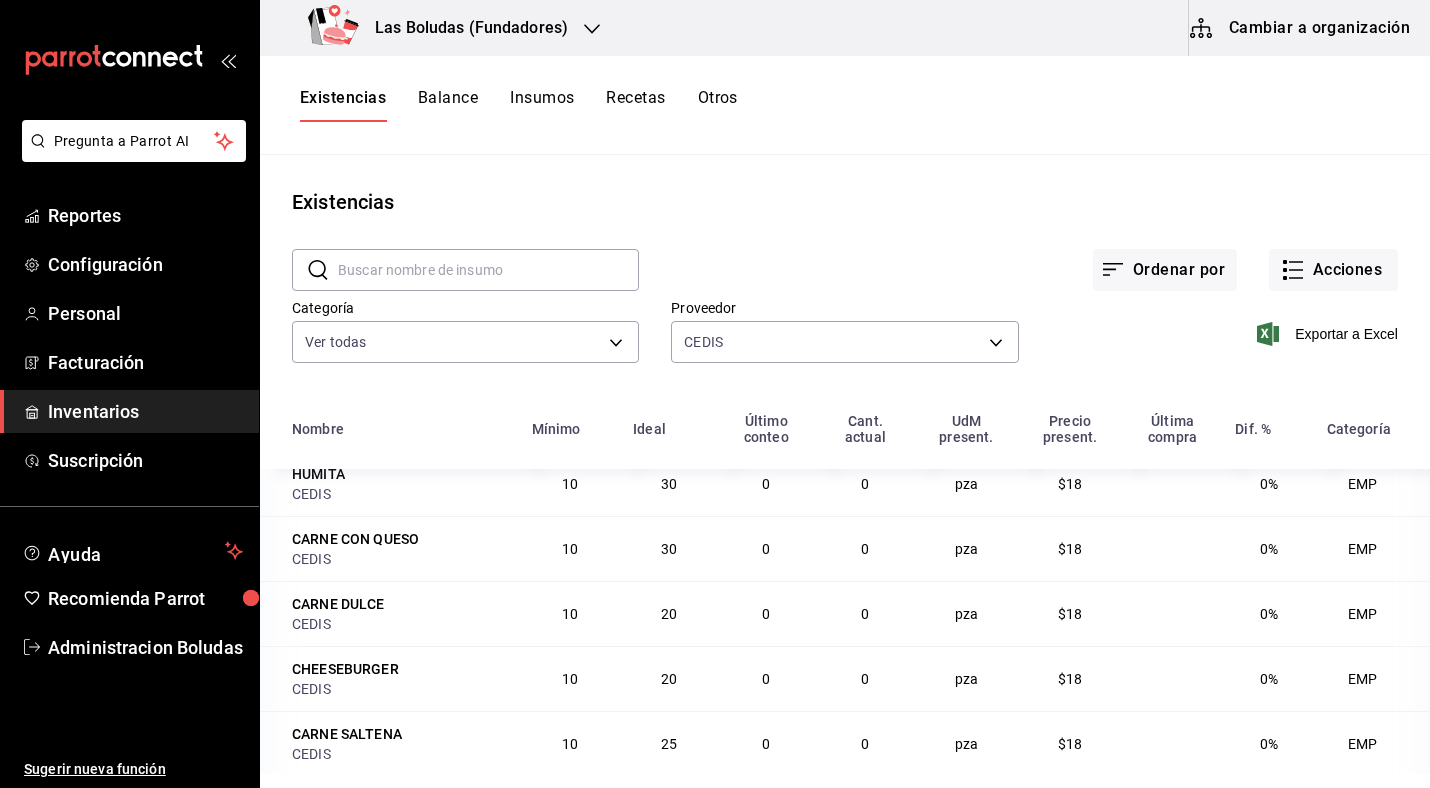 scroll, scrollTop: 2124, scrollLeft: 0, axis: vertical 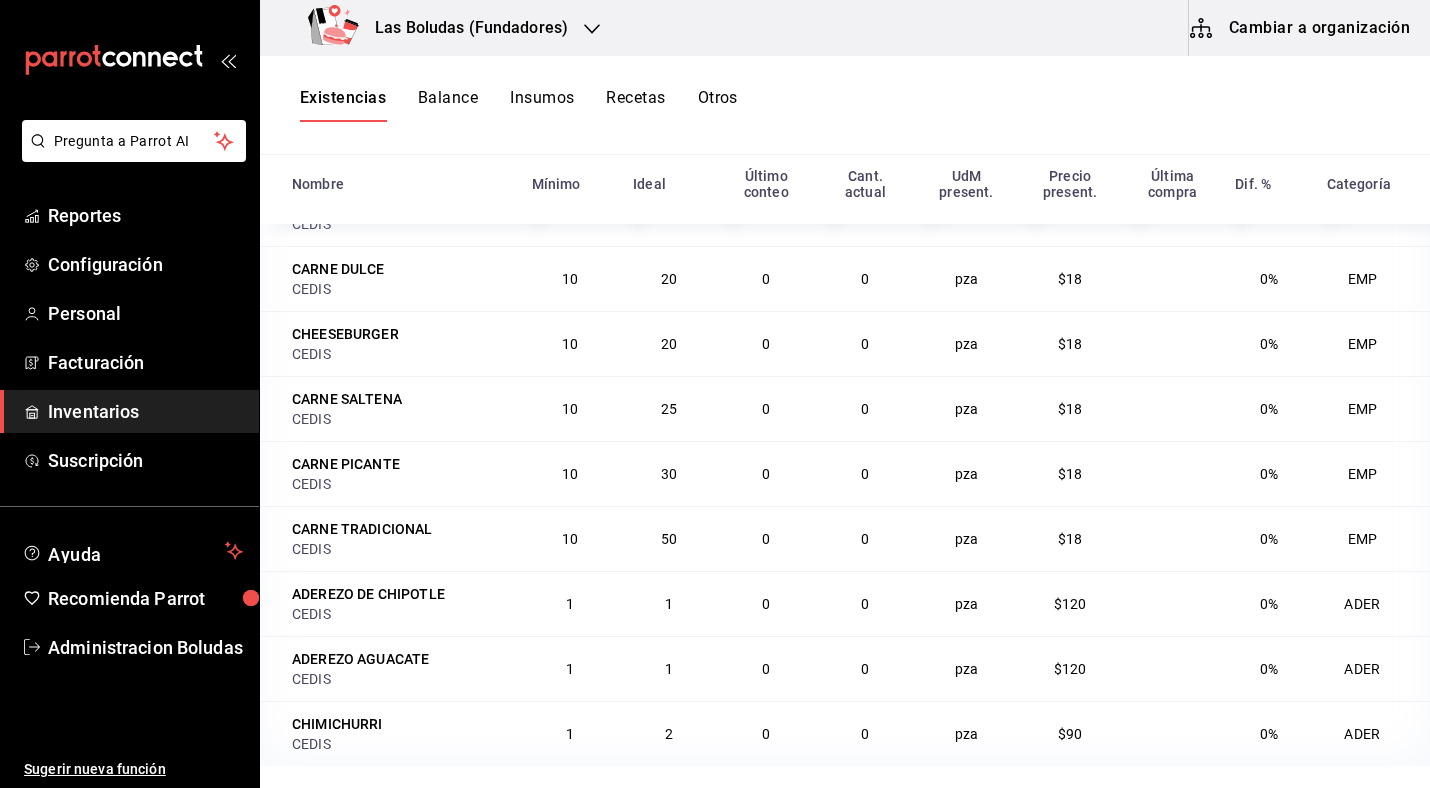 click on "Otros" at bounding box center (718, 105) 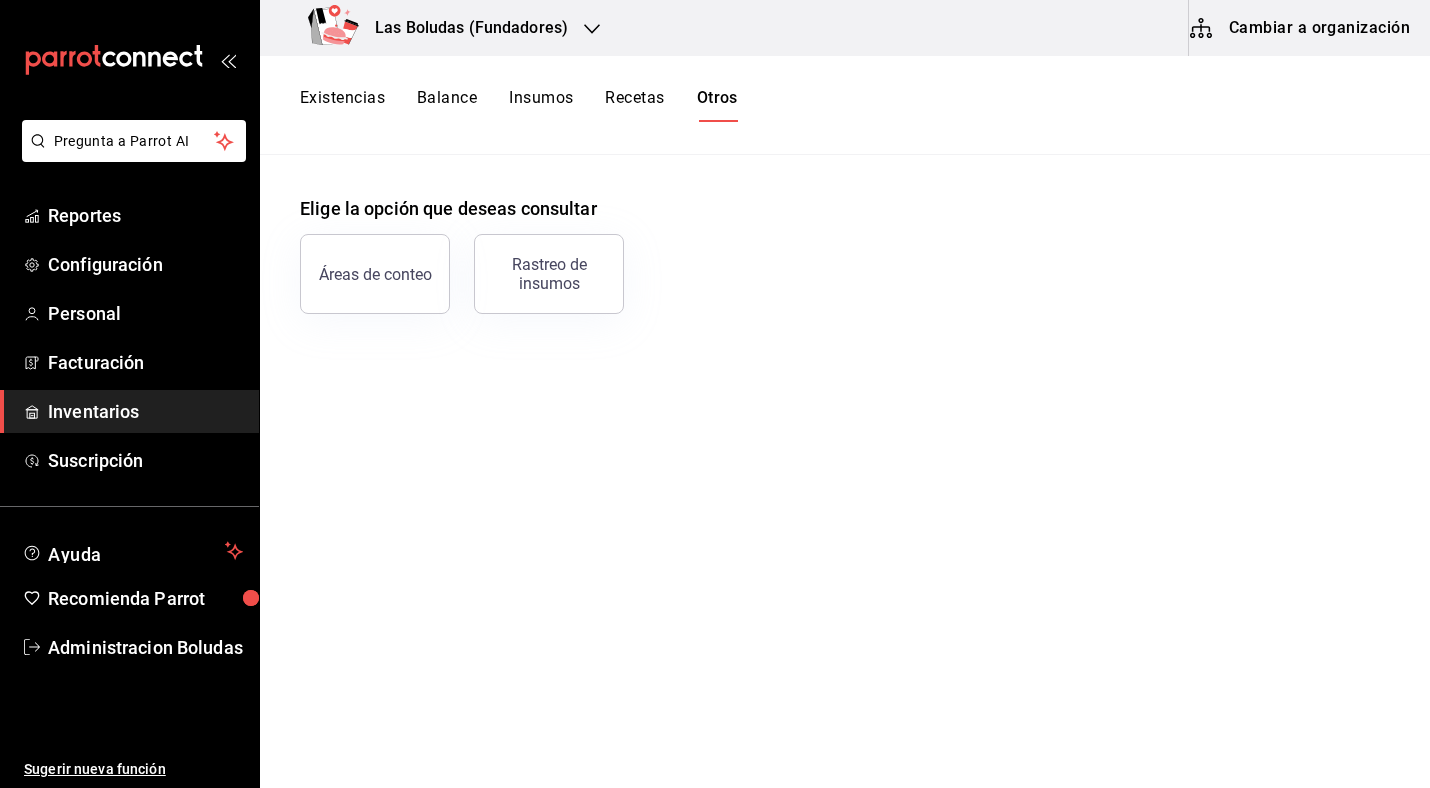 scroll, scrollTop: 0, scrollLeft: 0, axis: both 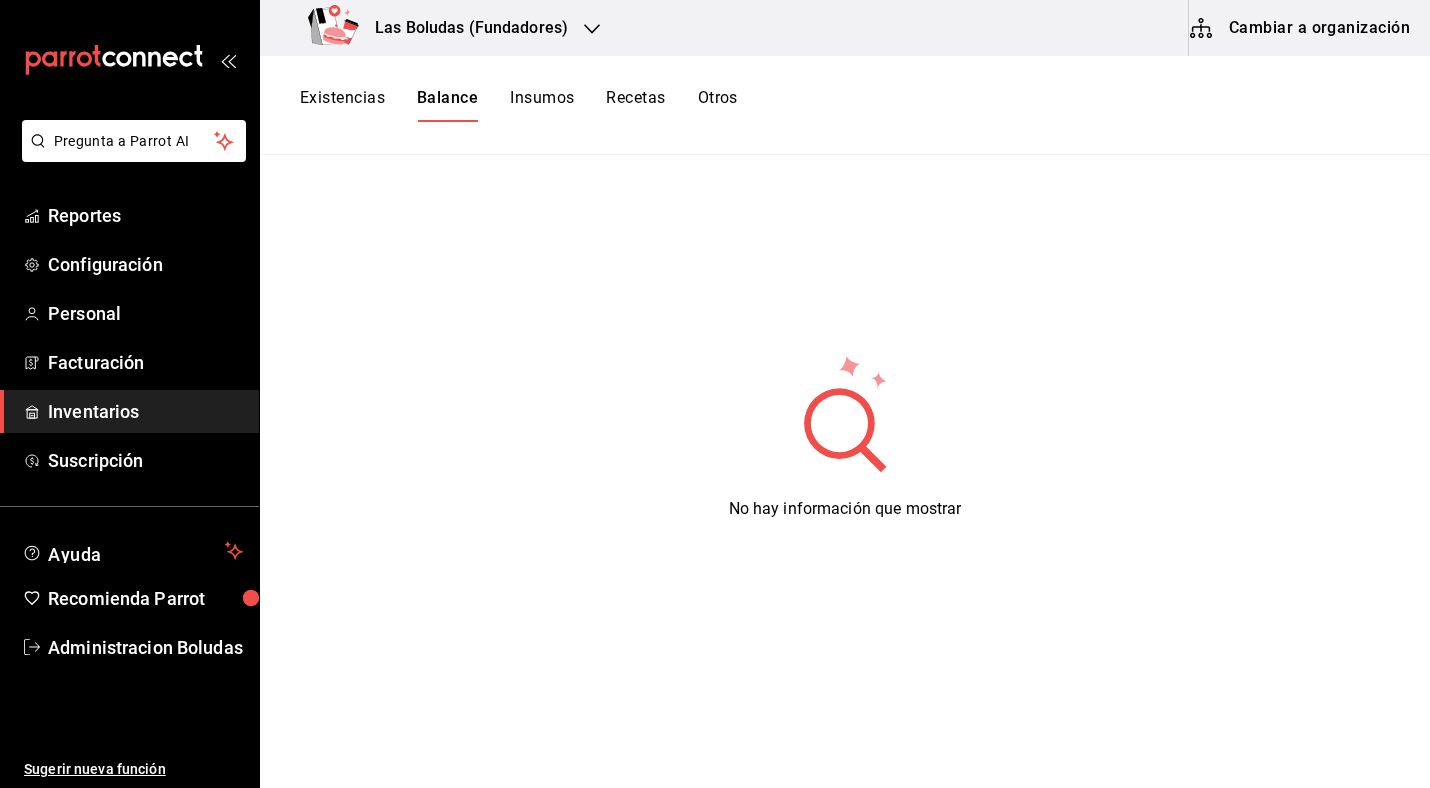 click on "Existencias Balance Insumos Recetas Otros" at bounding box center [519, 105] 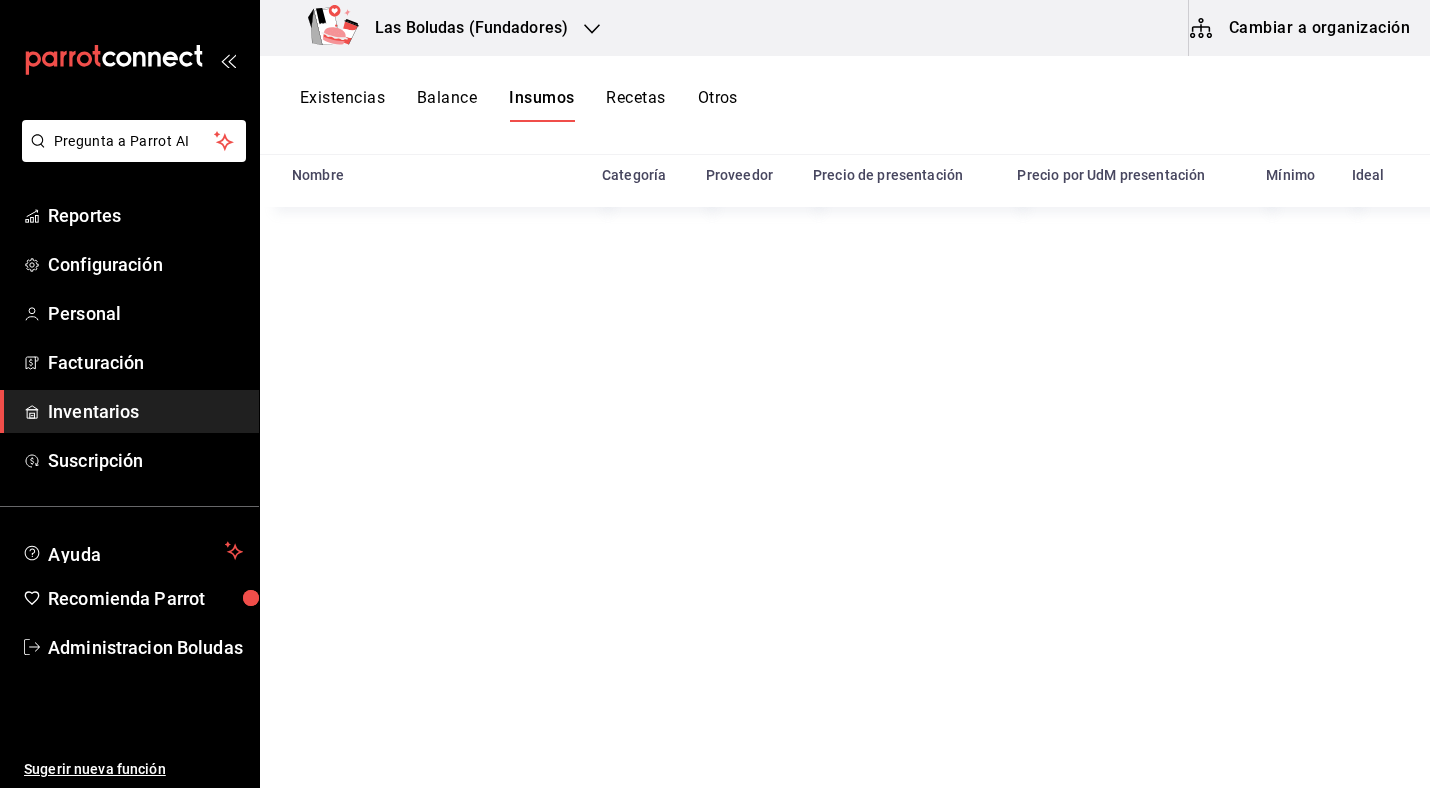 scroll, scrollTop: 246, scrollLeft: 0, axis: vertical 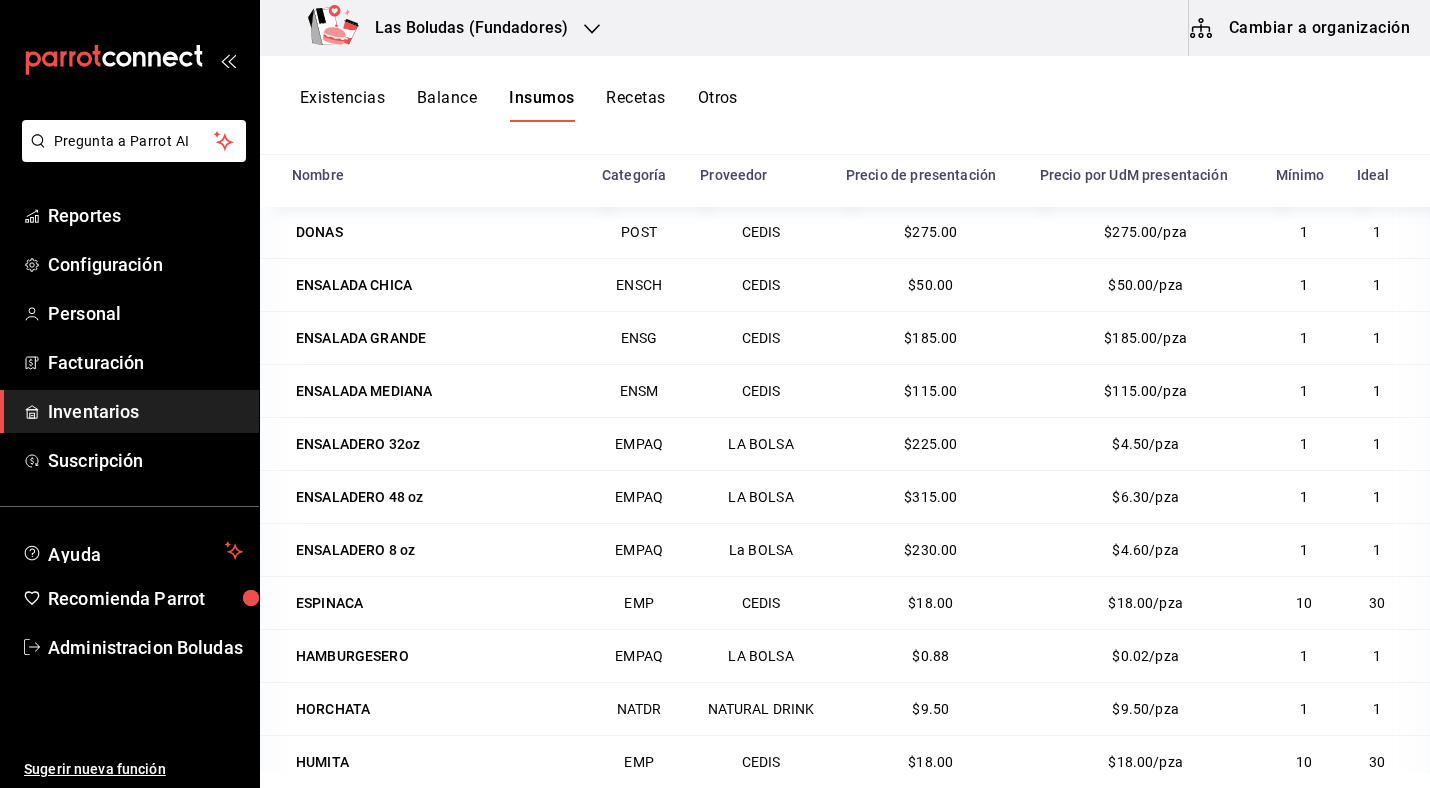 click on "HAMBURGESERO" at bounding box center (435, 656) 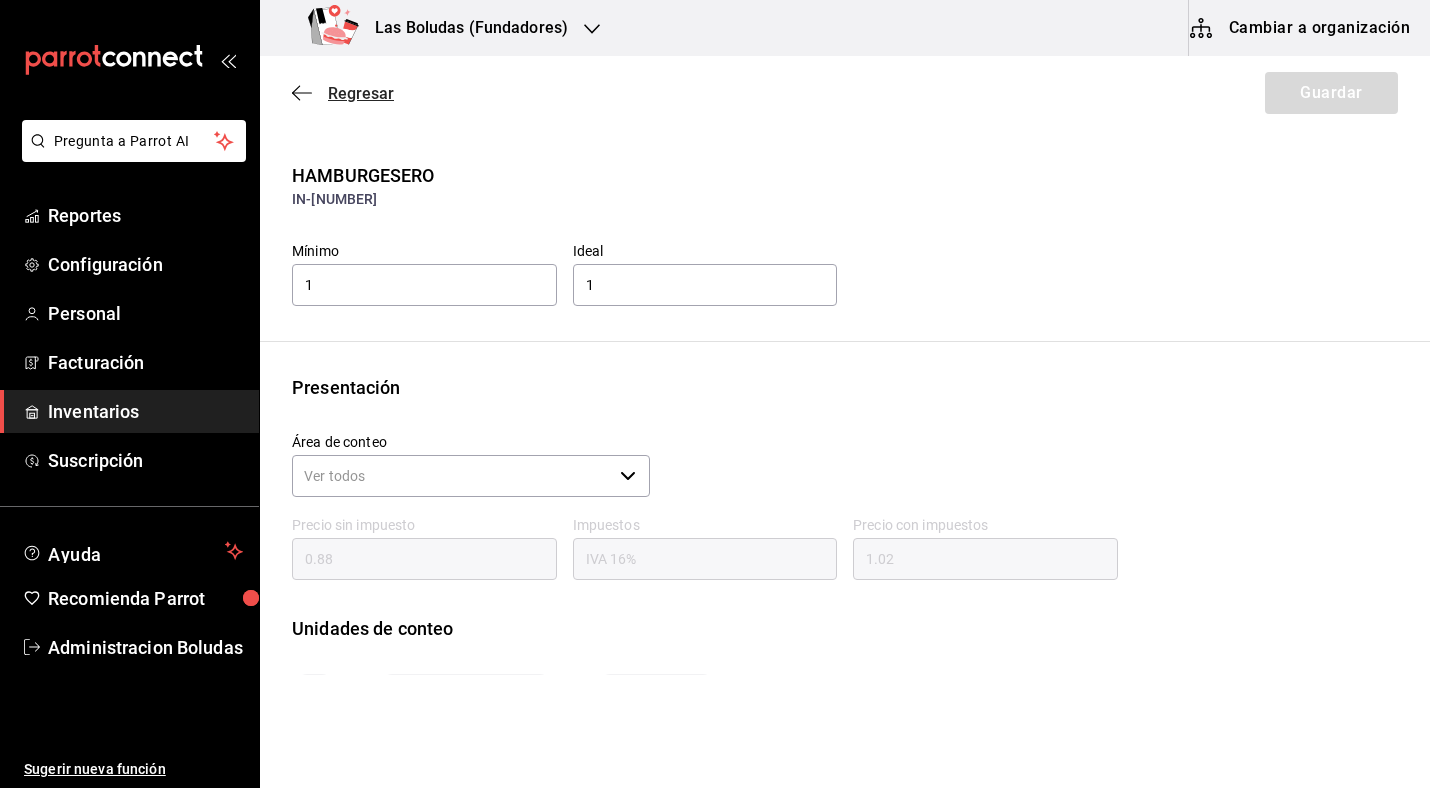 click 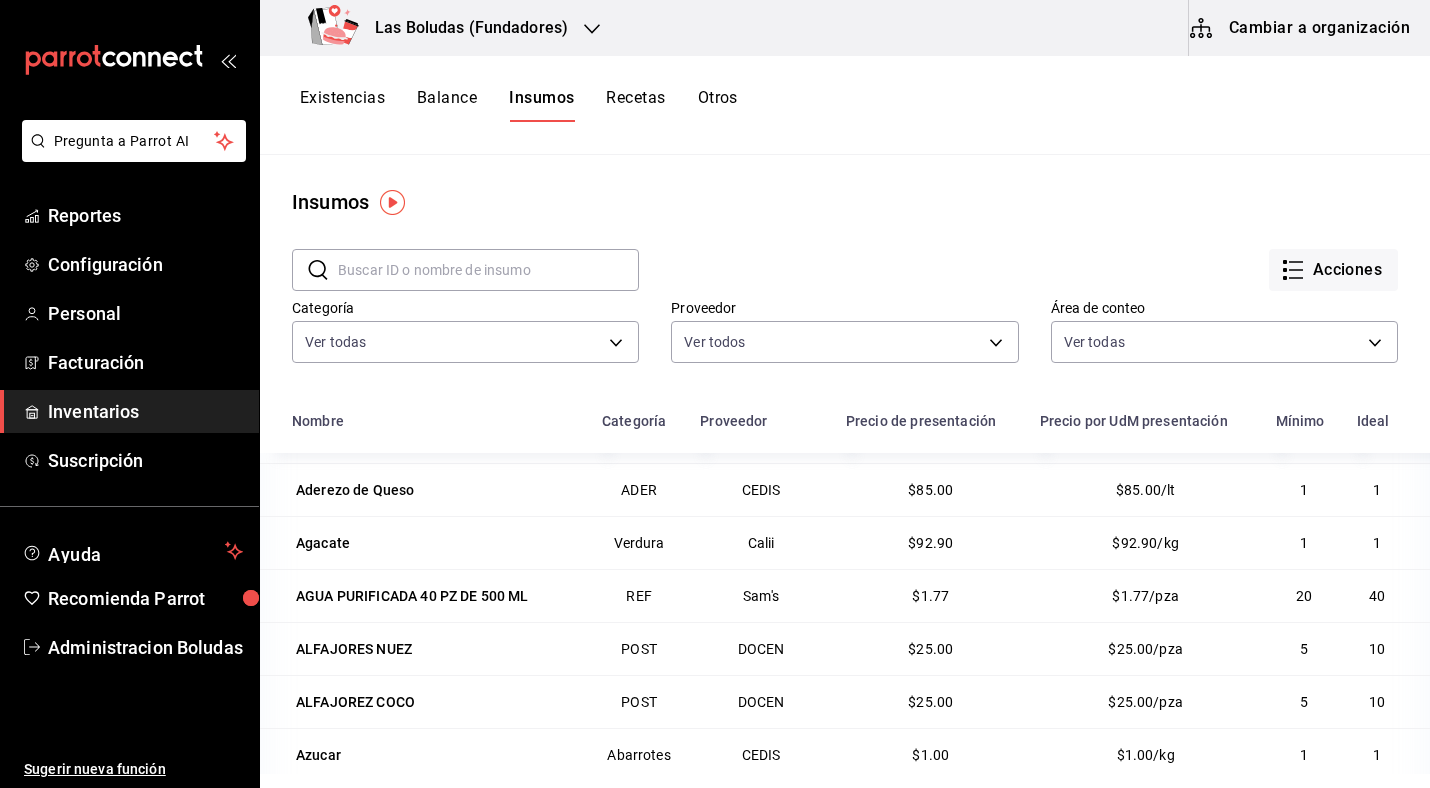 scroll, scrollTop: 0, scrollLeft: 0, axis: both 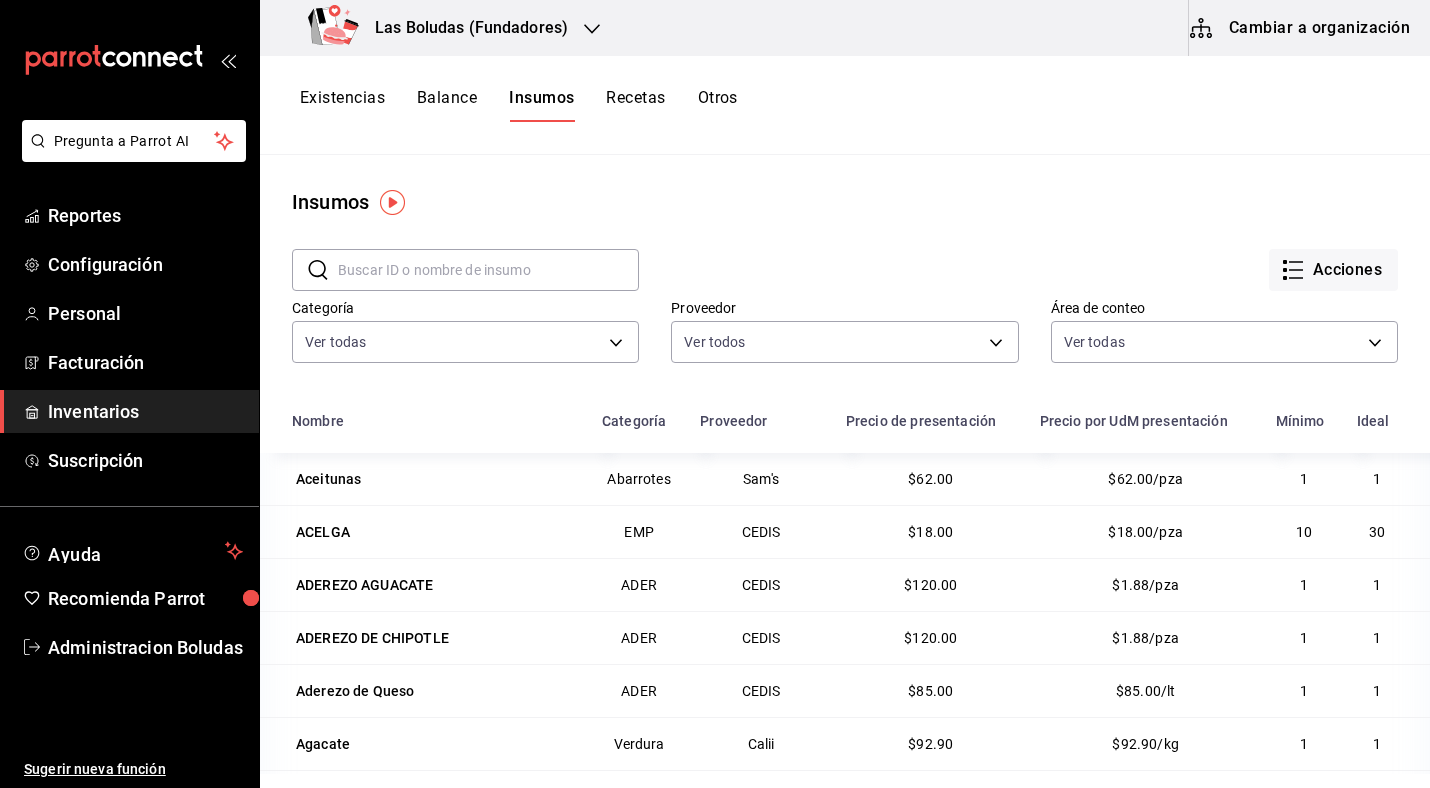 click on "Recetas" at bounding box center (635, 105) 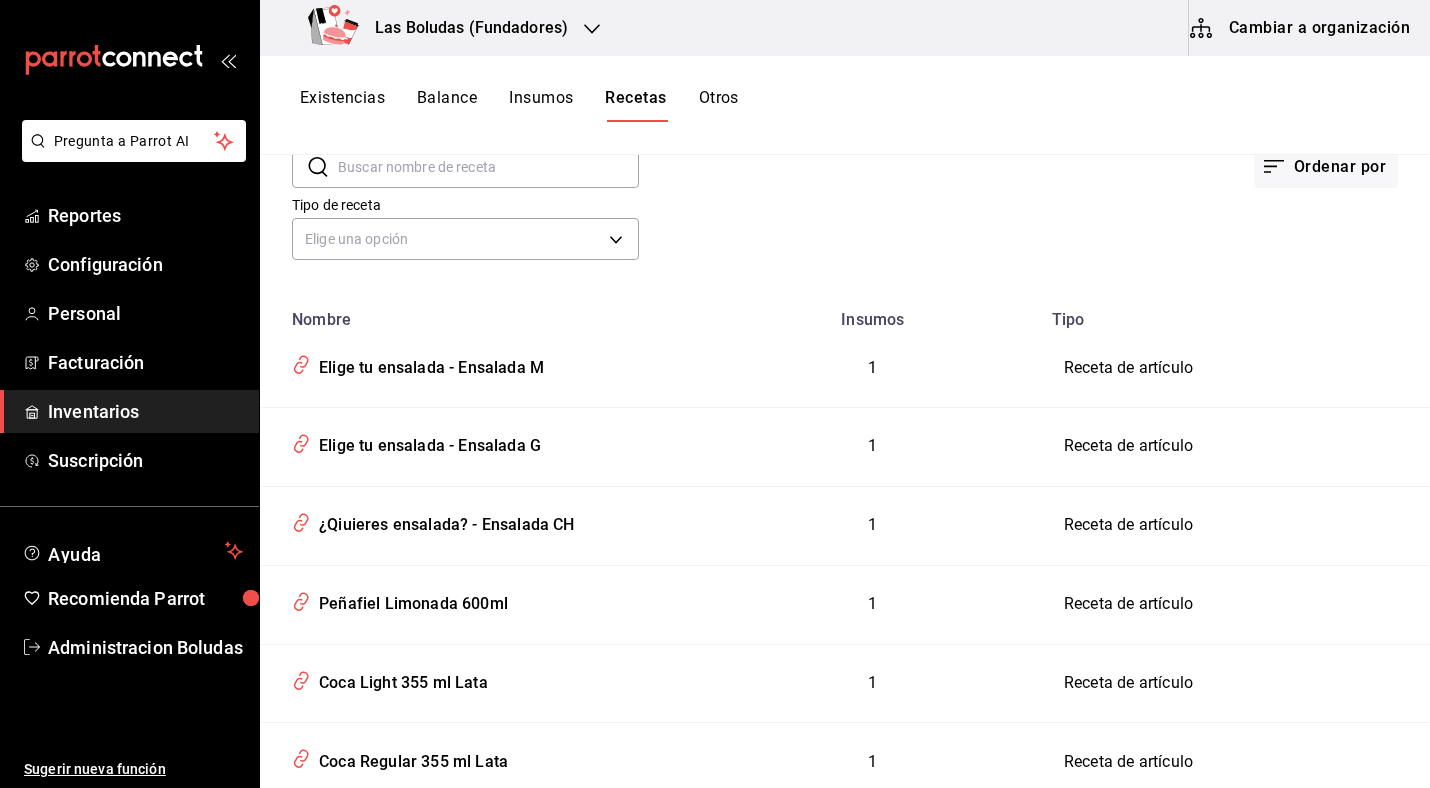 scroll, scrollTop: 0, scrollLeft: 0, axis: both 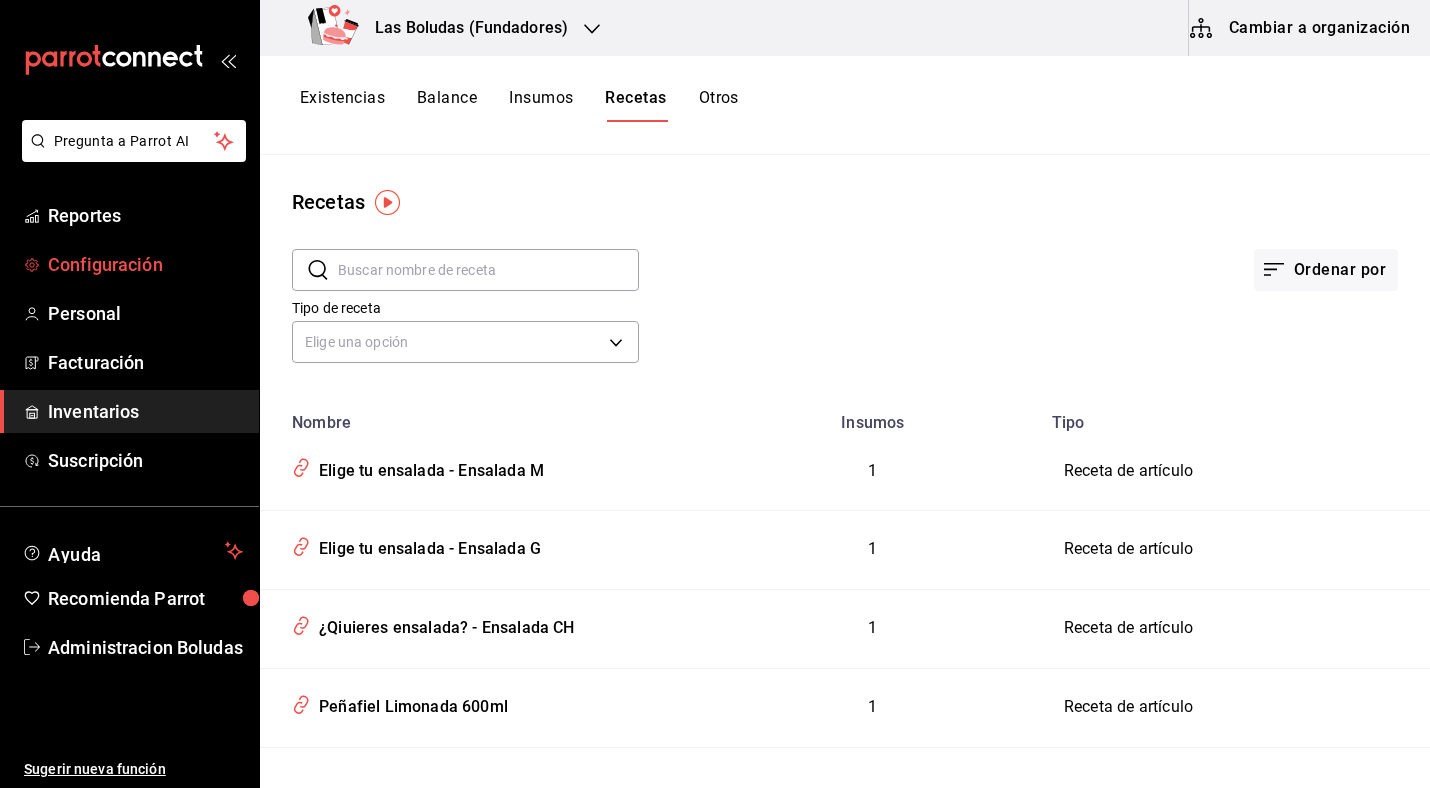 click on "Configuración" at bounding box center [145, 264] 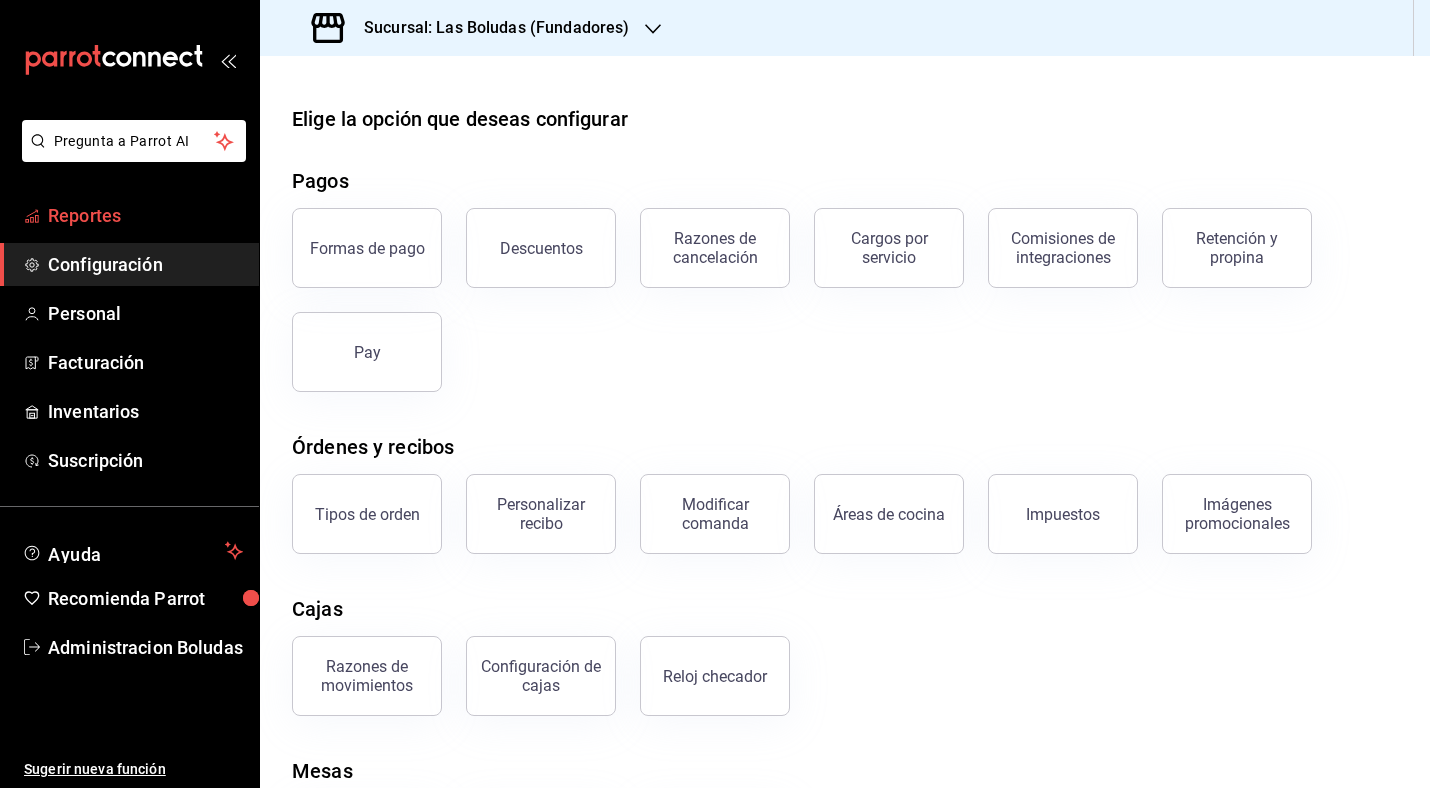 click on "Reportes" at bounding box center [145, 215] 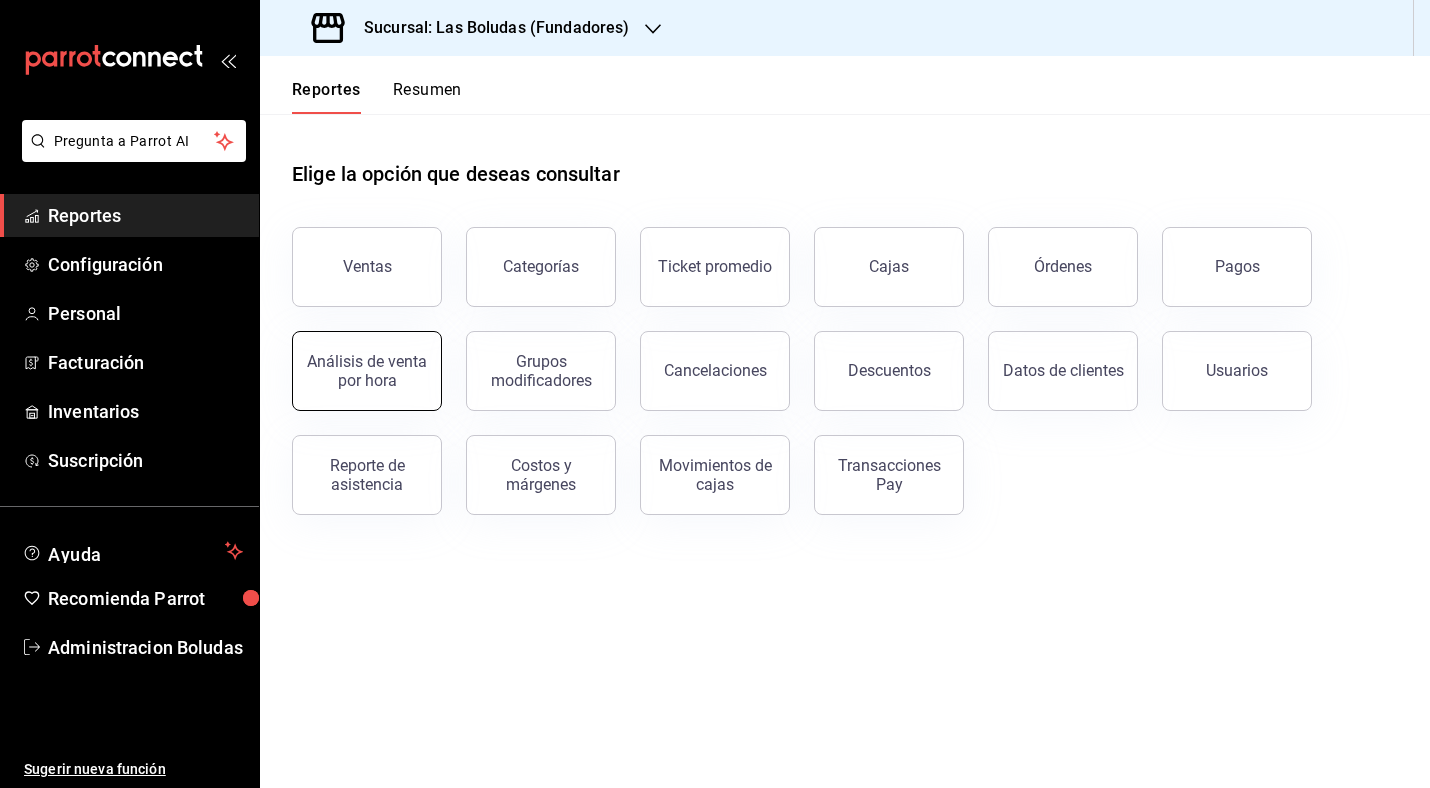click on "Análisis de venta por hora" at bounding box center (367, 371) 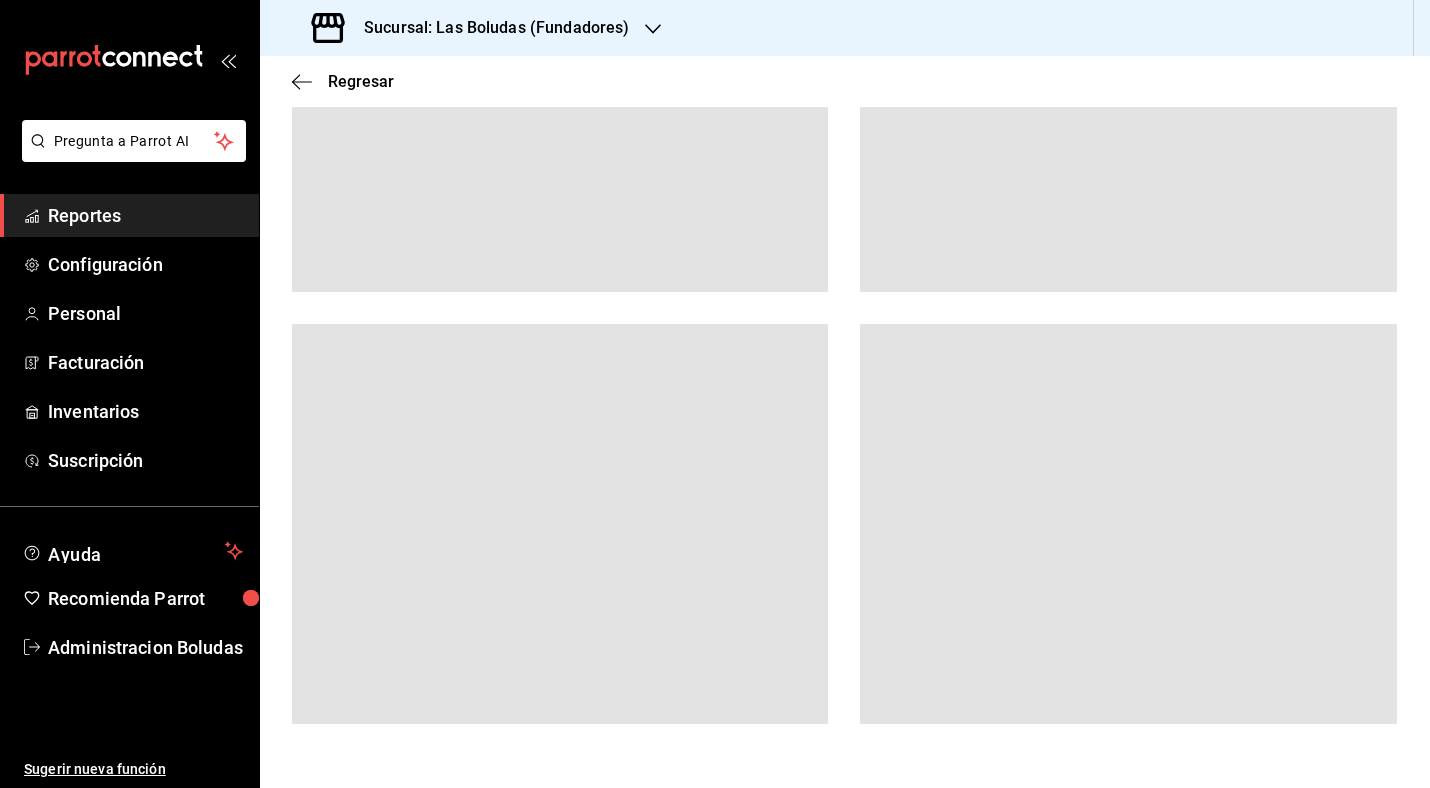 scroll, scrollTop: 0, scrollLeft: 0, axis: both 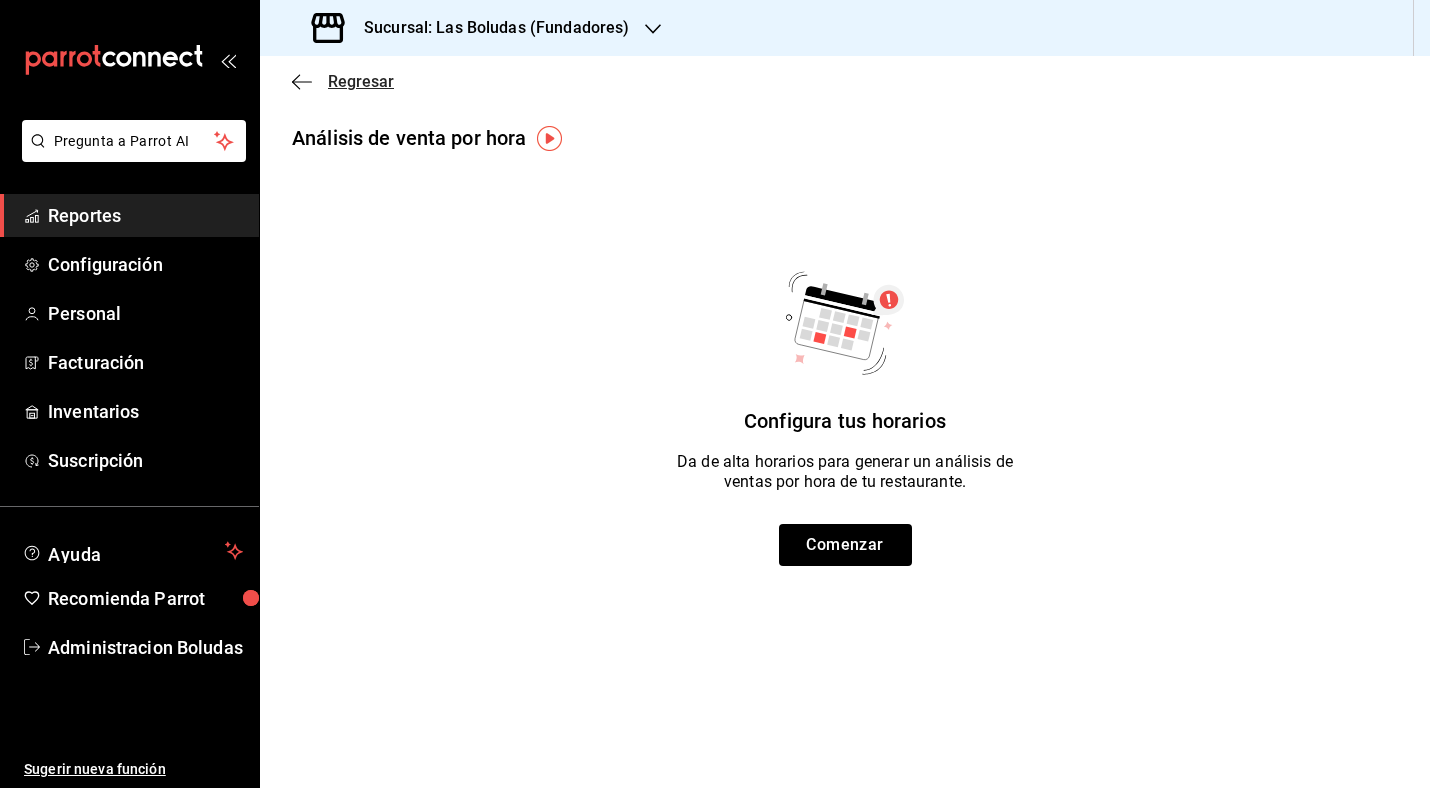 click 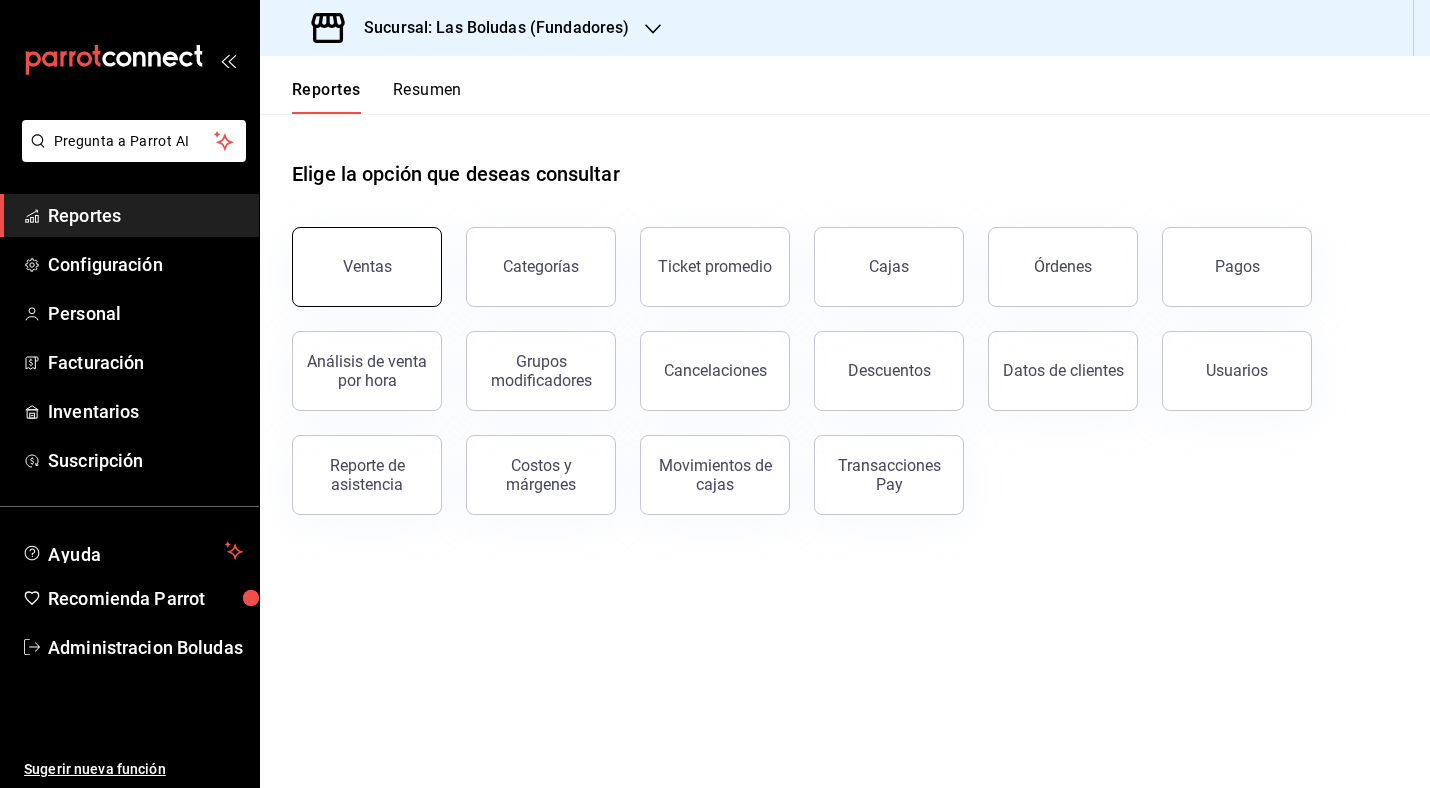 click on "Ventas" at bounding box center (367, 267) 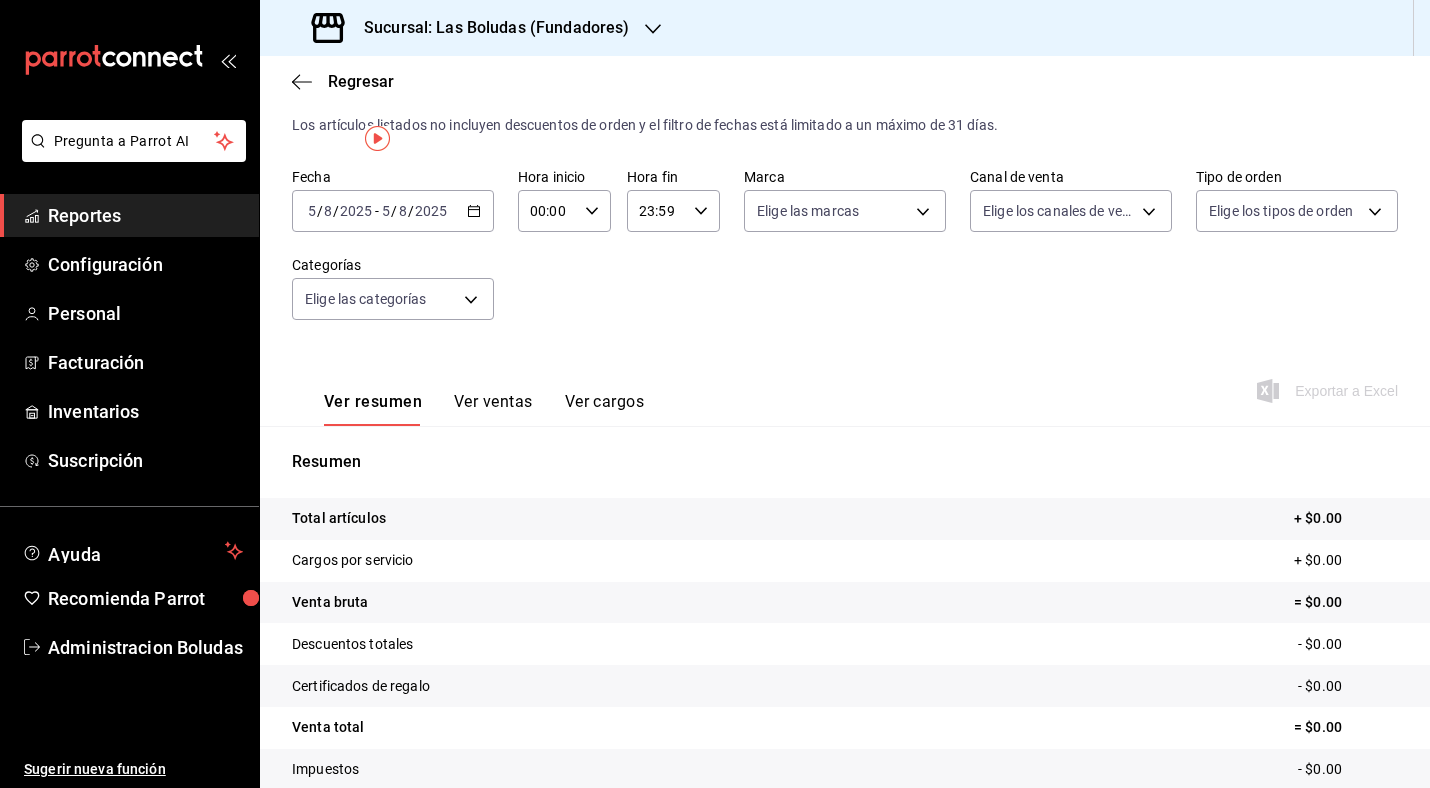 scroll, scrollTop: 0, scrollLeft: 0, axis: both 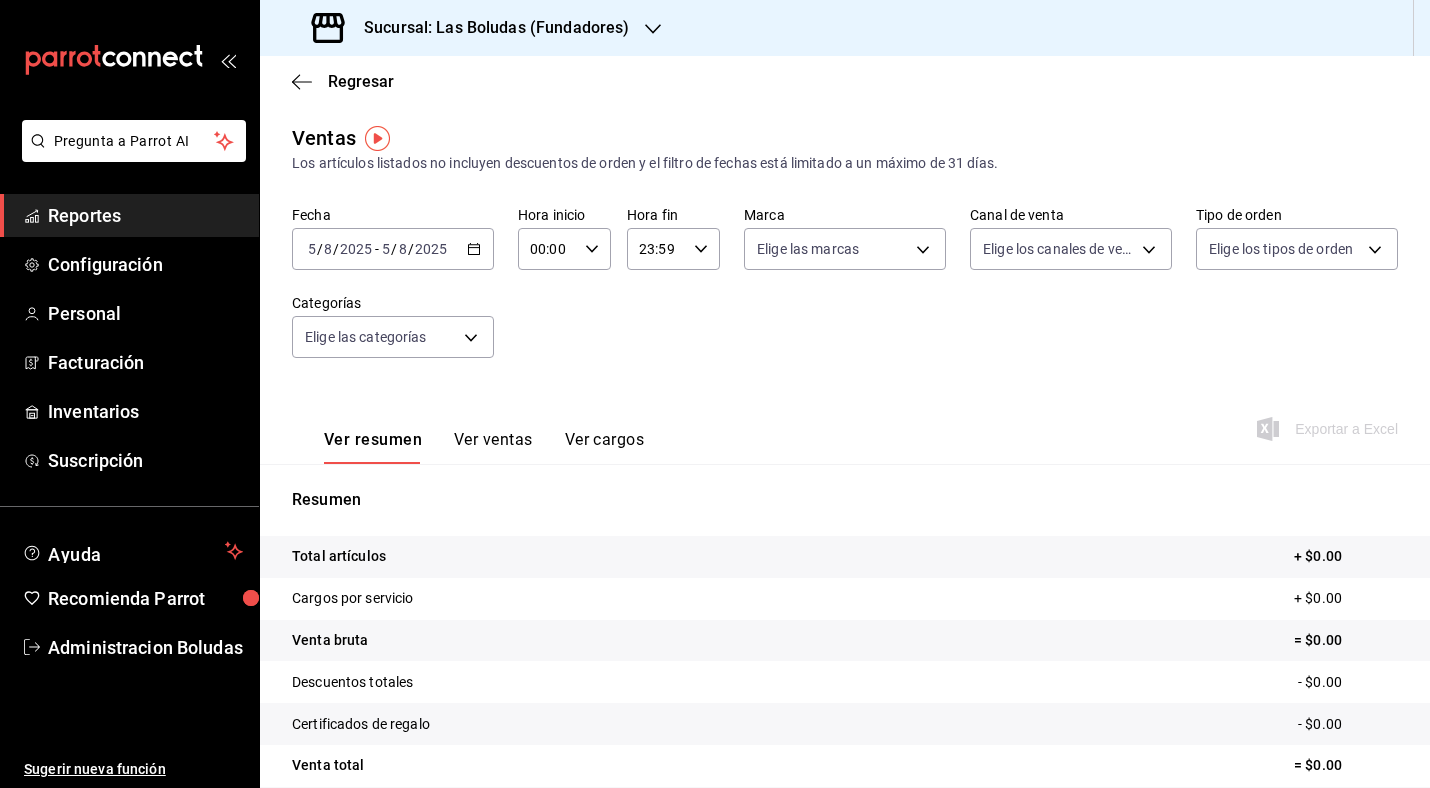 click on "2025-08-05 5 / 8 / 2025 - 2025-08-05 5 / 8 / 2025" at bounding box center [393, 249] 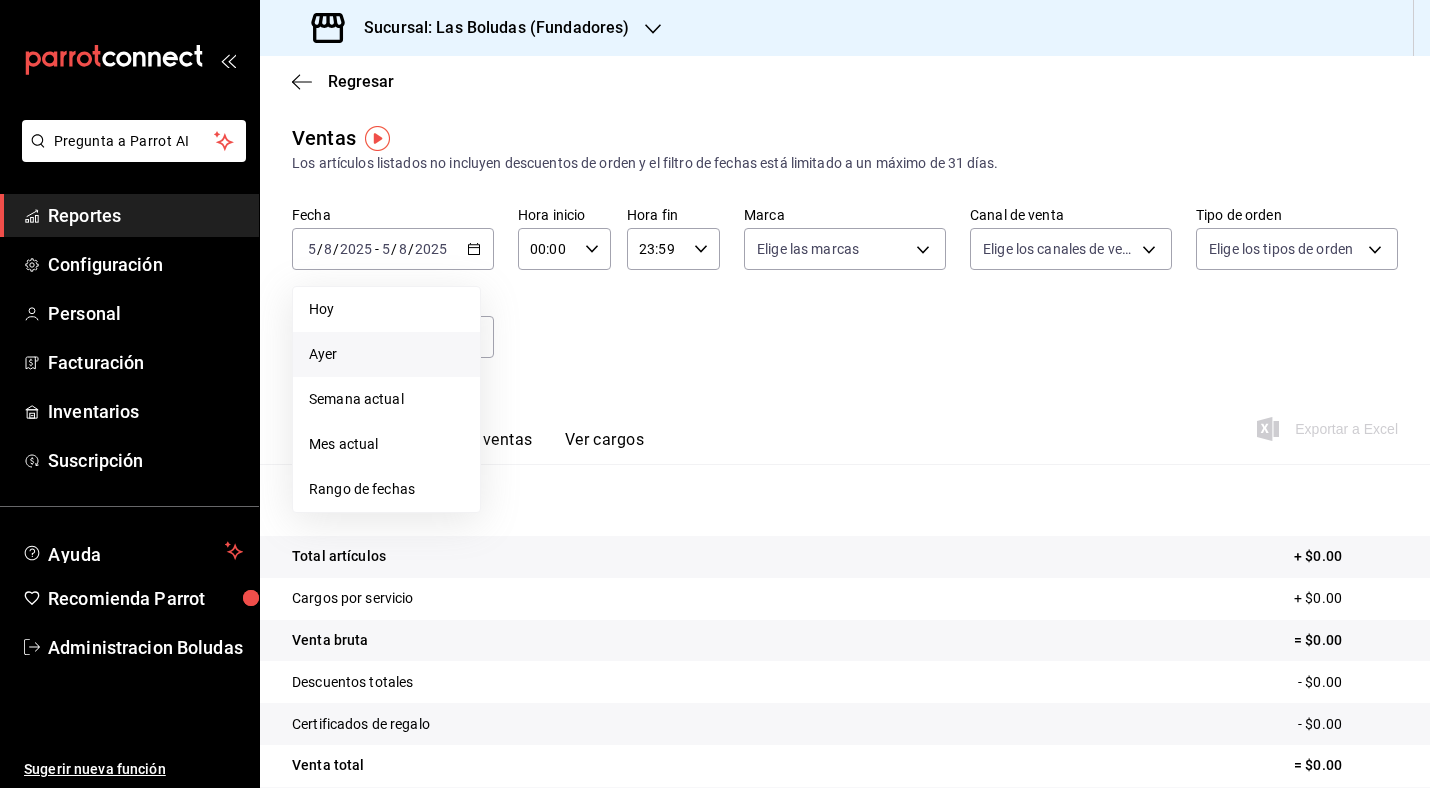 click on "Ayer" at bounding box center (386, 354) 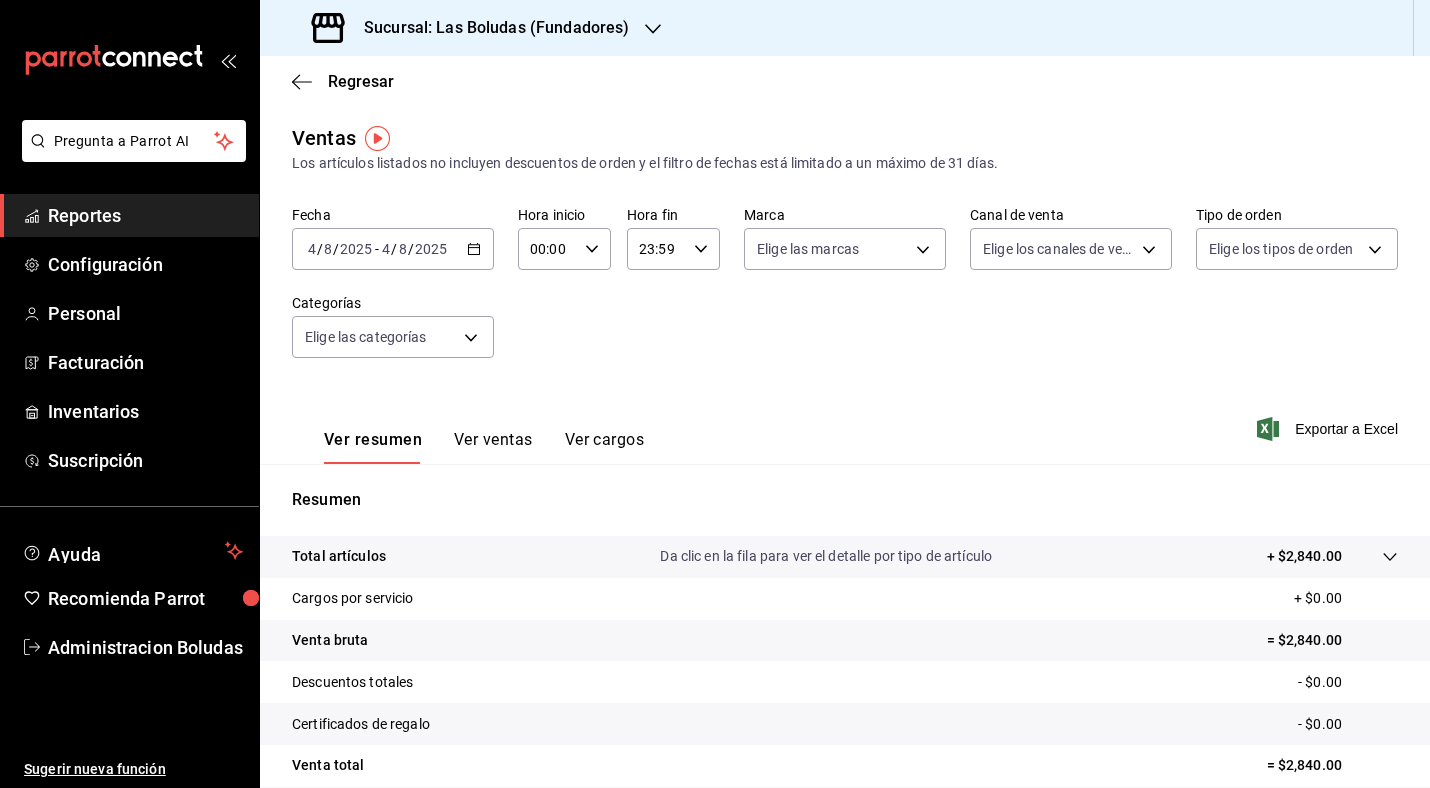 drag, startPoint x: 495, startPoint y: 468, endPoint x: 490, endPoint y: 485, distance: 17.720045 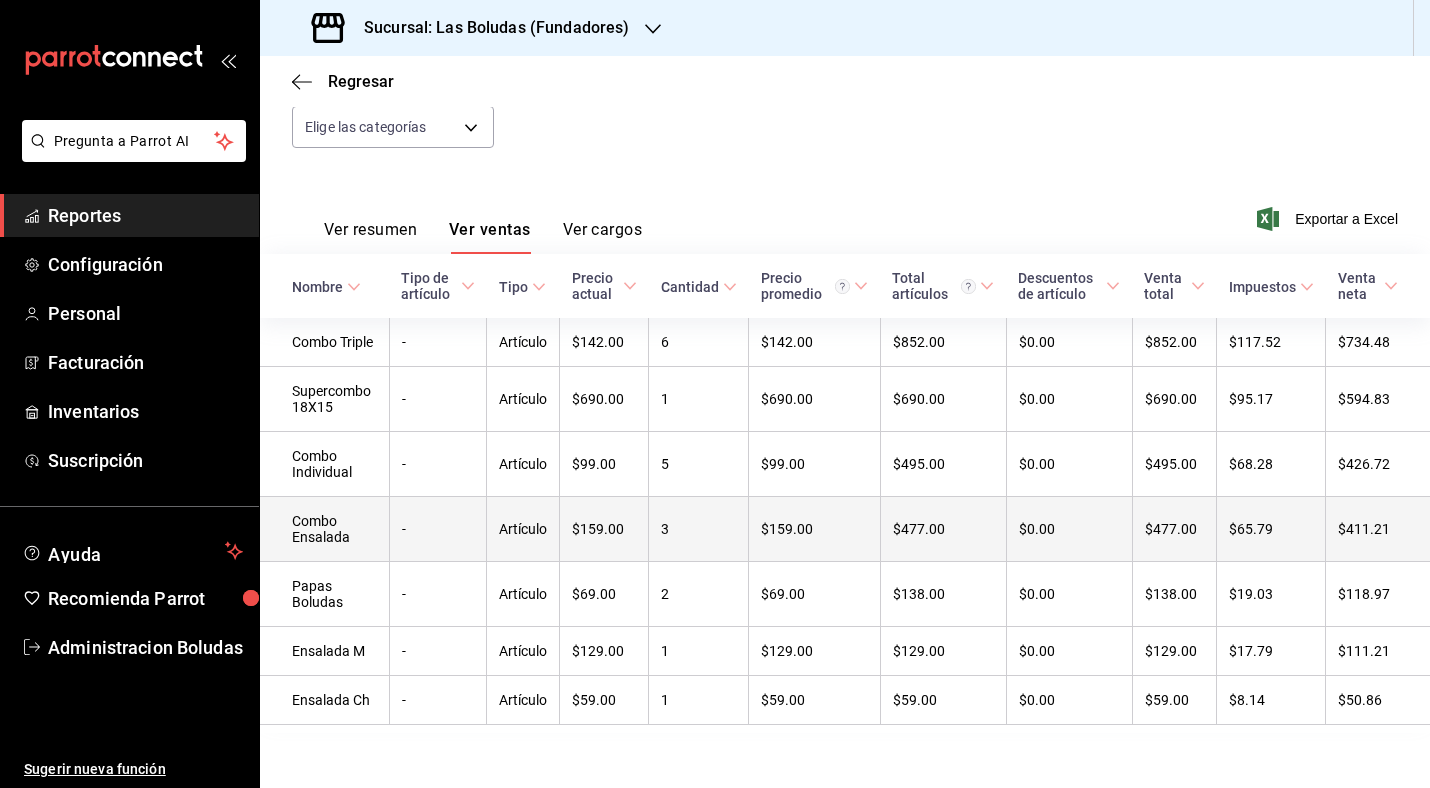 scroll, scrollTop: 225, scrollLeft: 0, axis: vertical 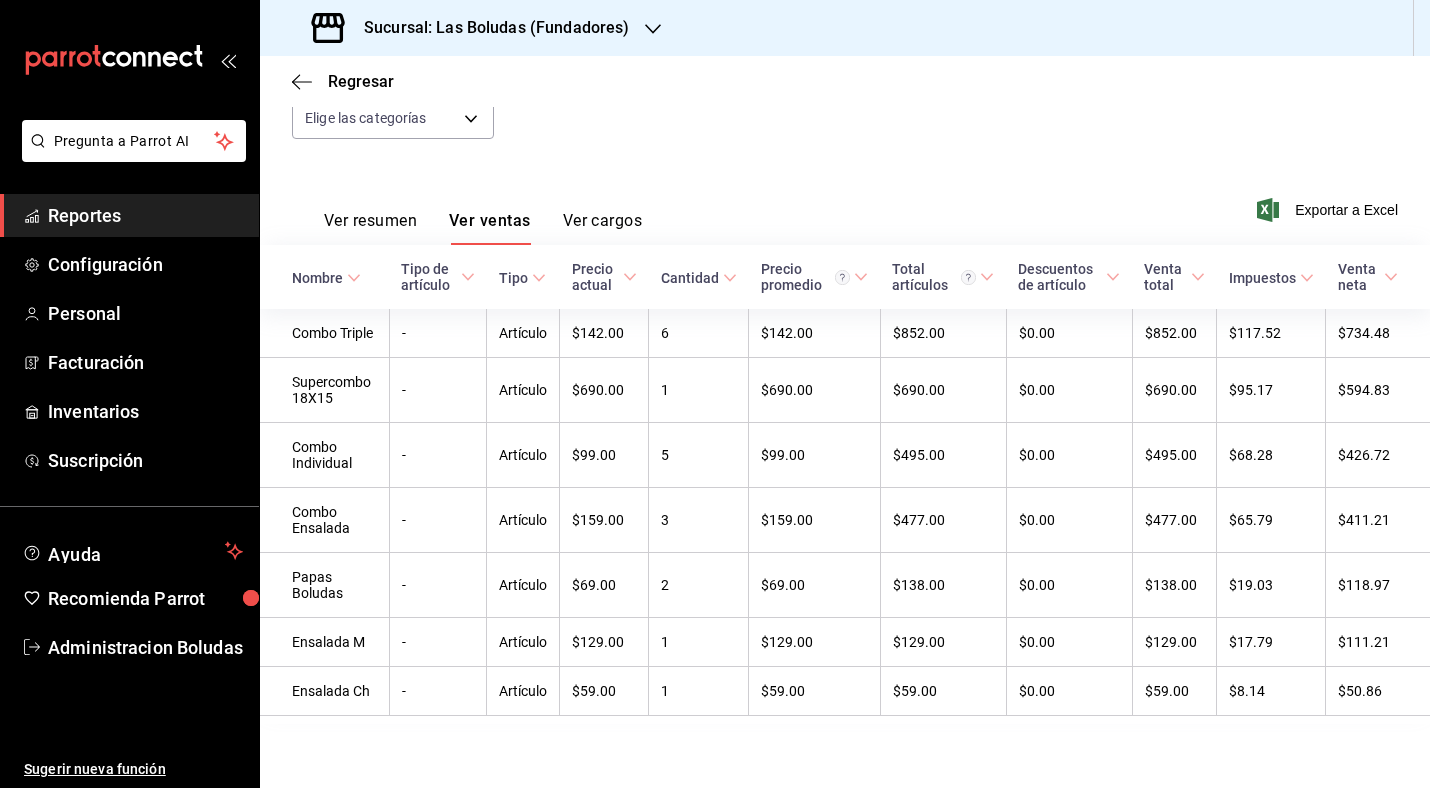 click on "Ver resumen" at bounding box center (370, 228) 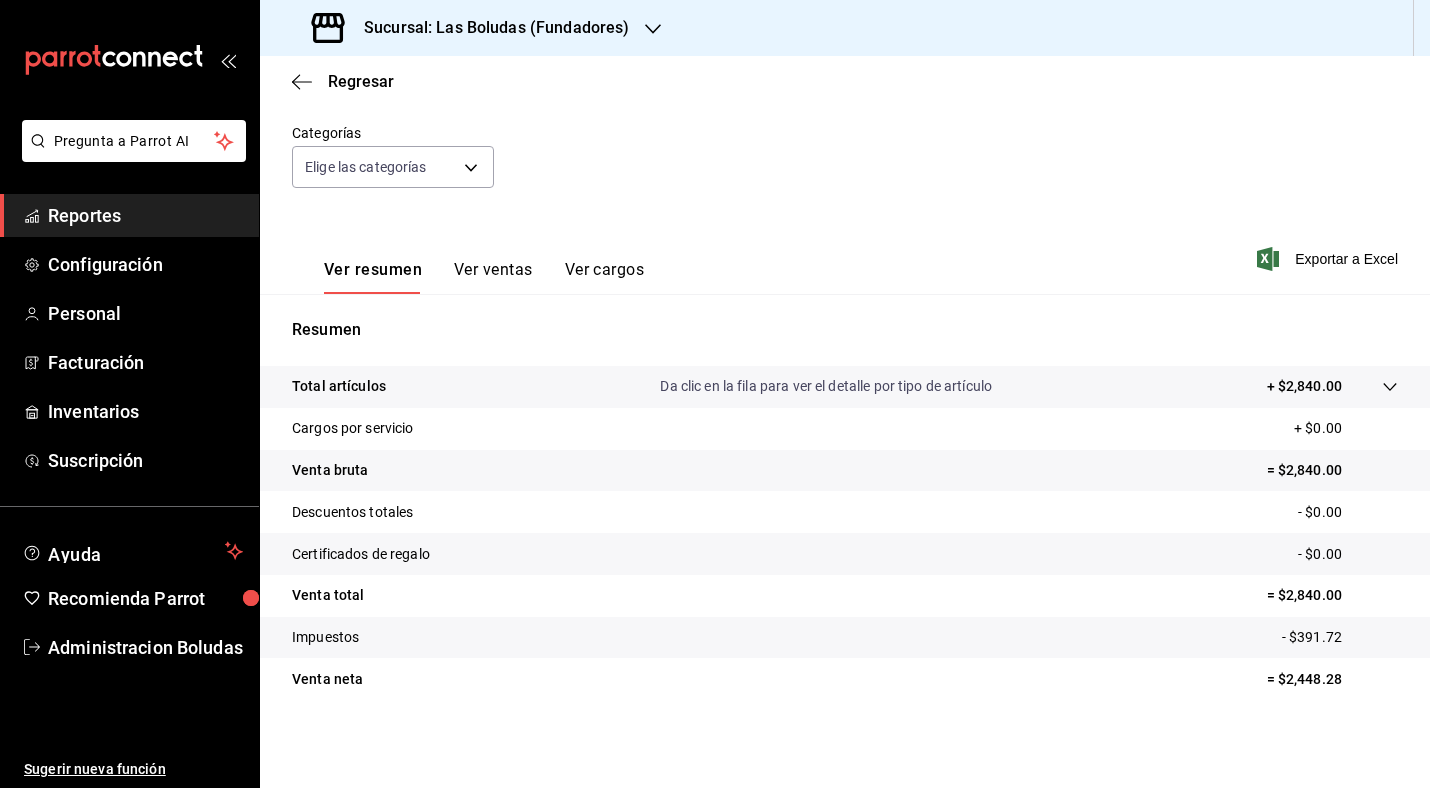 scroll, scrollTop: 170, scrollLeft: 0, axis: vertical 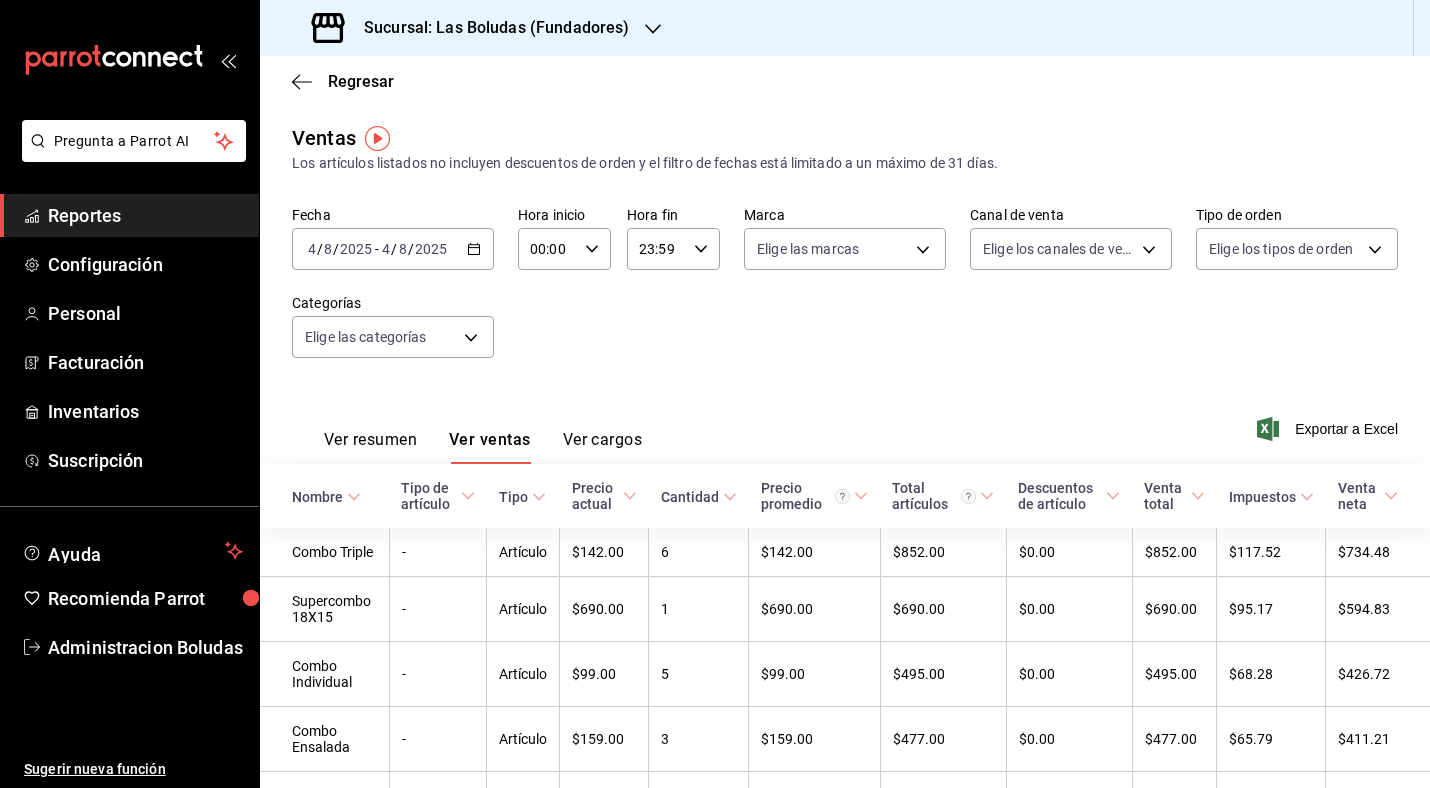 click 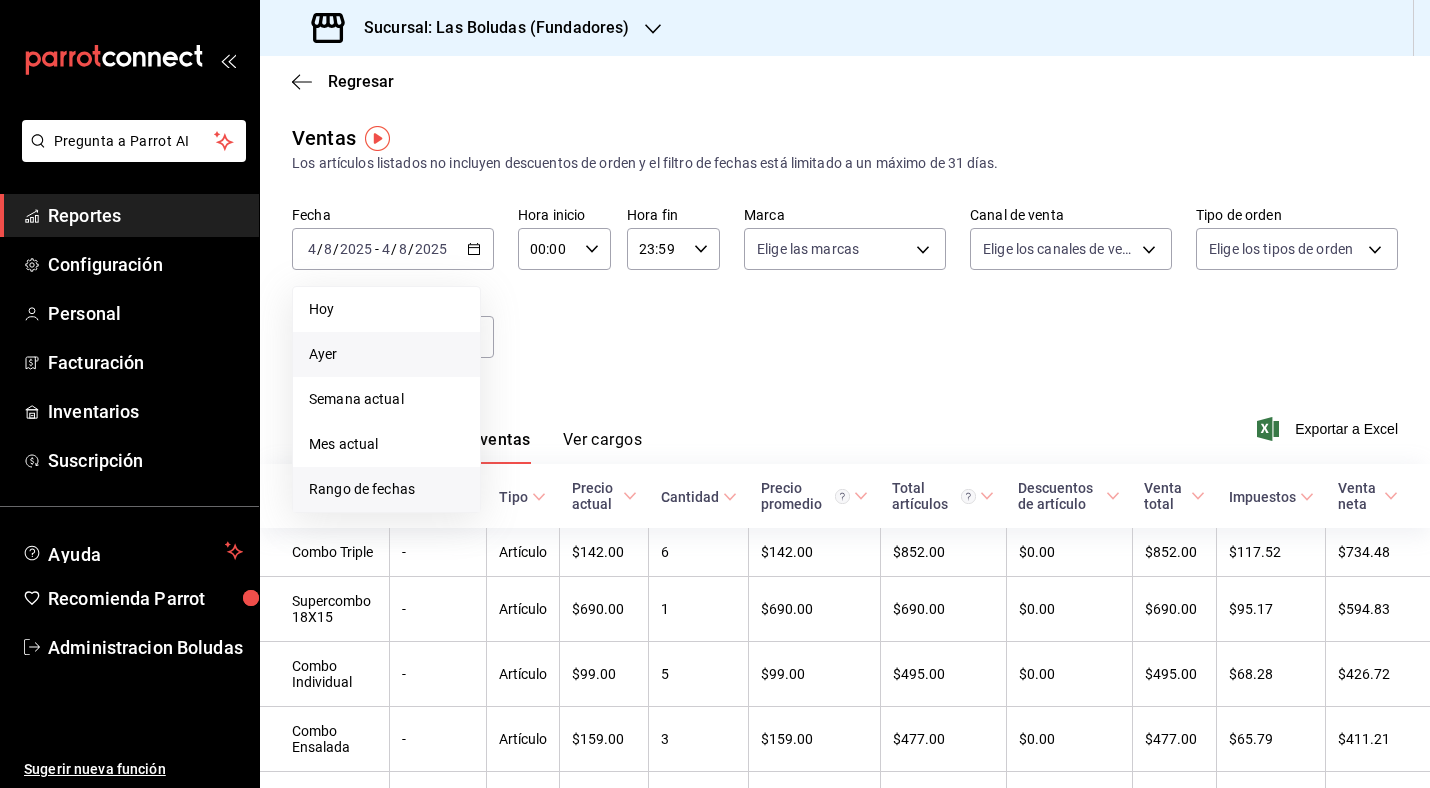 click on "Rango de fechas" at bounding box center (386, 489) 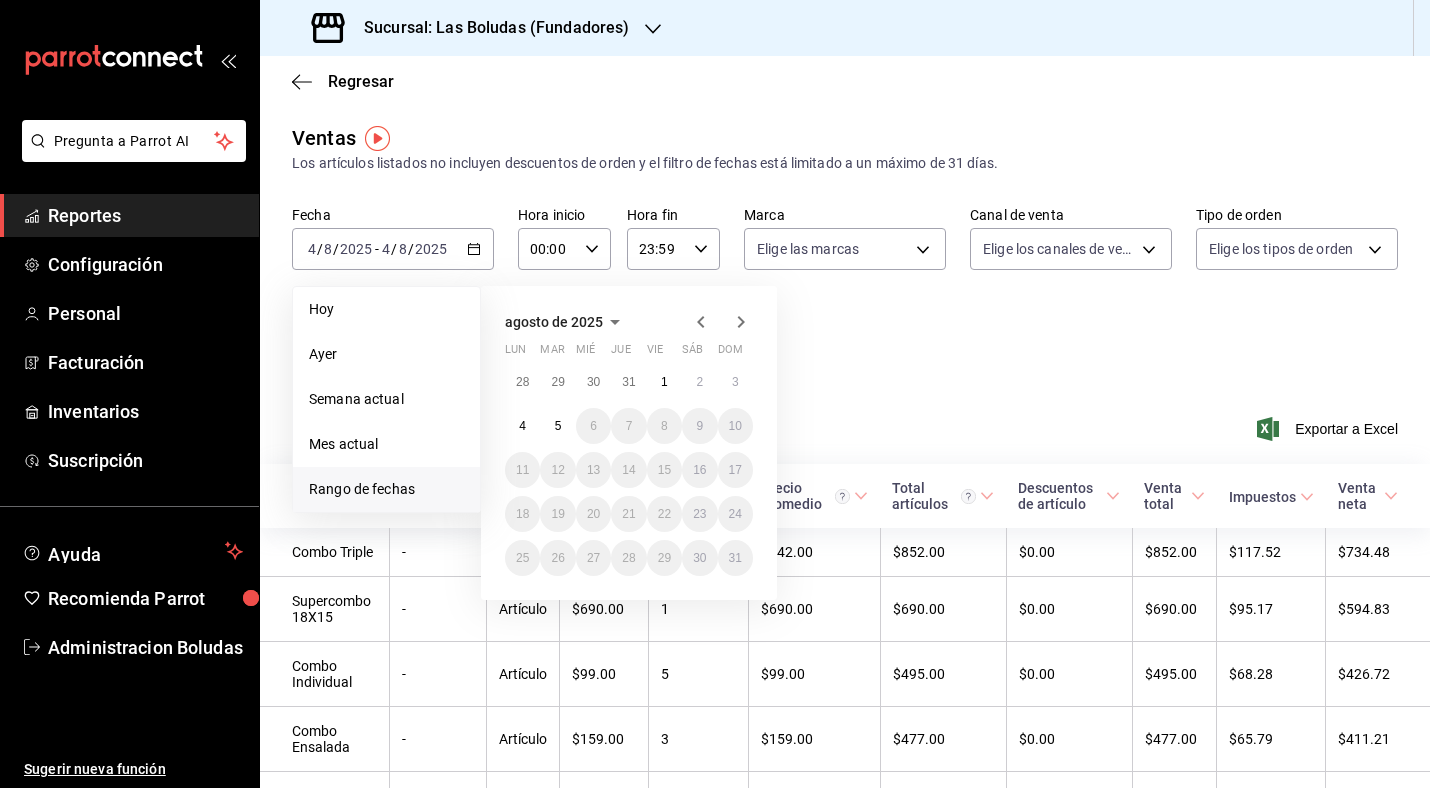 click 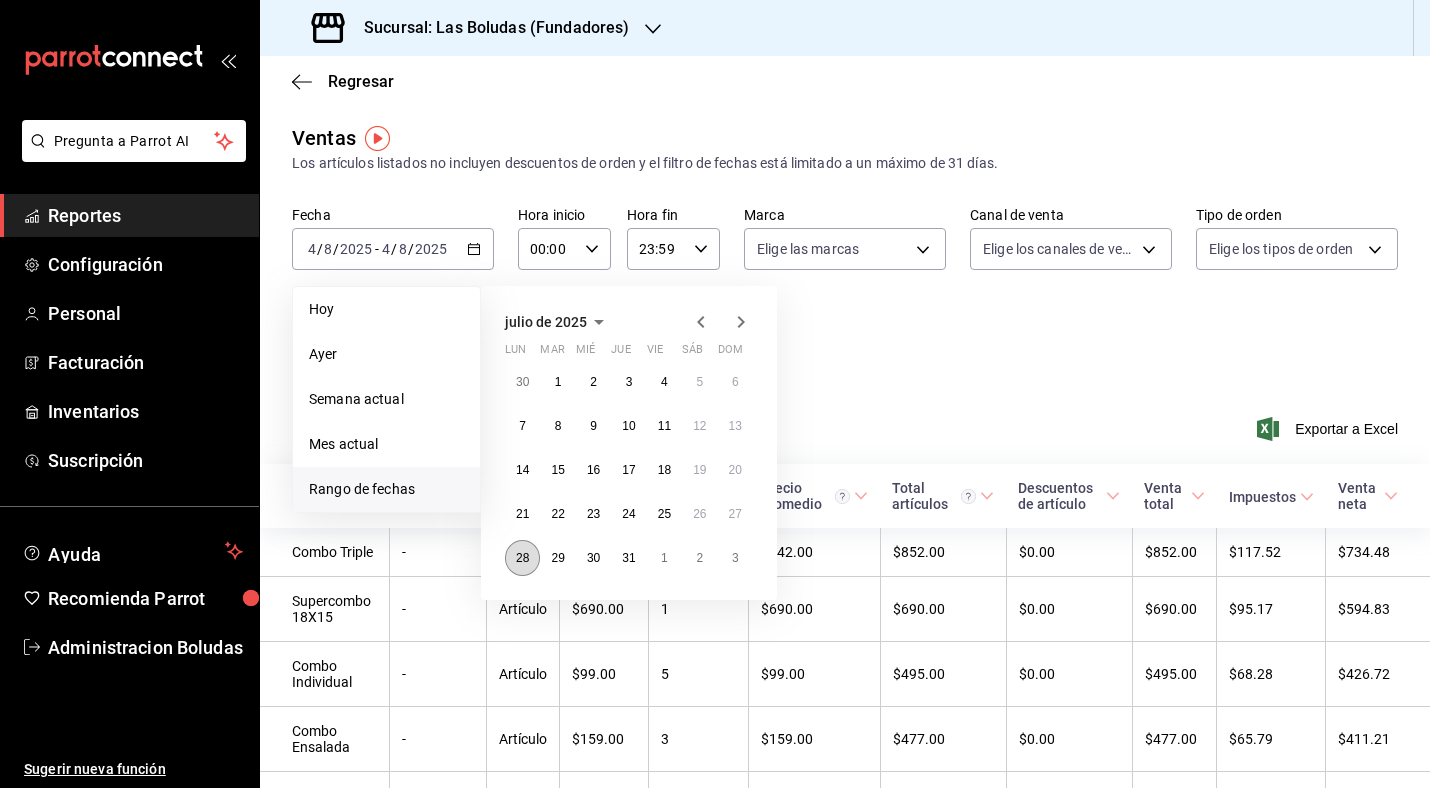 click on "28" at bounding box center (522, 558) 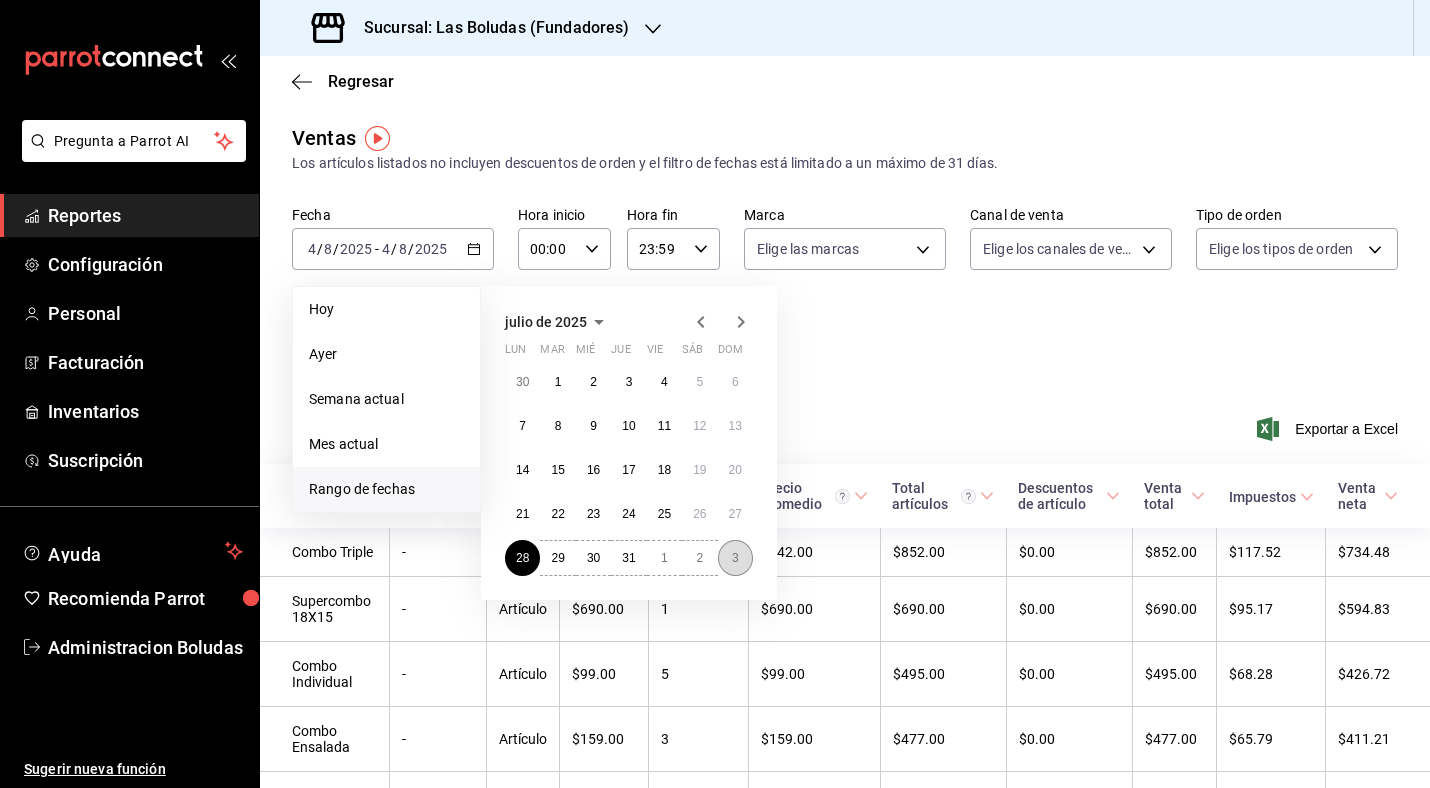 click on "3" at bounding box center (735, 558) 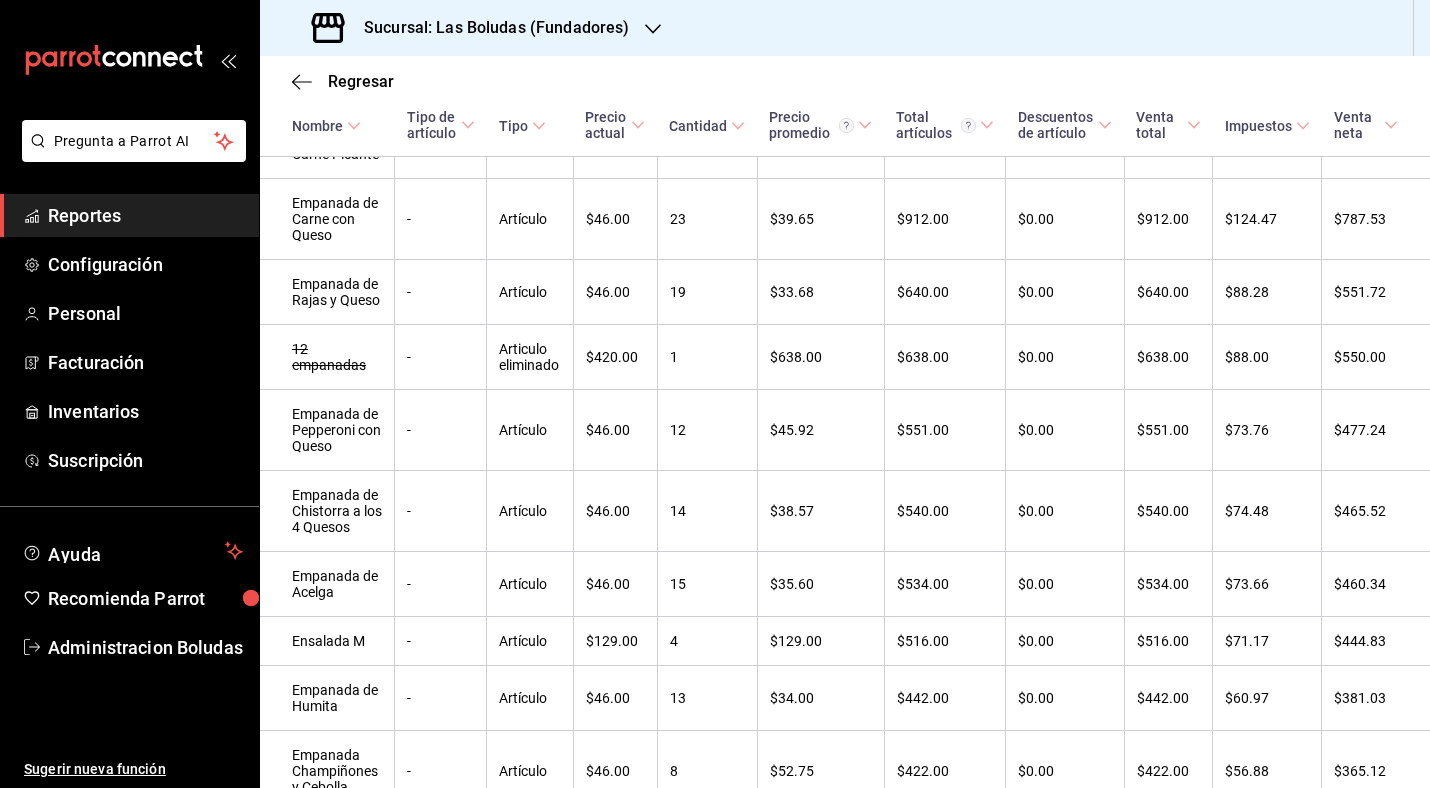 scroll, scrollTop: 0, scrollLeft: 0, axis: both 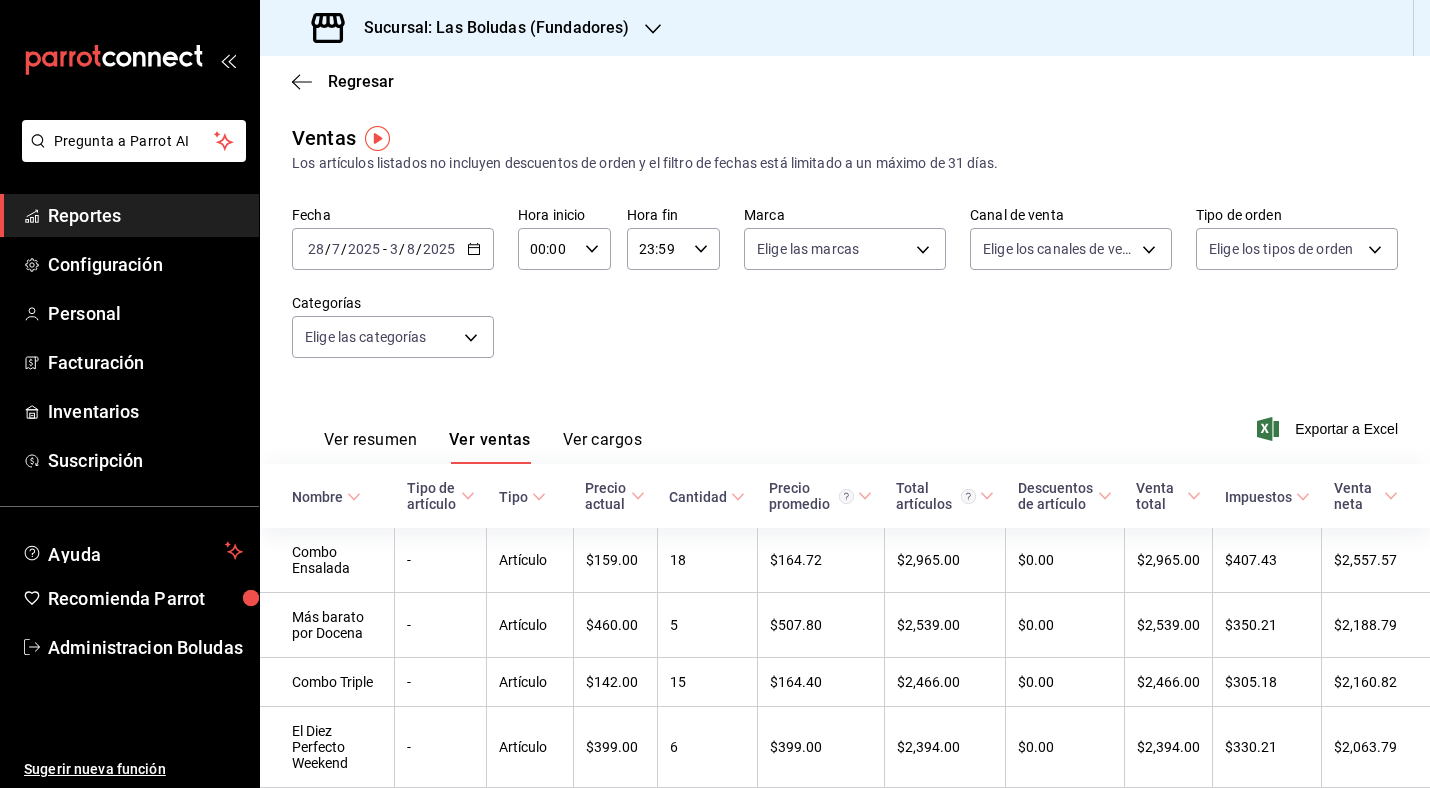 click 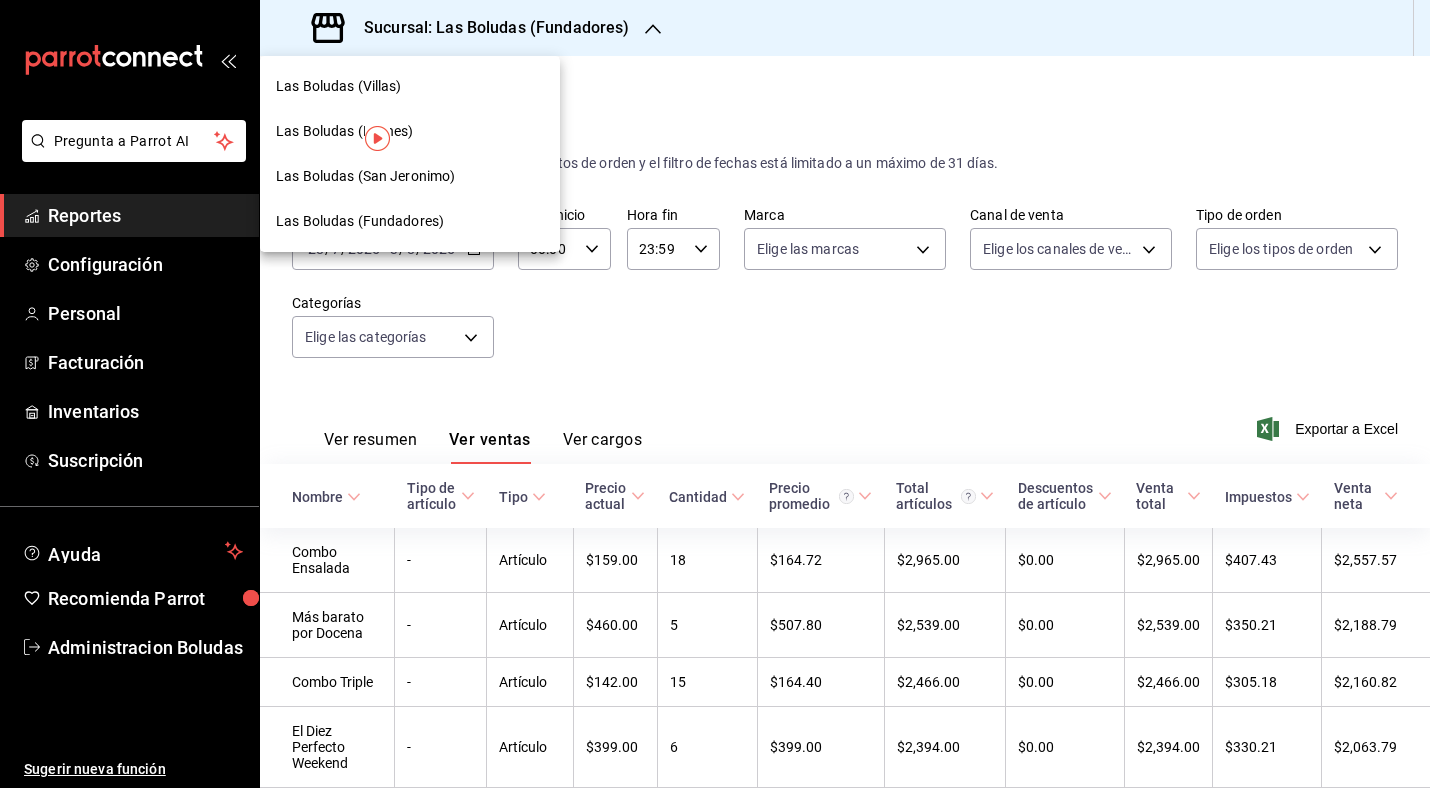 click on "Las Boludas (Villas)" at bounding box center (410, 86) 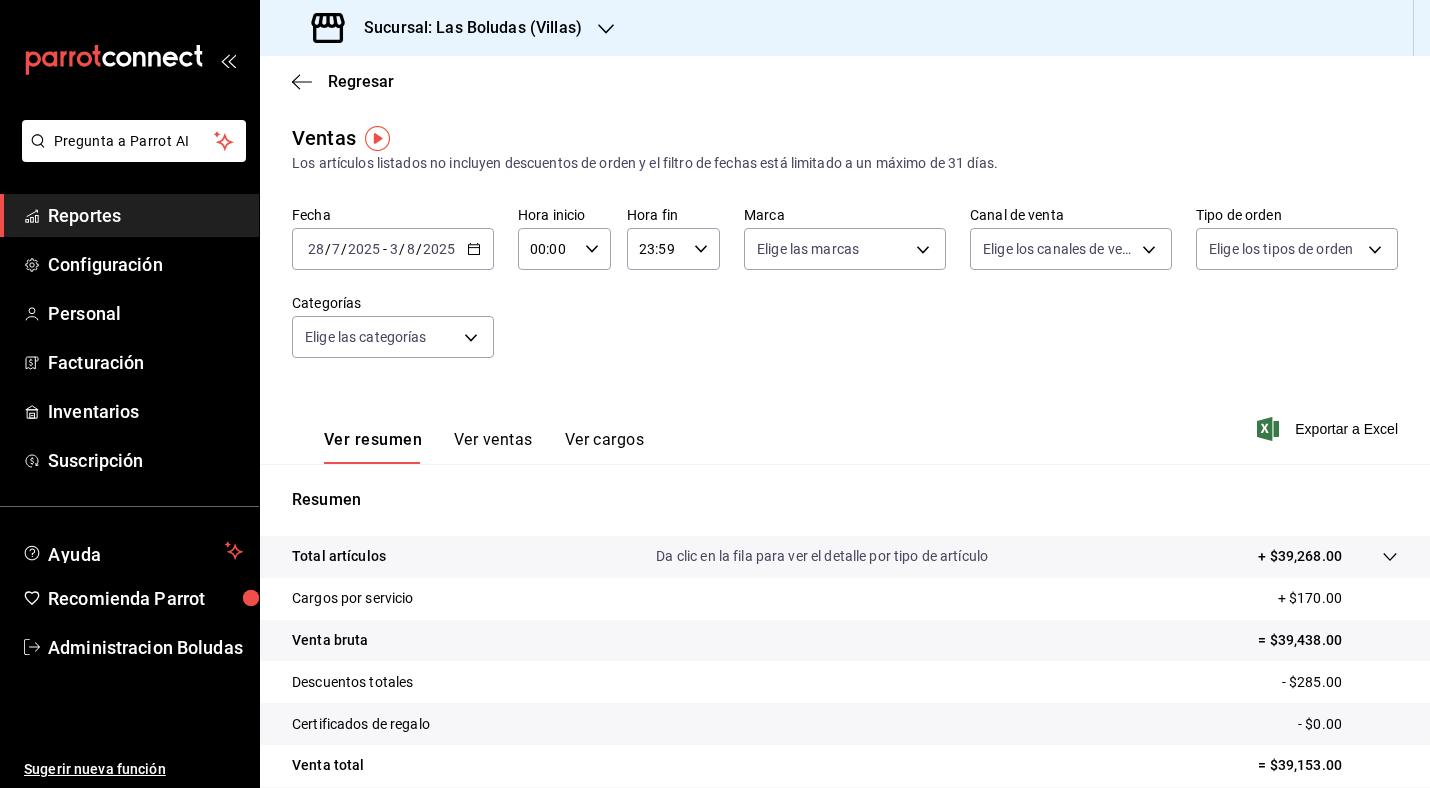 click on "2025-07-28 28 / 7 / 2025 - 2025-08-03 3 / 8 / 2025" at bounding box center [393, 249] 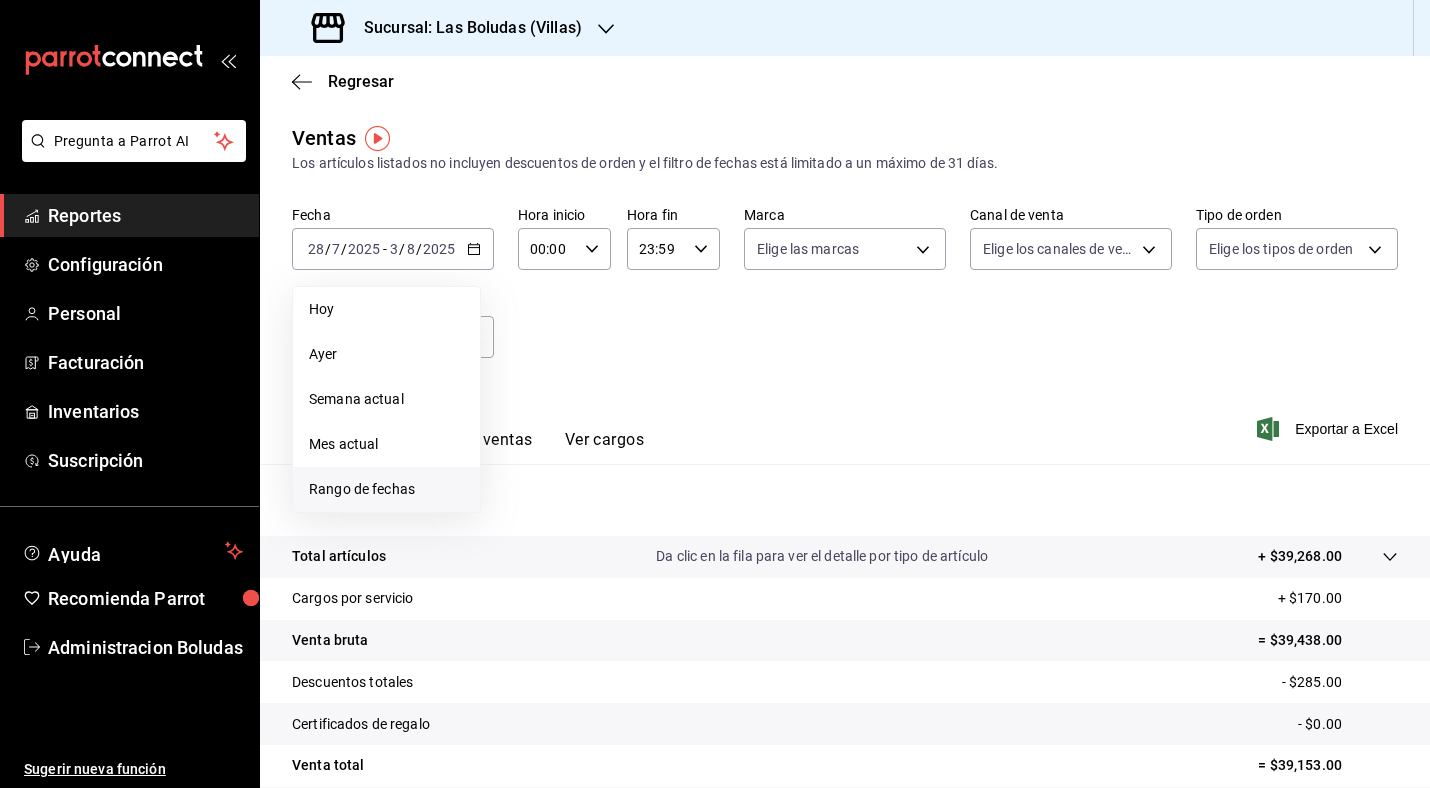 click on "Rango de fechas" at bounding box center [386, 489] 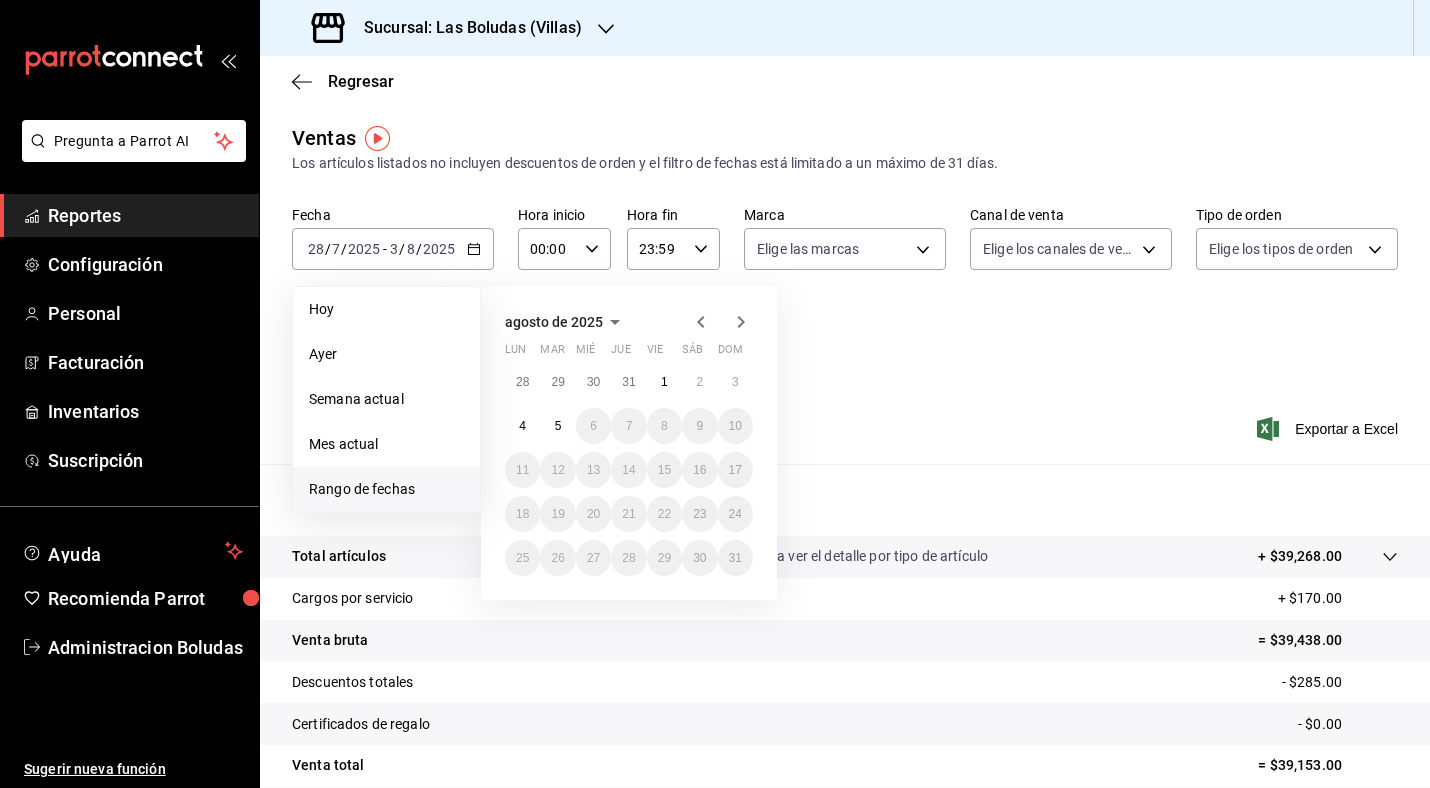 click 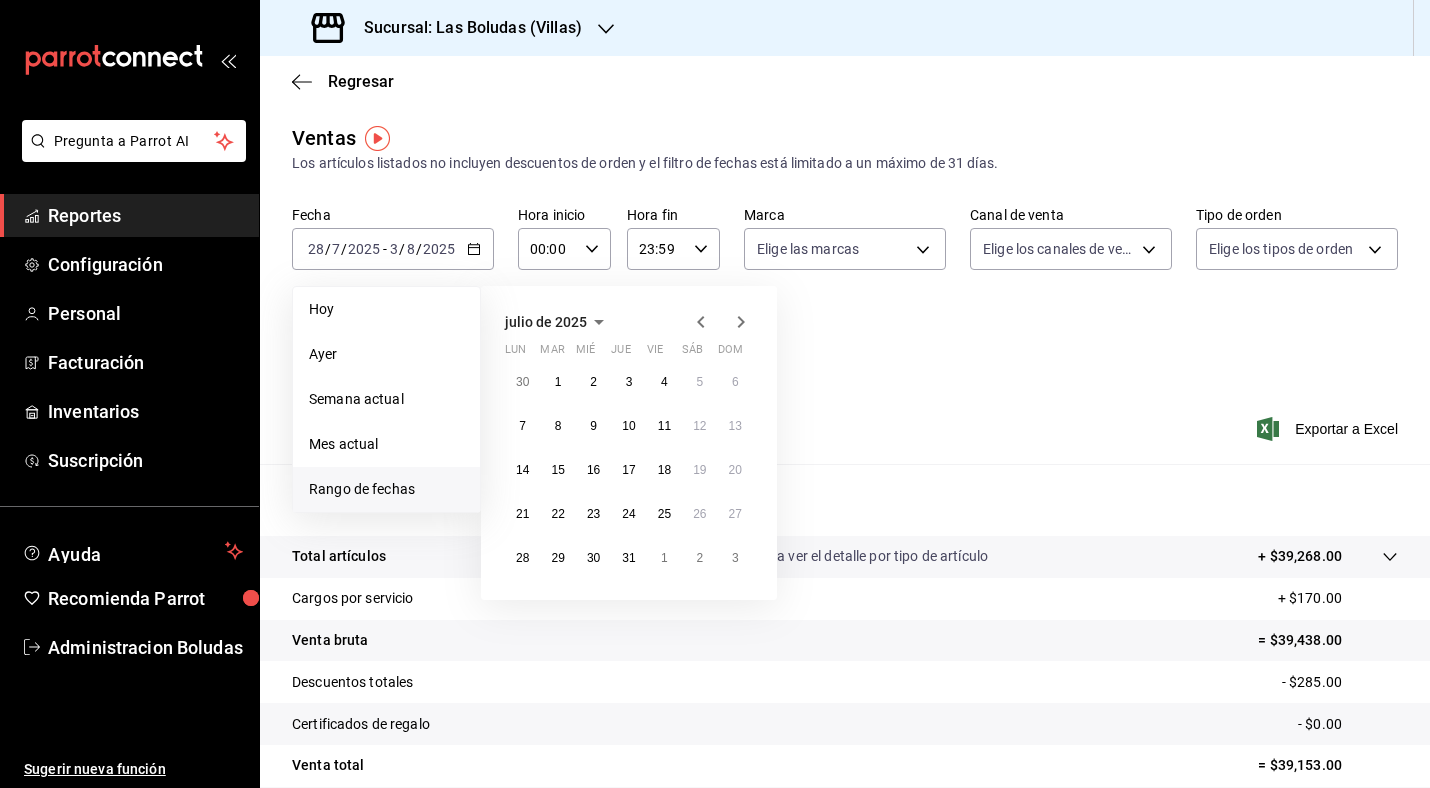 click on "Fecha [DATE] [DATE] - [DATE] [DATE] Hoy Ayer Semana actual Mes actual Rango de fechas [MONTH] [YEAR] lun mar mié jue vie sáb dom 30 1 2 3 4 5 6 7 8 9 10 11 12 13 14 15 16 17 18 19 20 21 22 23 24 25 26 27 28 29 30 31 1 2 3 Hora inicio 00:00 Hora inicio Hora fin 23:59 Hora fin Marca Elige las marcas Canal de venta Elige los canales de venta Tipo de orden Elige los tipos de orden Categorías Elige las categorías" at bounding box center [845, 294] 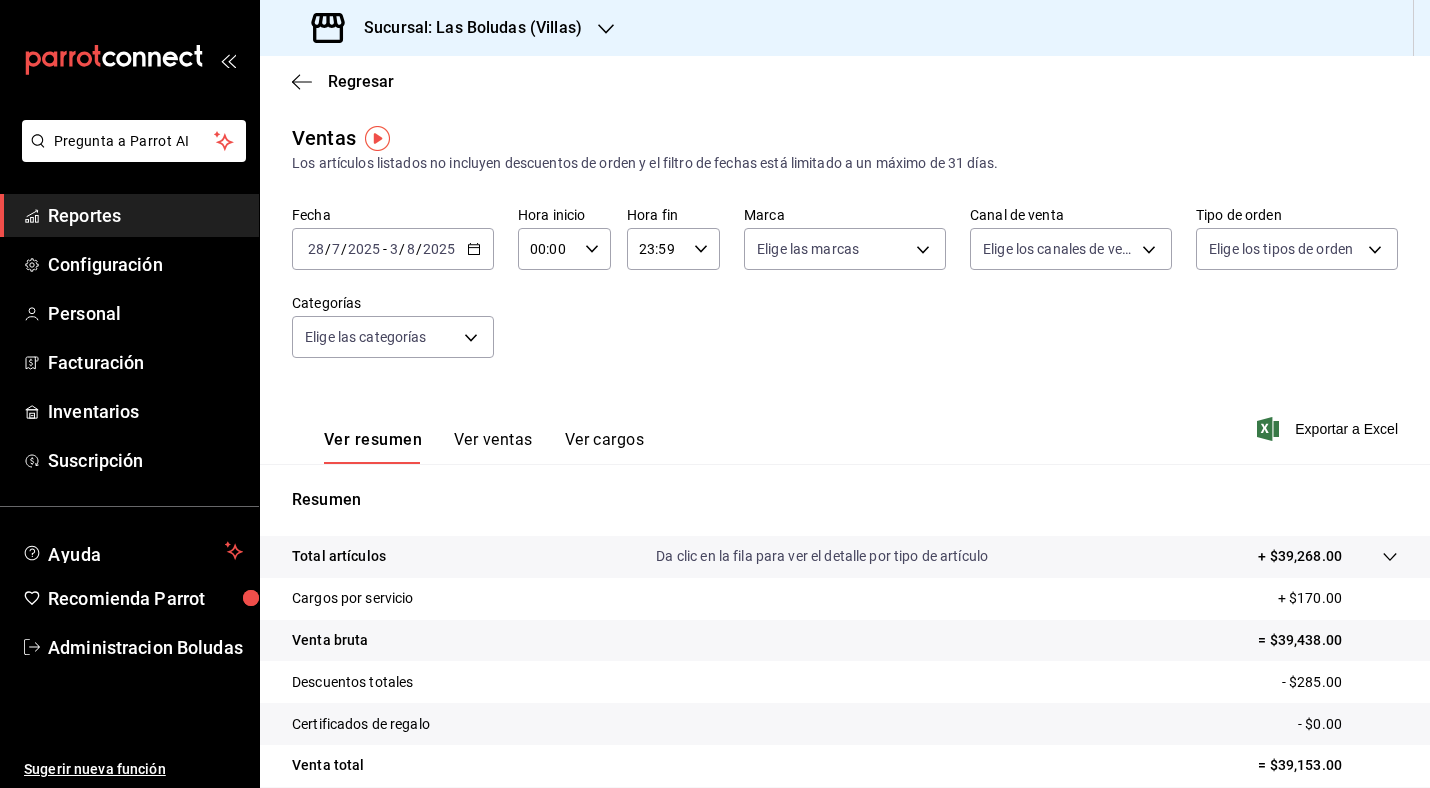 click on "Ver resumen Ver ventas Ver cargos Exportar a Excel" at bounding box center (845, 423) 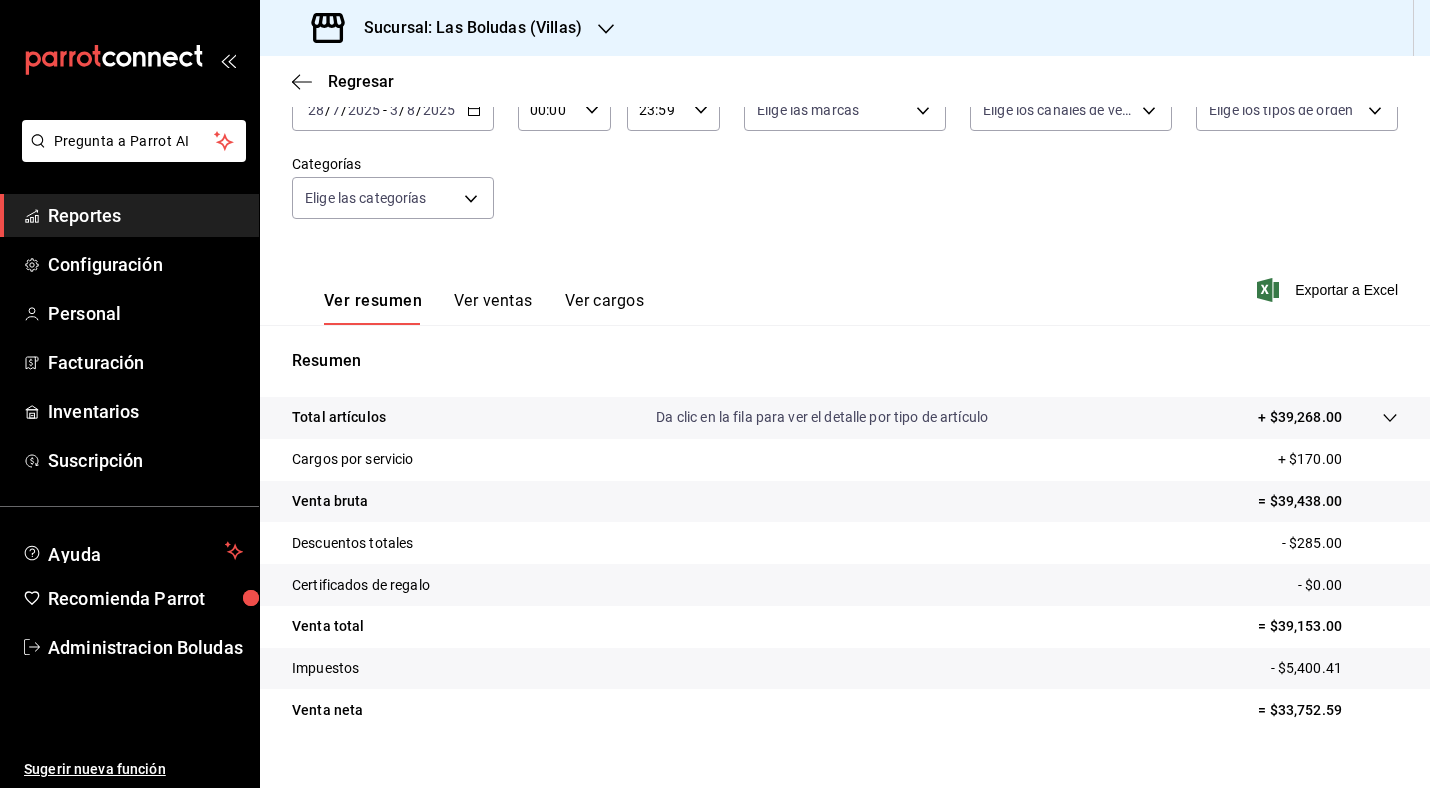 scroll, scrollTop: 170, scrollLeft: 0, axis: vertical 